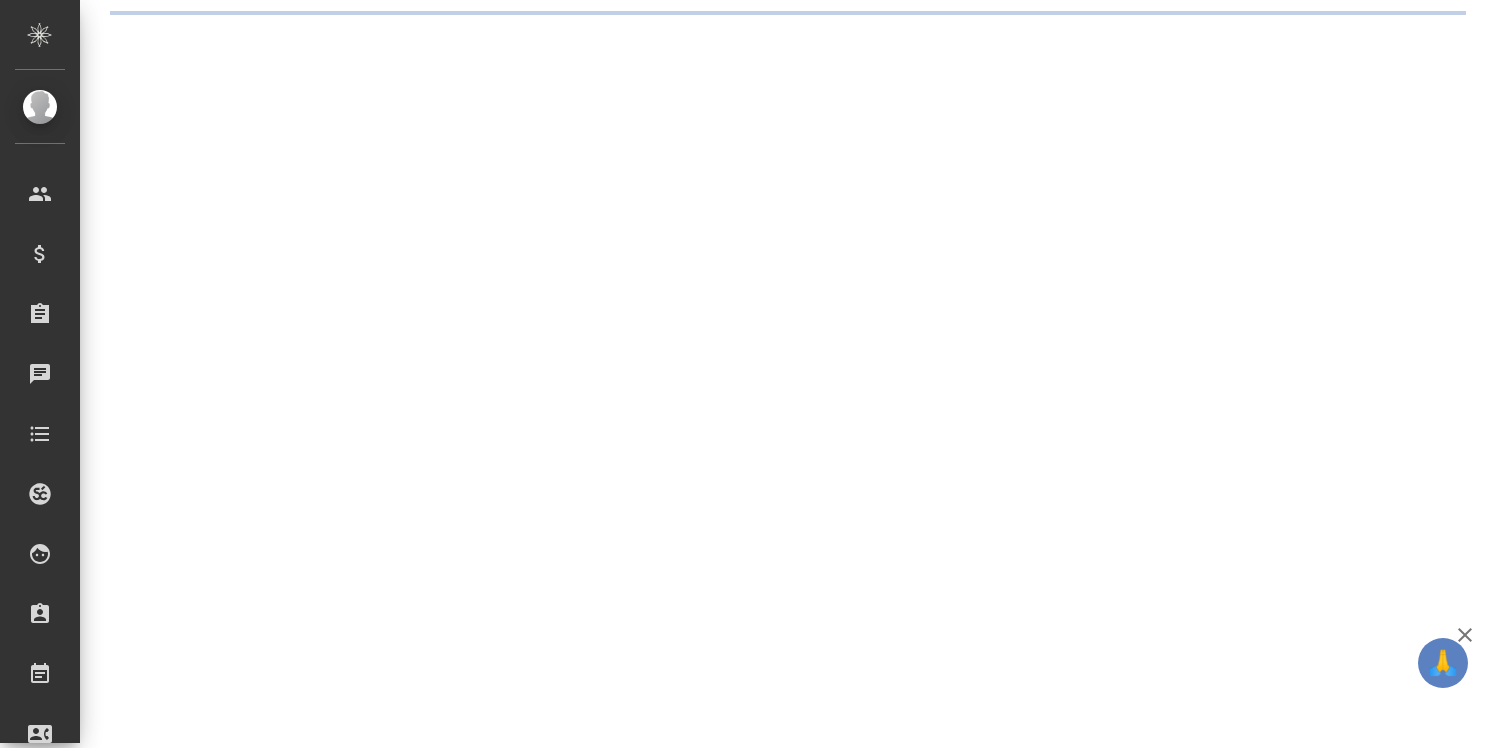scroll, scrollTop: 0, scrollLeft: 0, axis: both 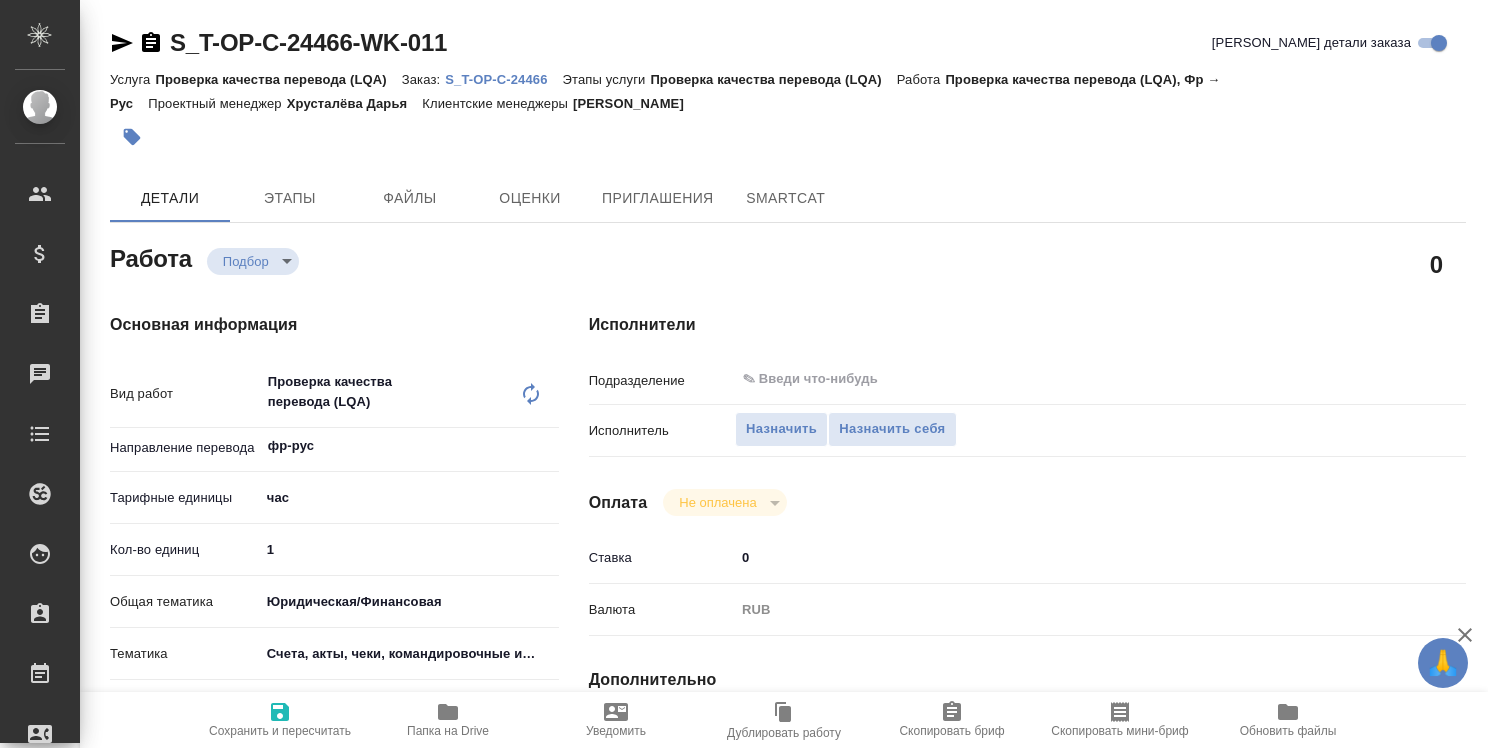 type on "x" 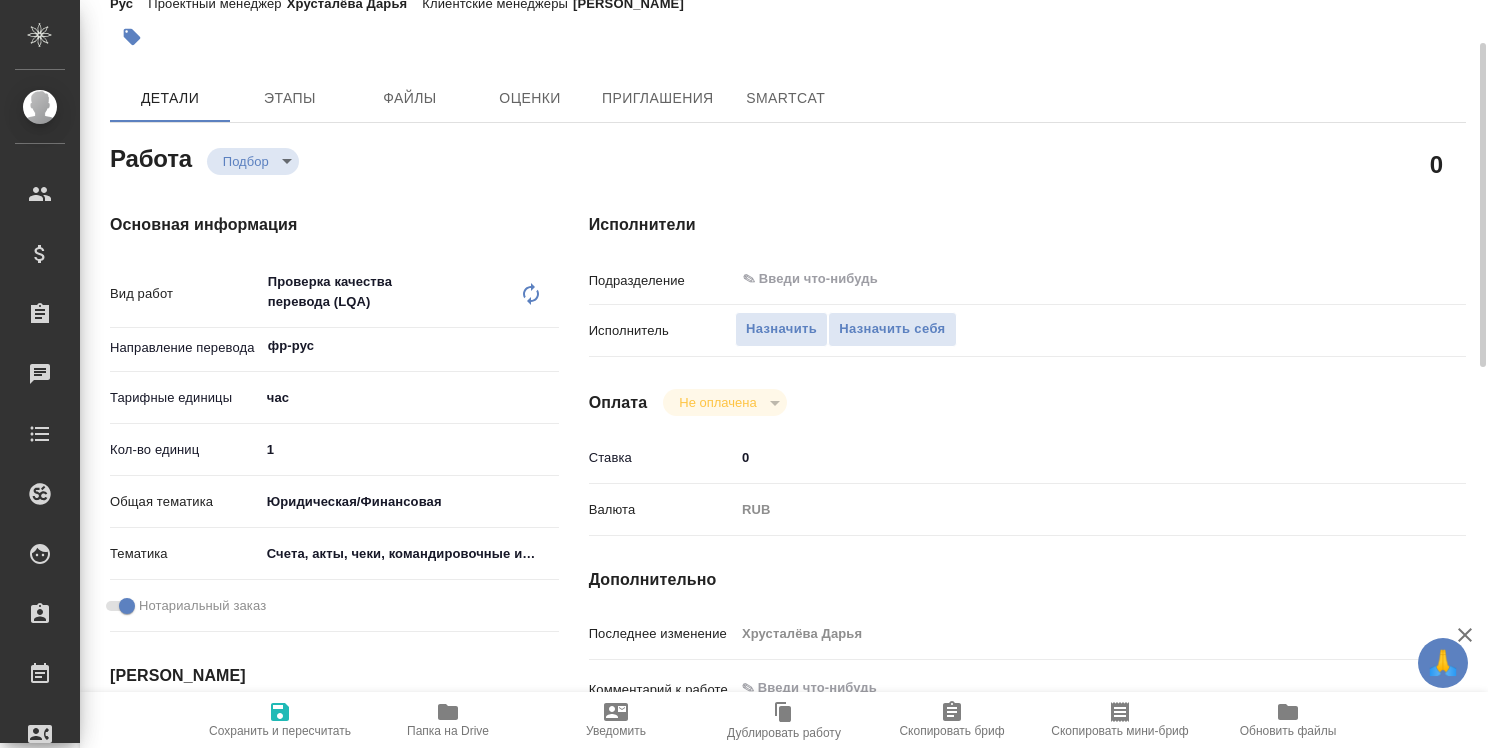 scroll, scrollTop: 200, scrollLeft: 0, axis: vertical 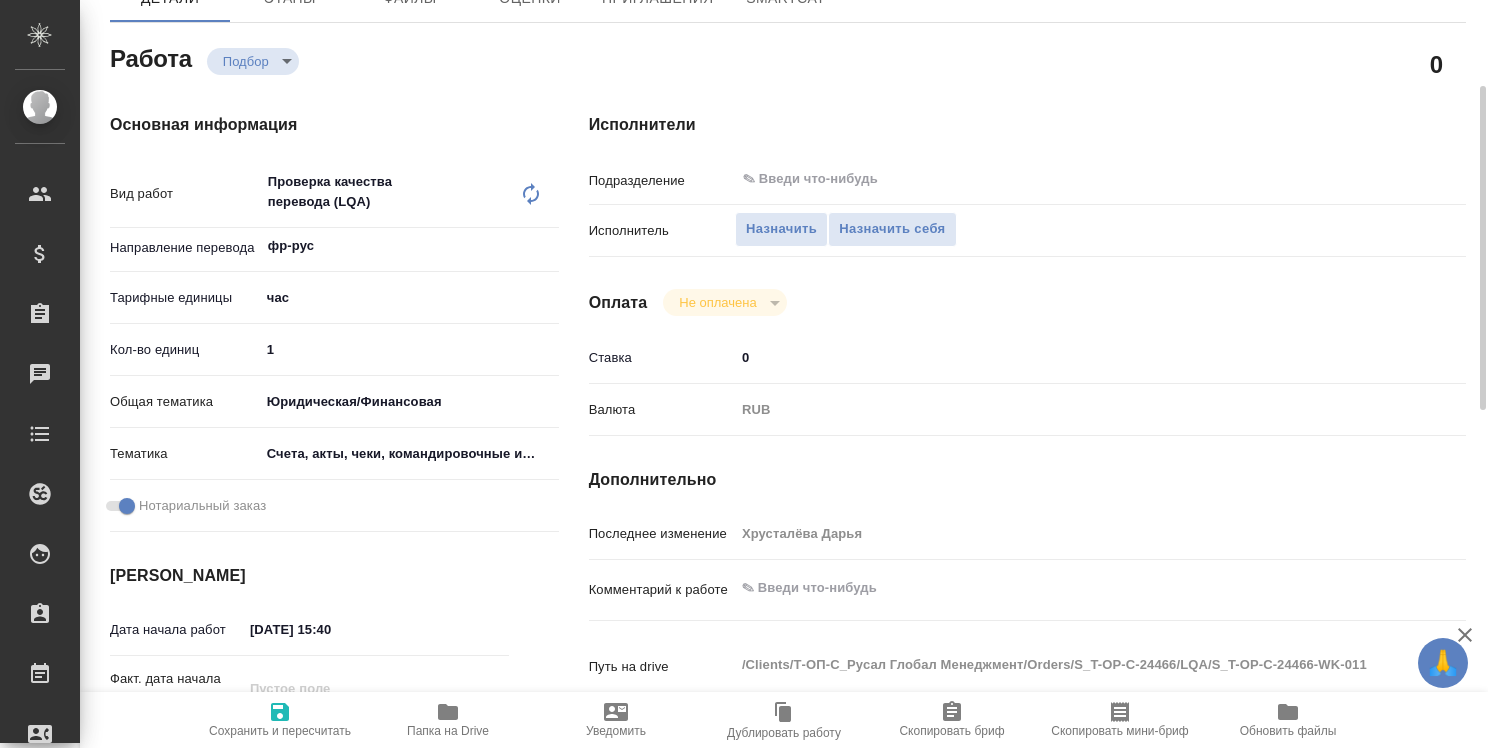 type on "x" 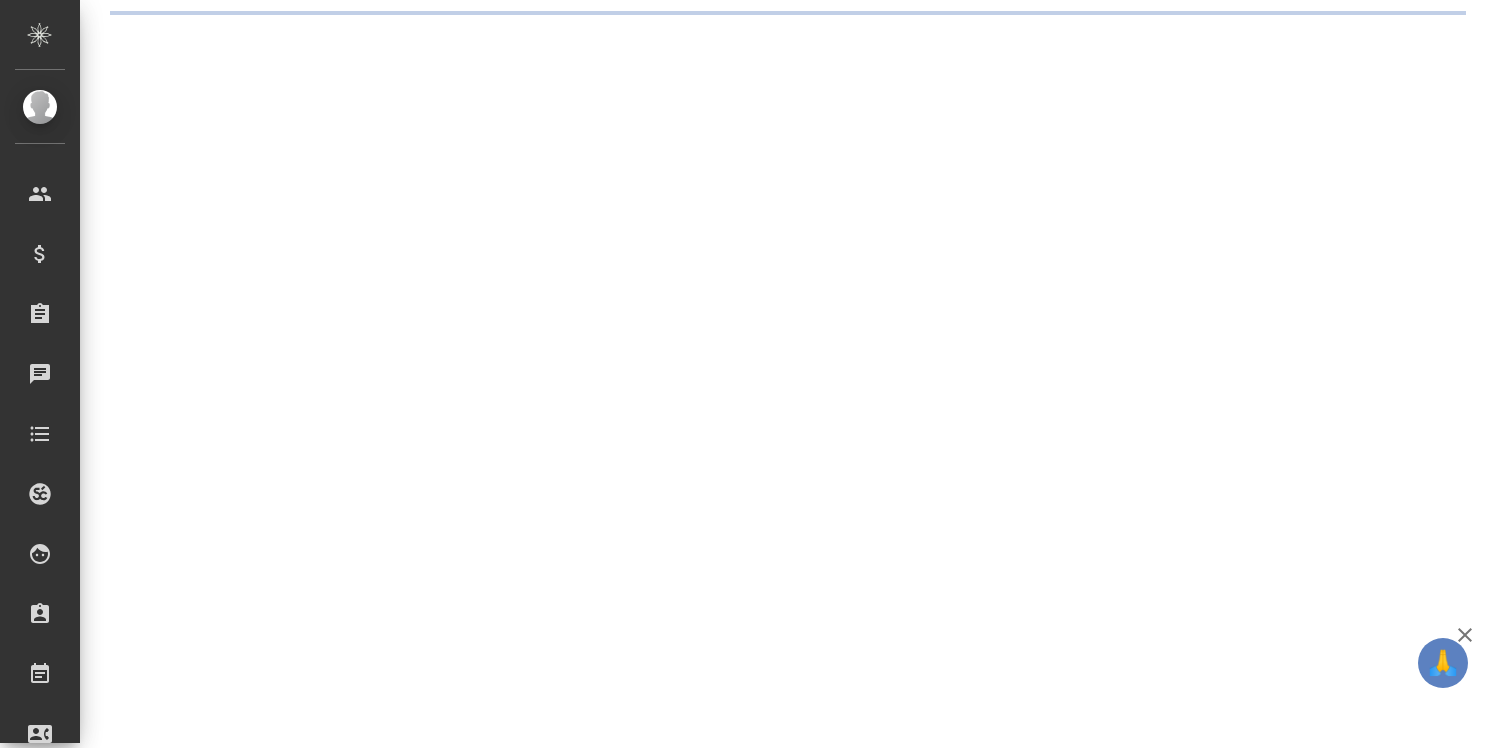 scroll, scrollTop: 0, scrollLeft: 0, axis: both 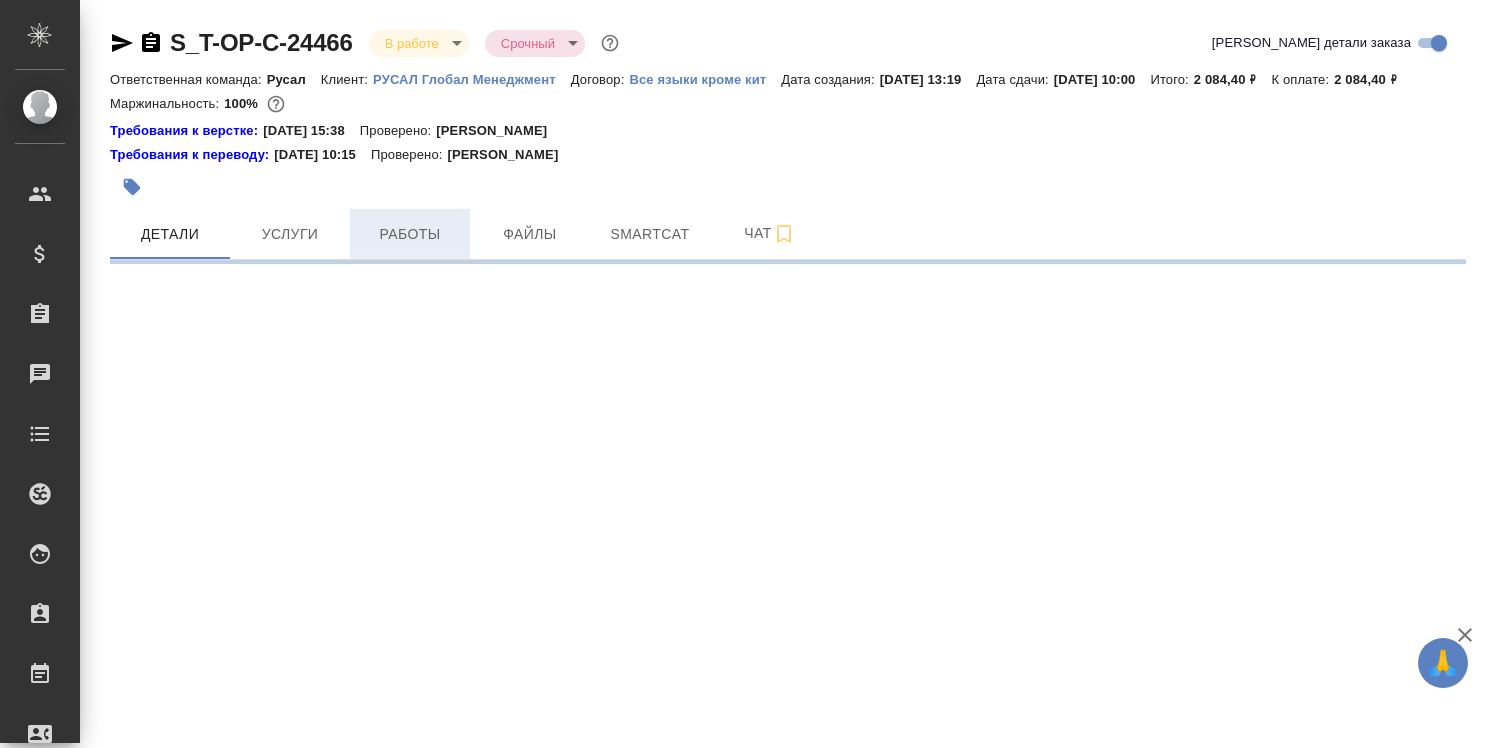 select on "RU" 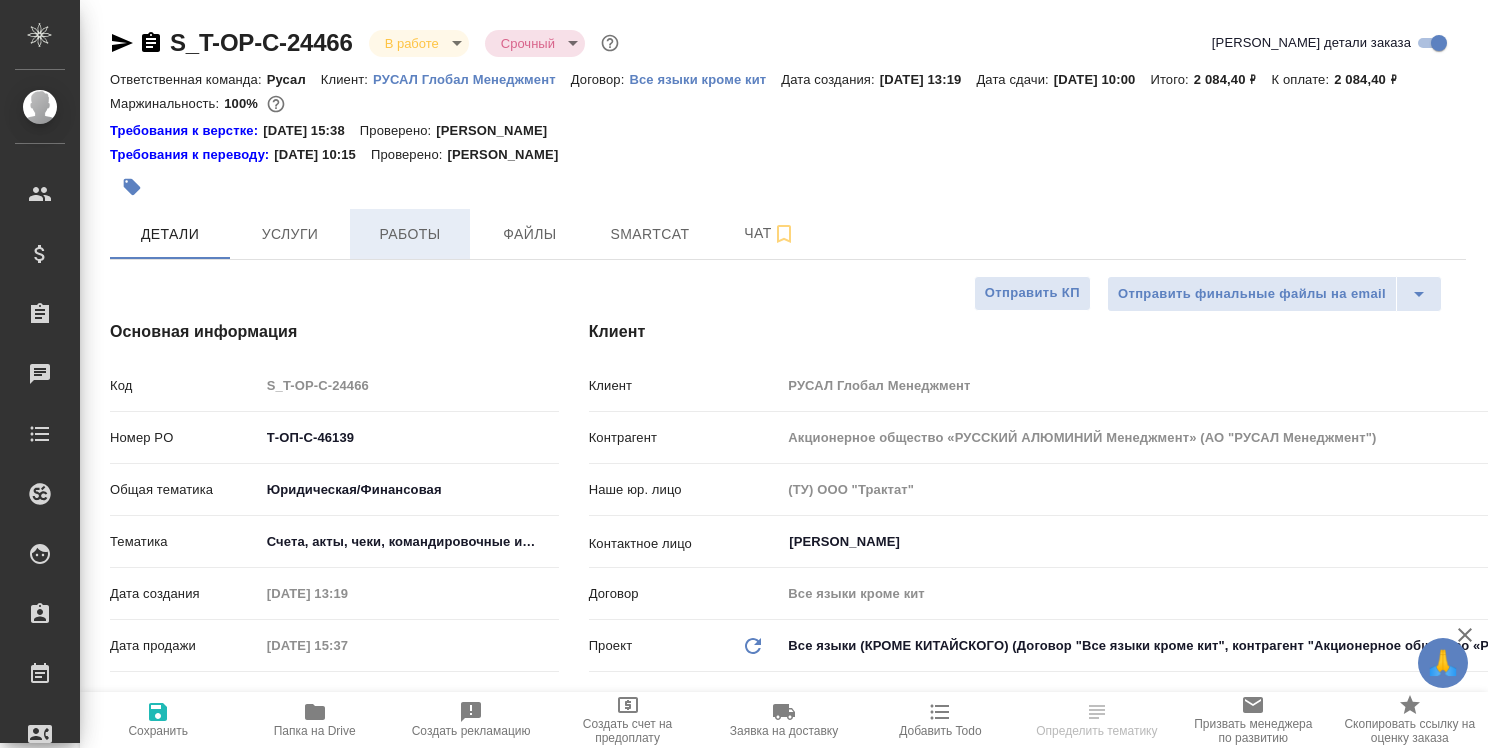 click on "Работы" at bounding box center (410, 234) 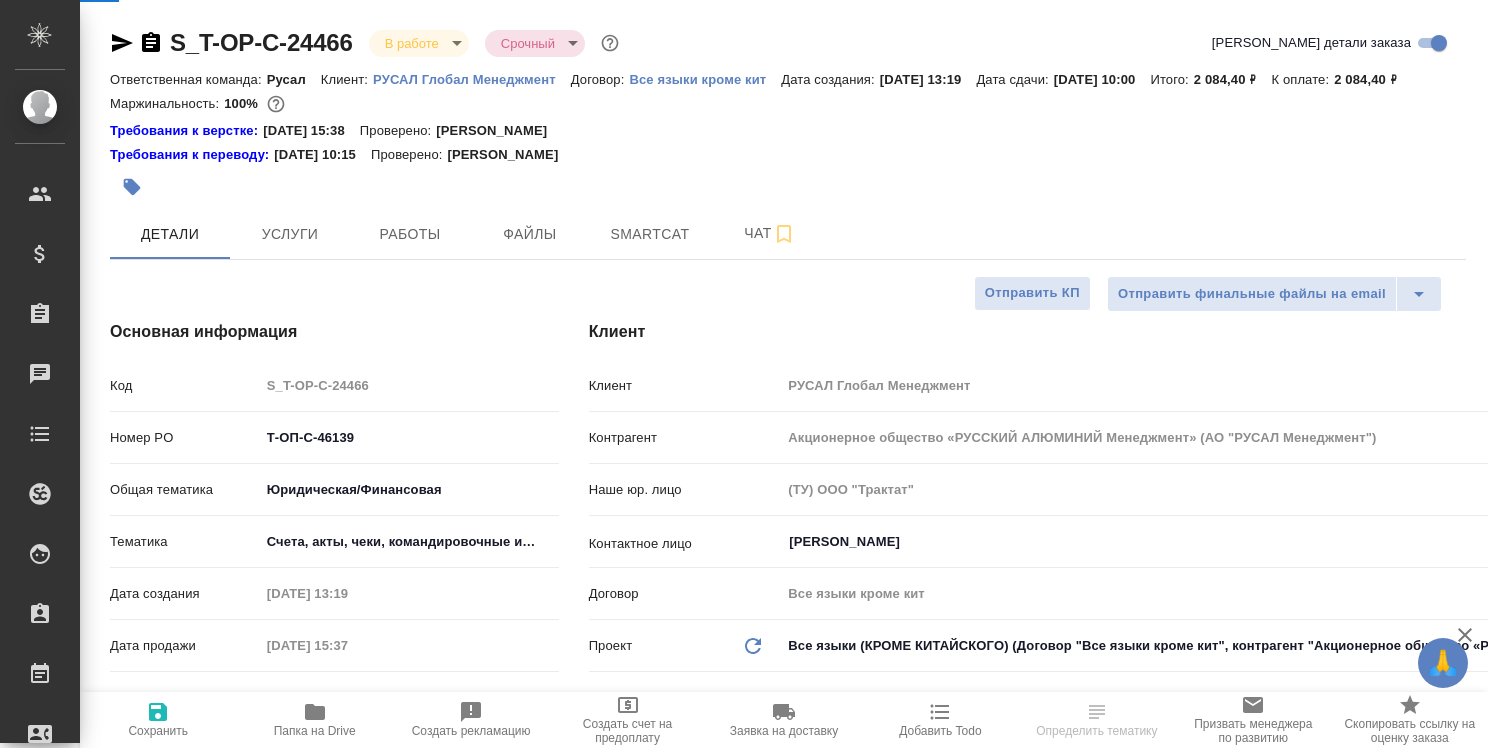 type on "Хрусталёва Дарья" 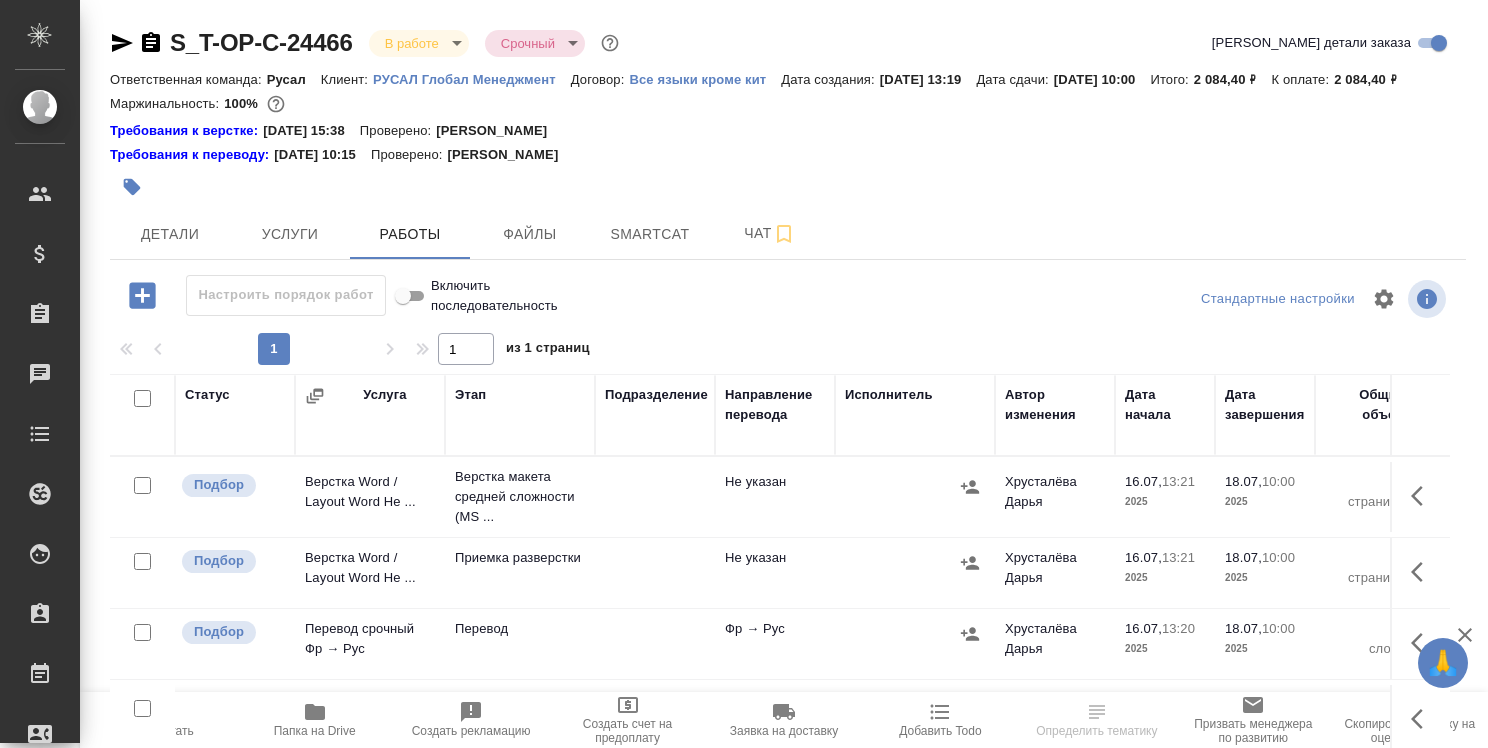 scroll, scrollTop: 127, scrollLeft: 0, axis: vertical 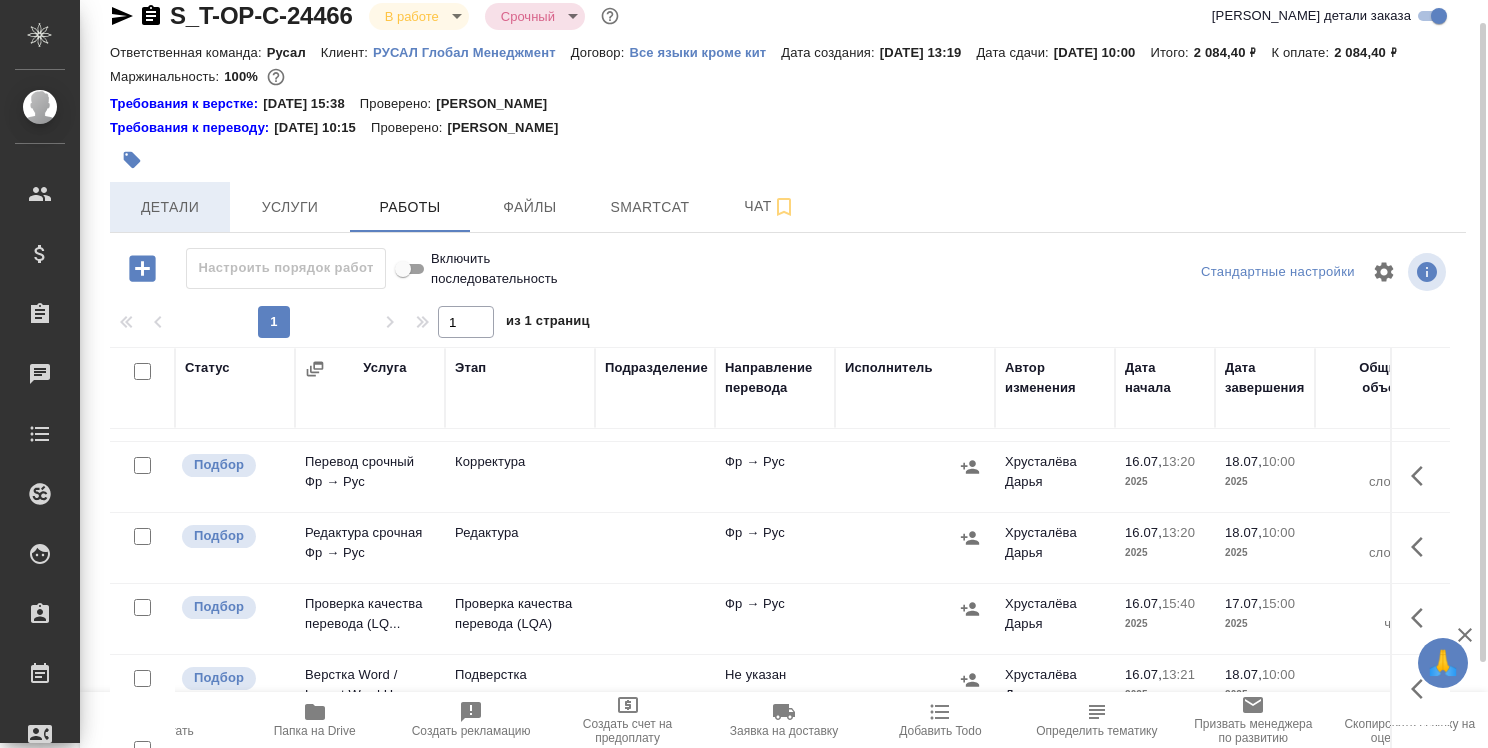click on "Детали" at bounding box center (170, 207) 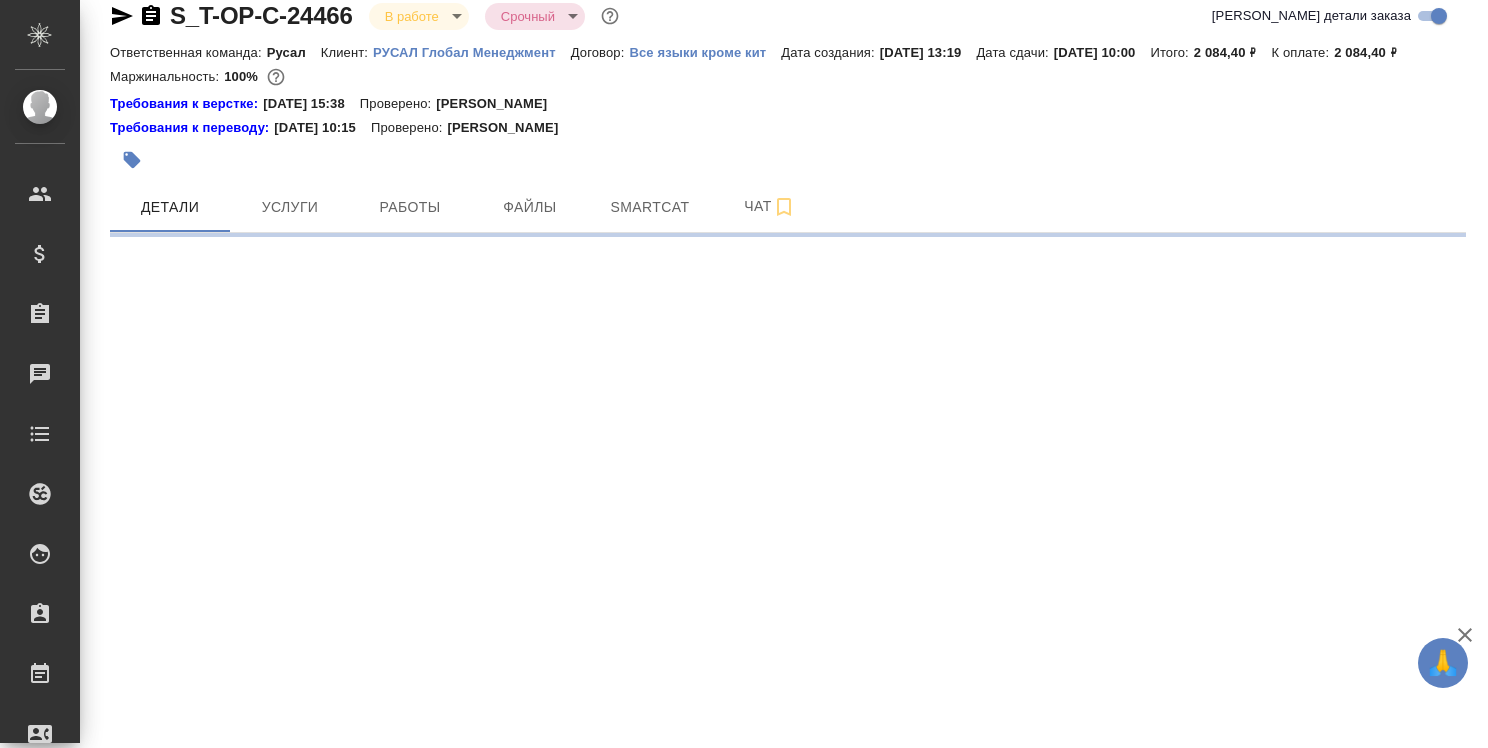 select on "RU" 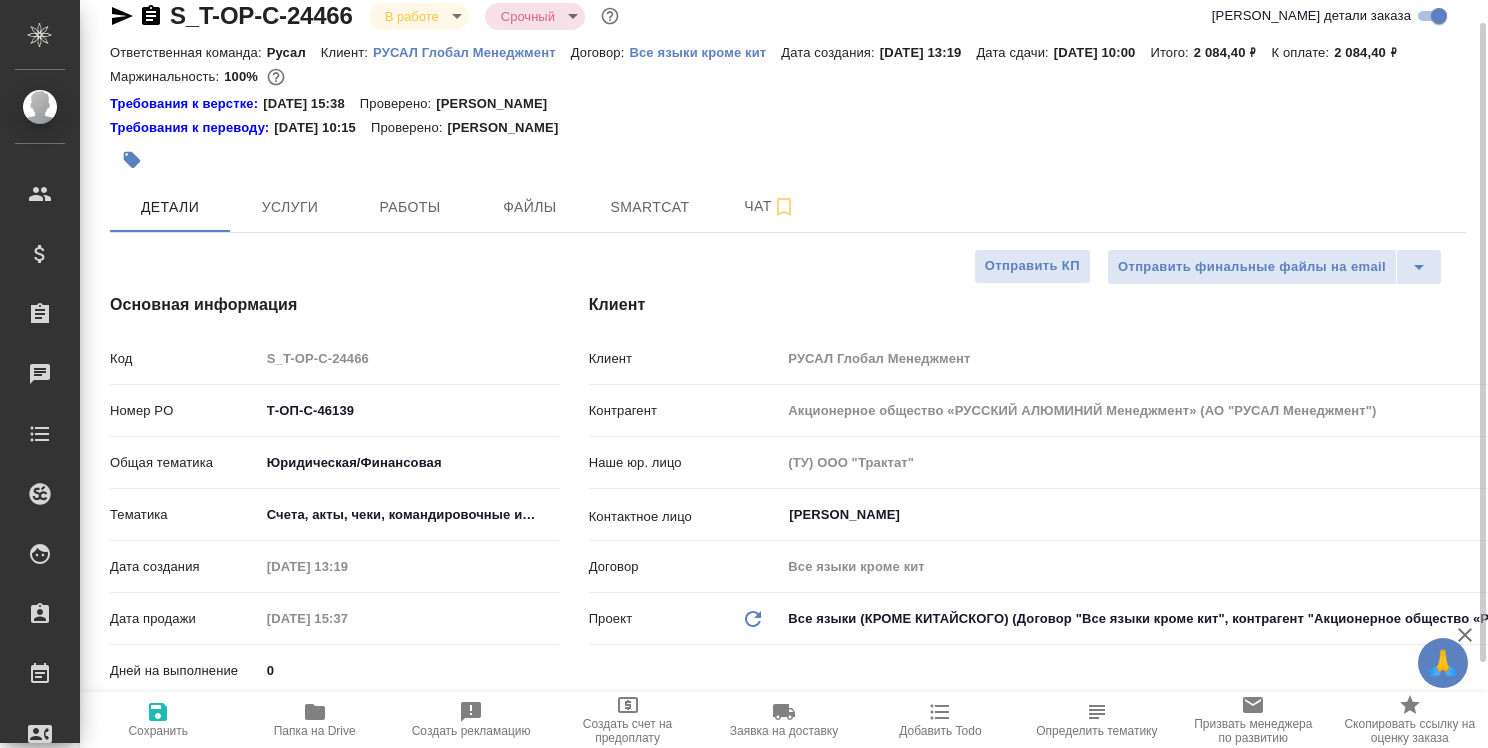 type on "x" 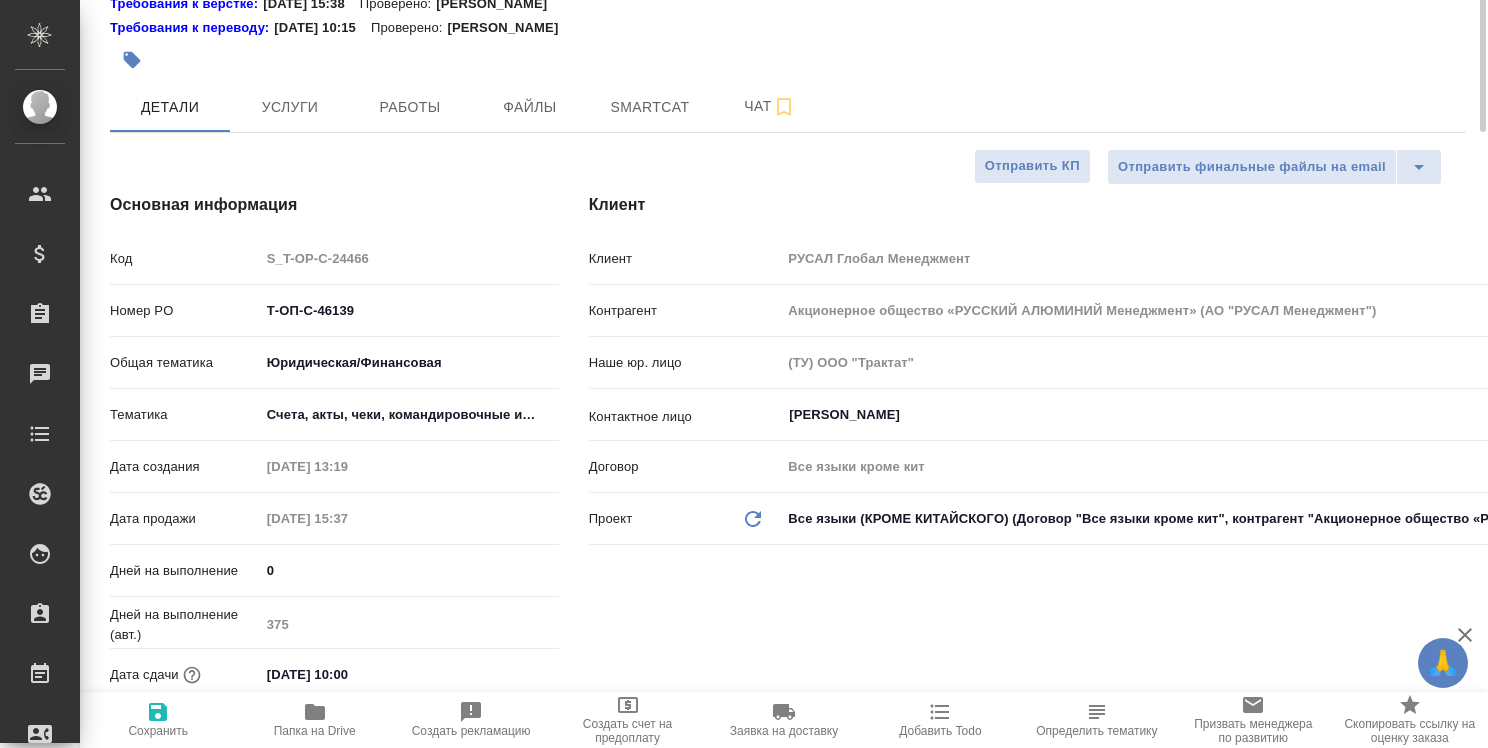 scroll, scrollTop: 0, scrollLeft: 0, axis: both 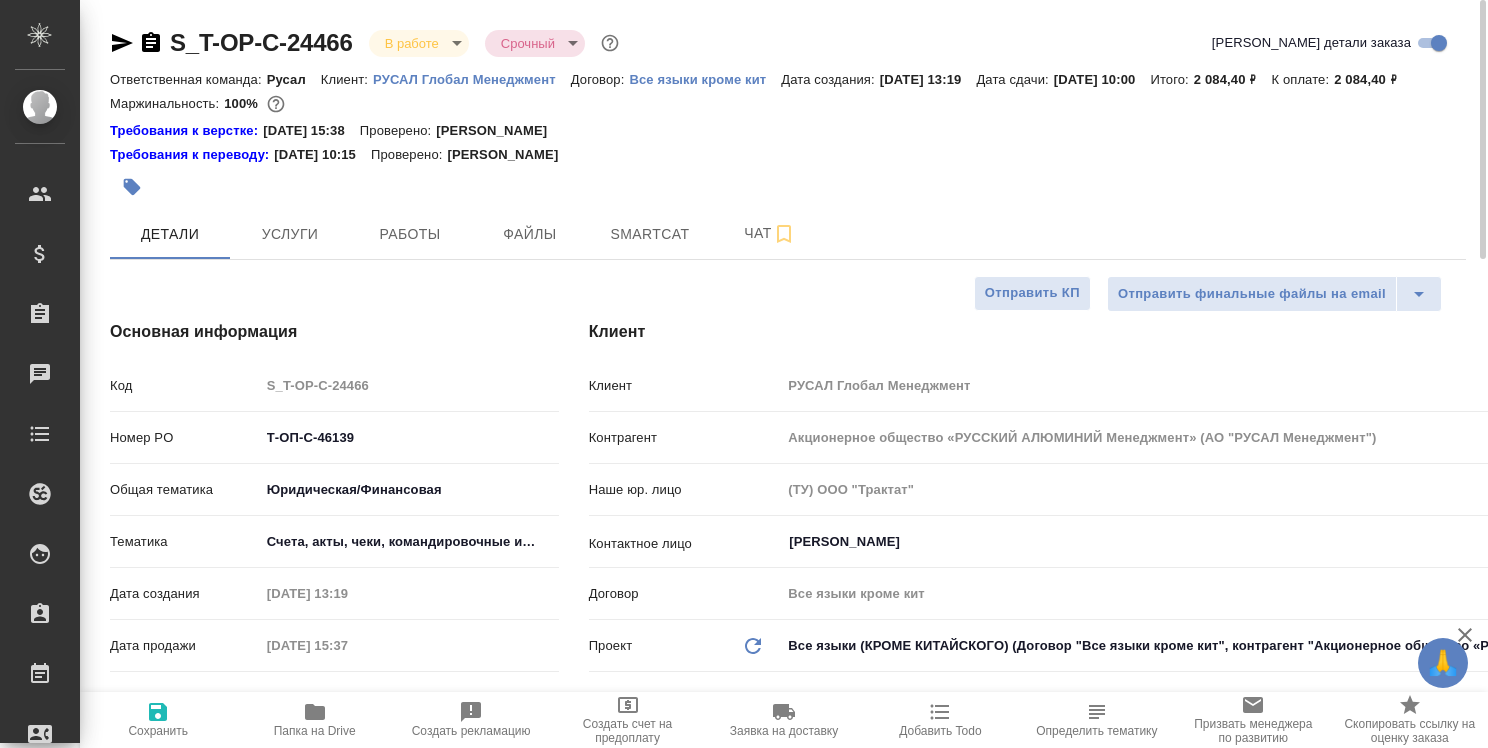 type on "x" 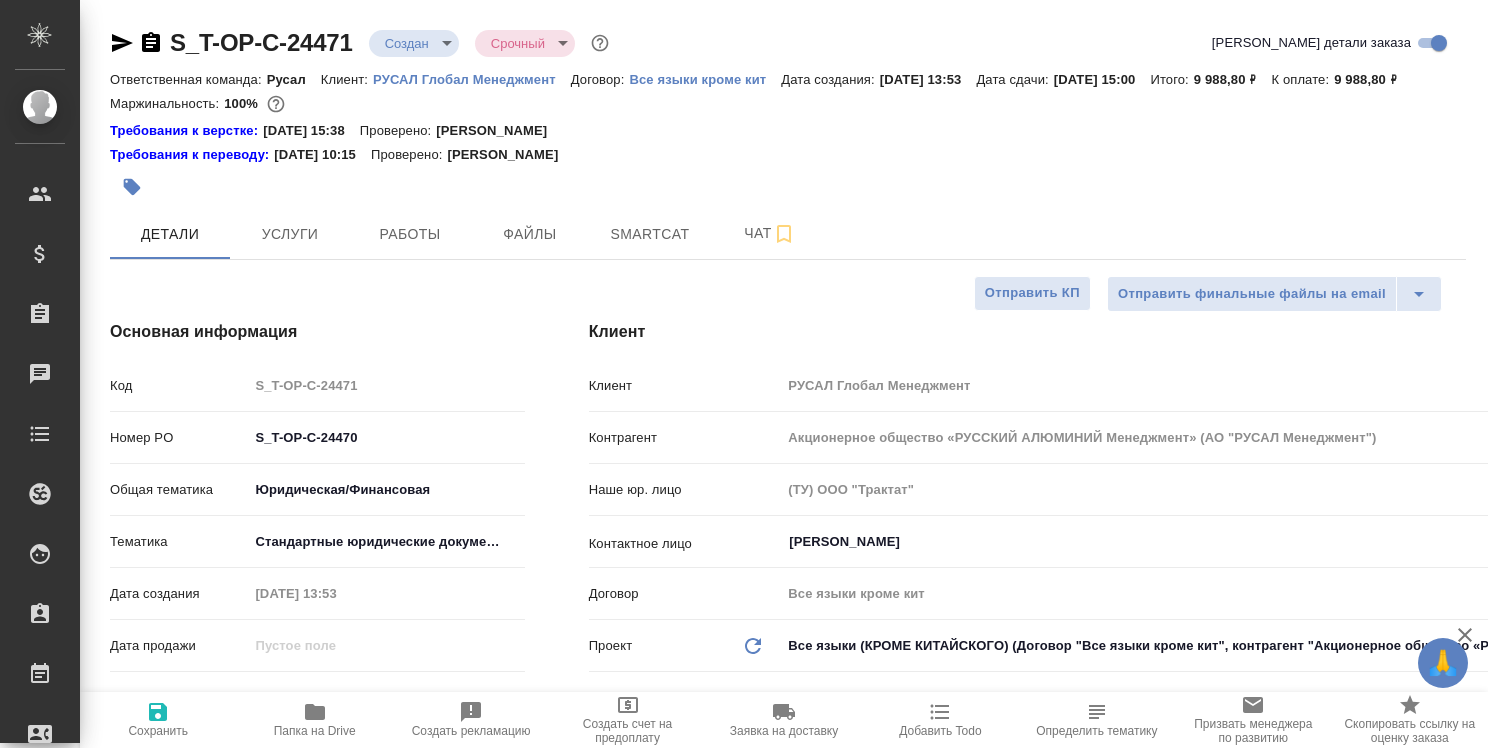 select on "RU" 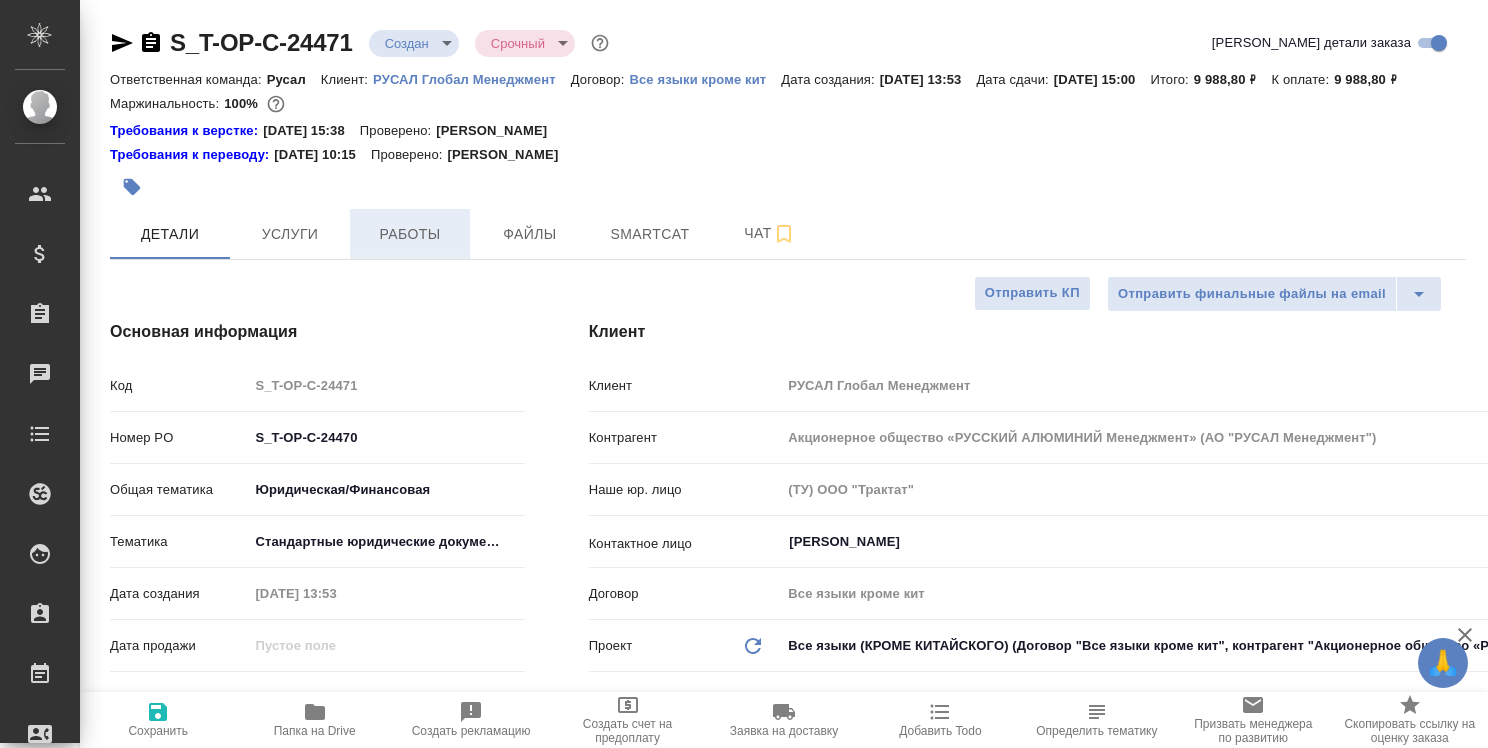 scroll, scrollTop: 0, scrollLeft: 0, axis: both 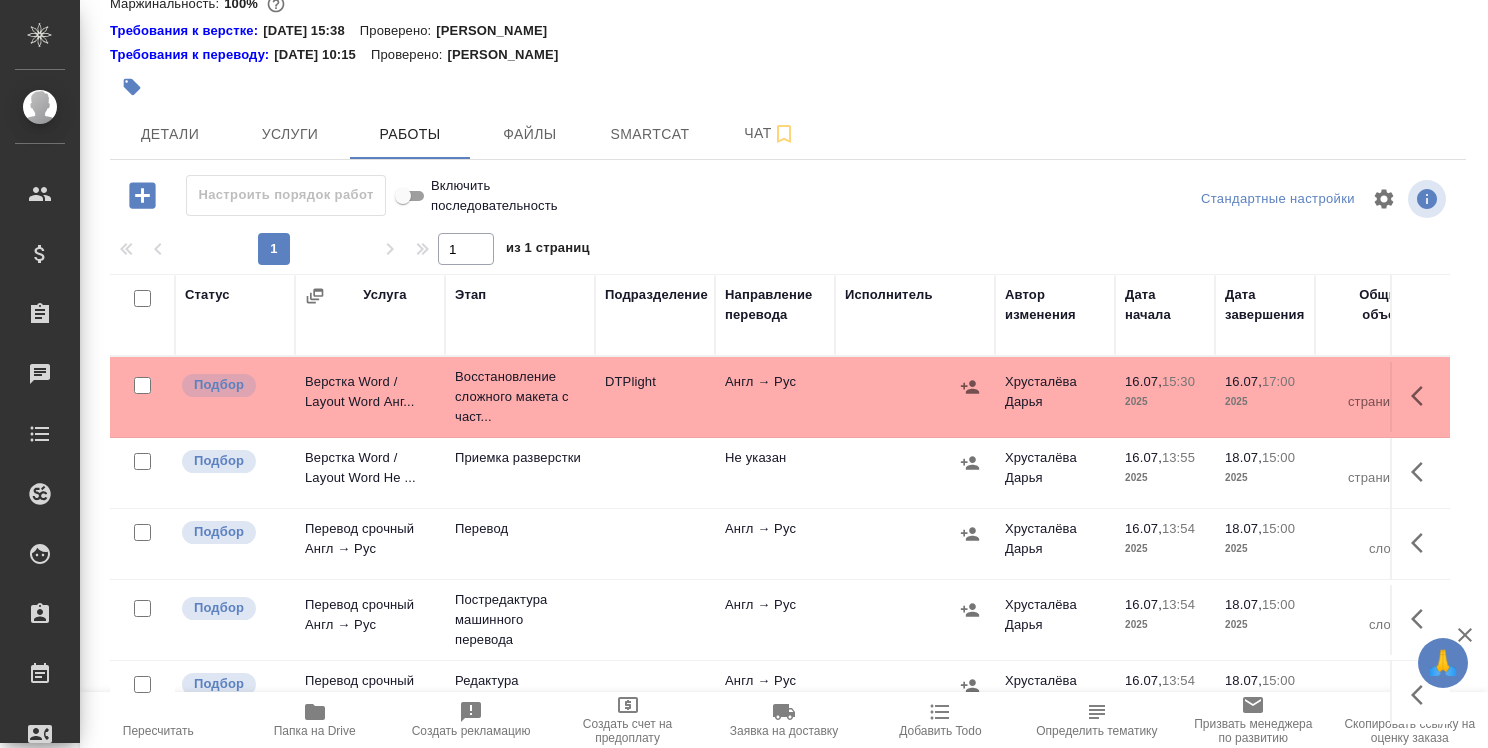 click 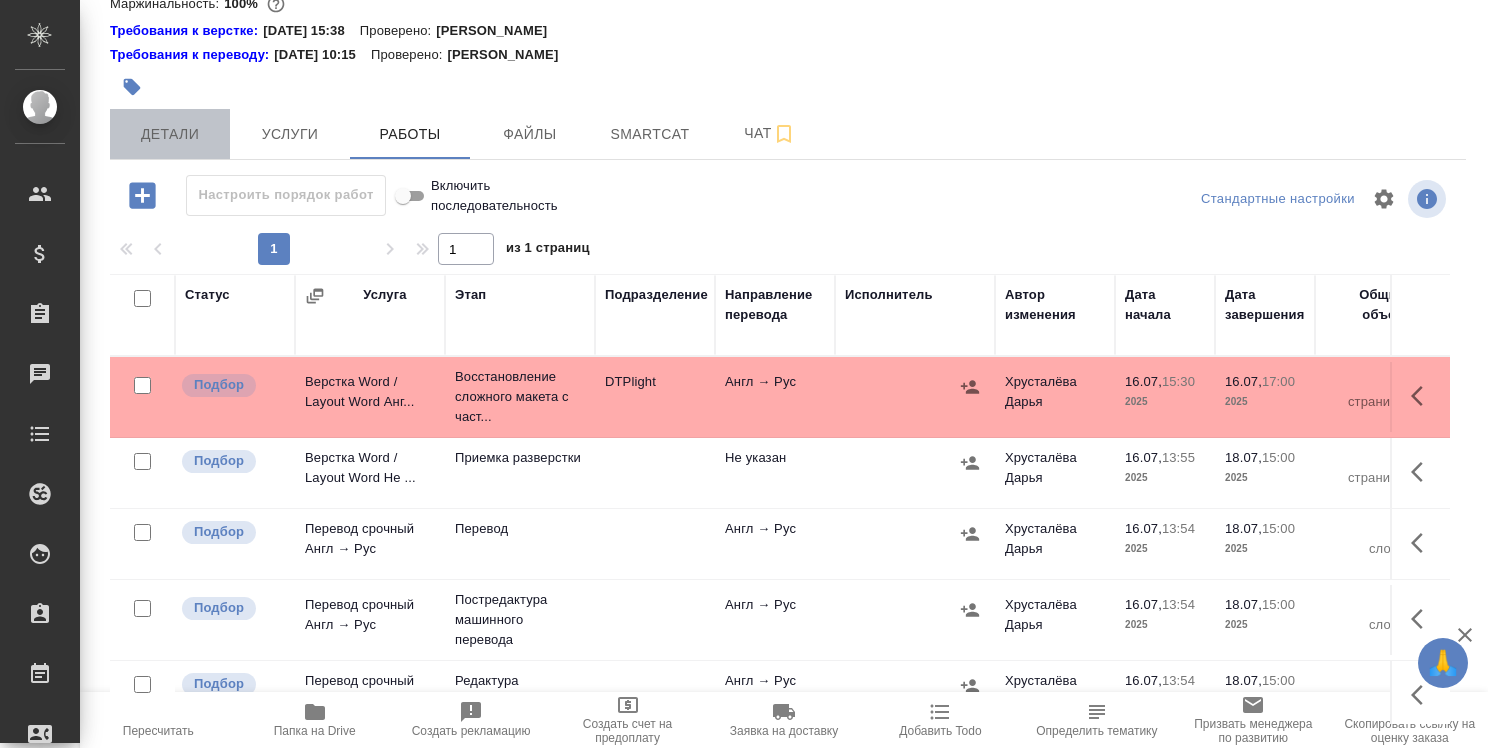 click on "Детали" at bounding box center (170, 134) 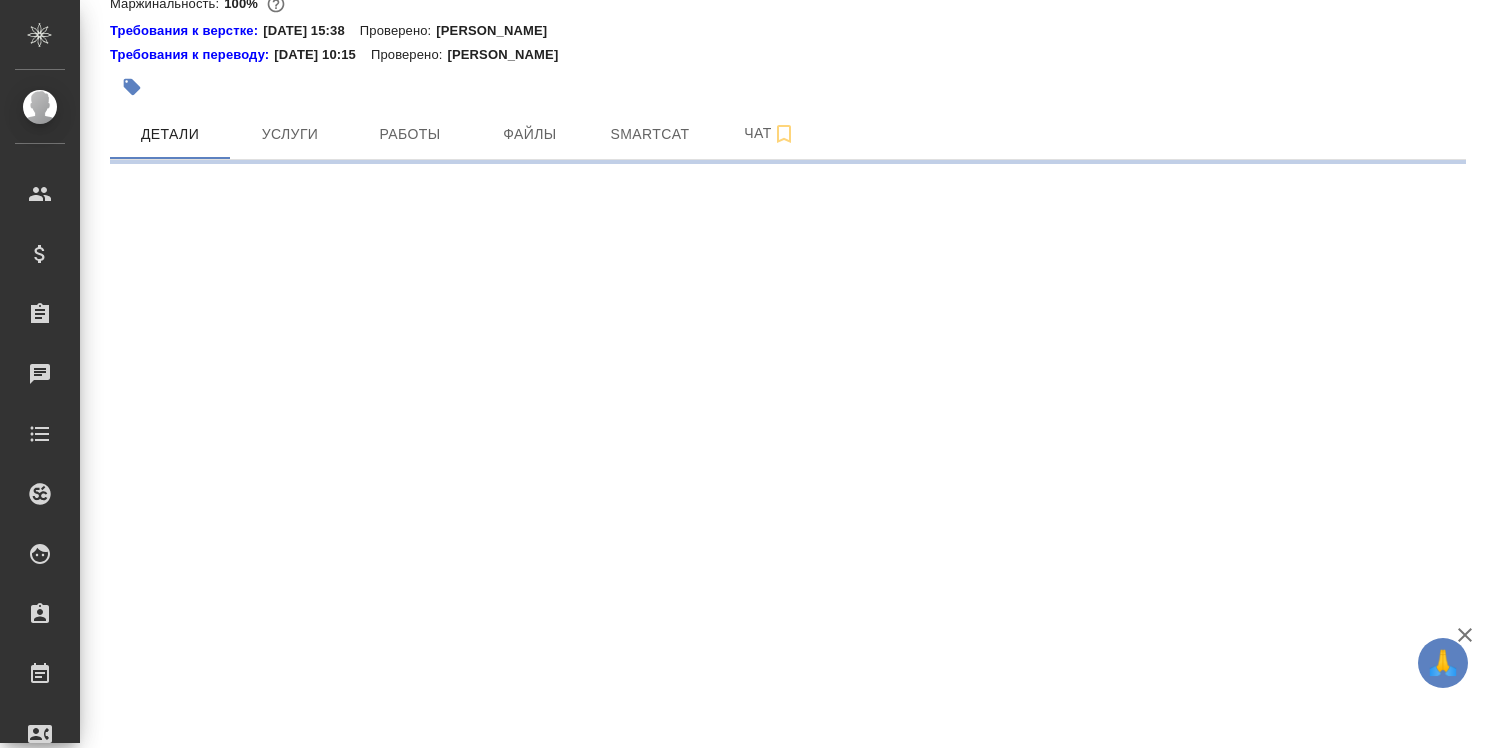select on "RU" 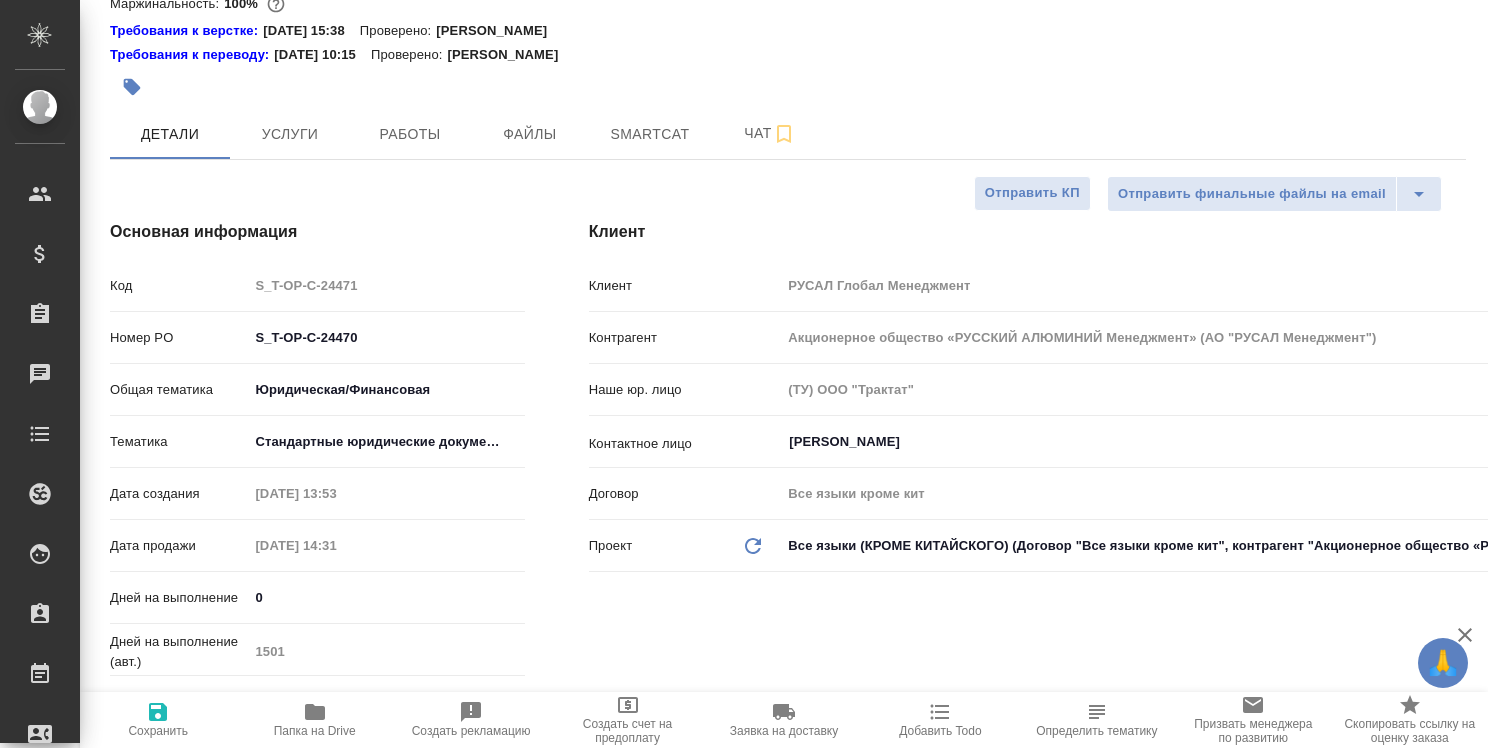 type on "x" 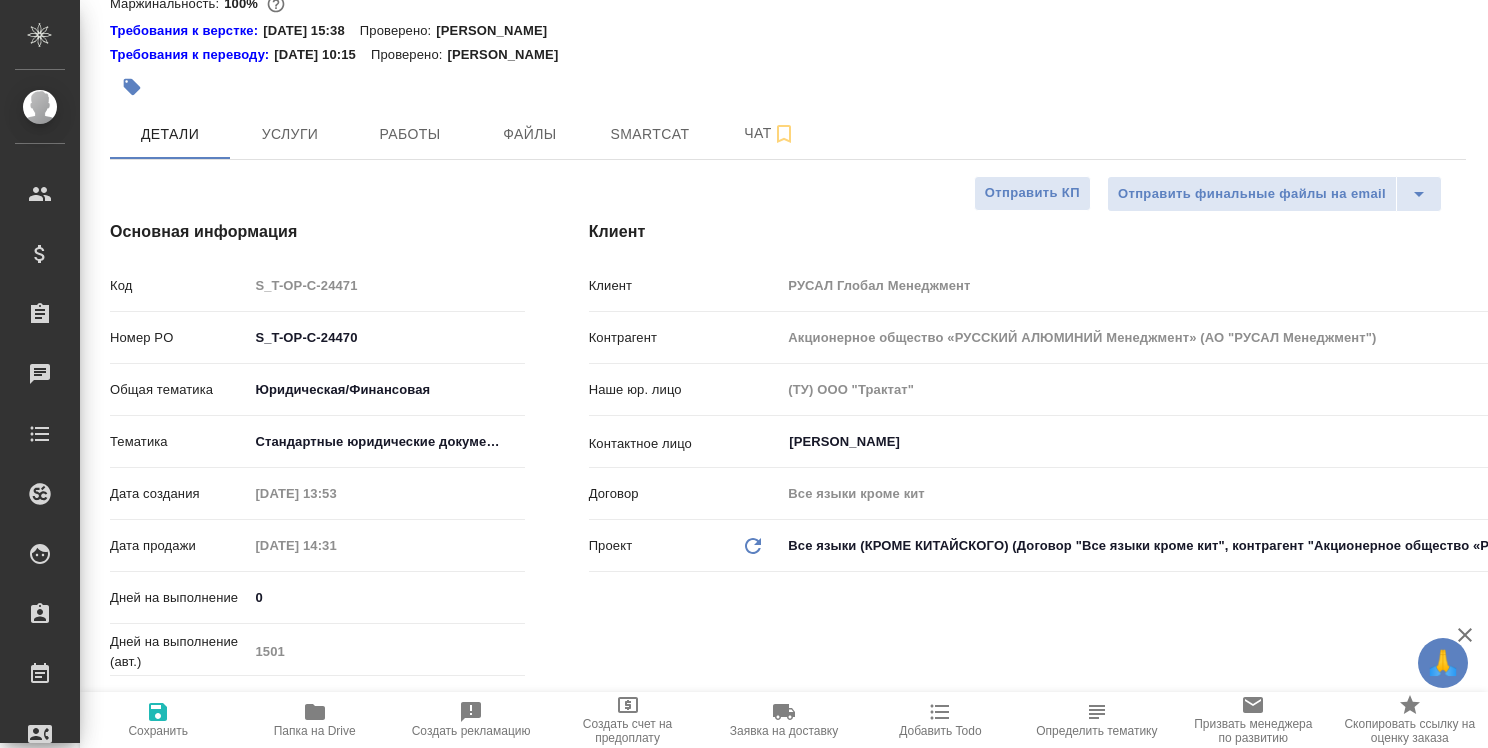 type on "x" 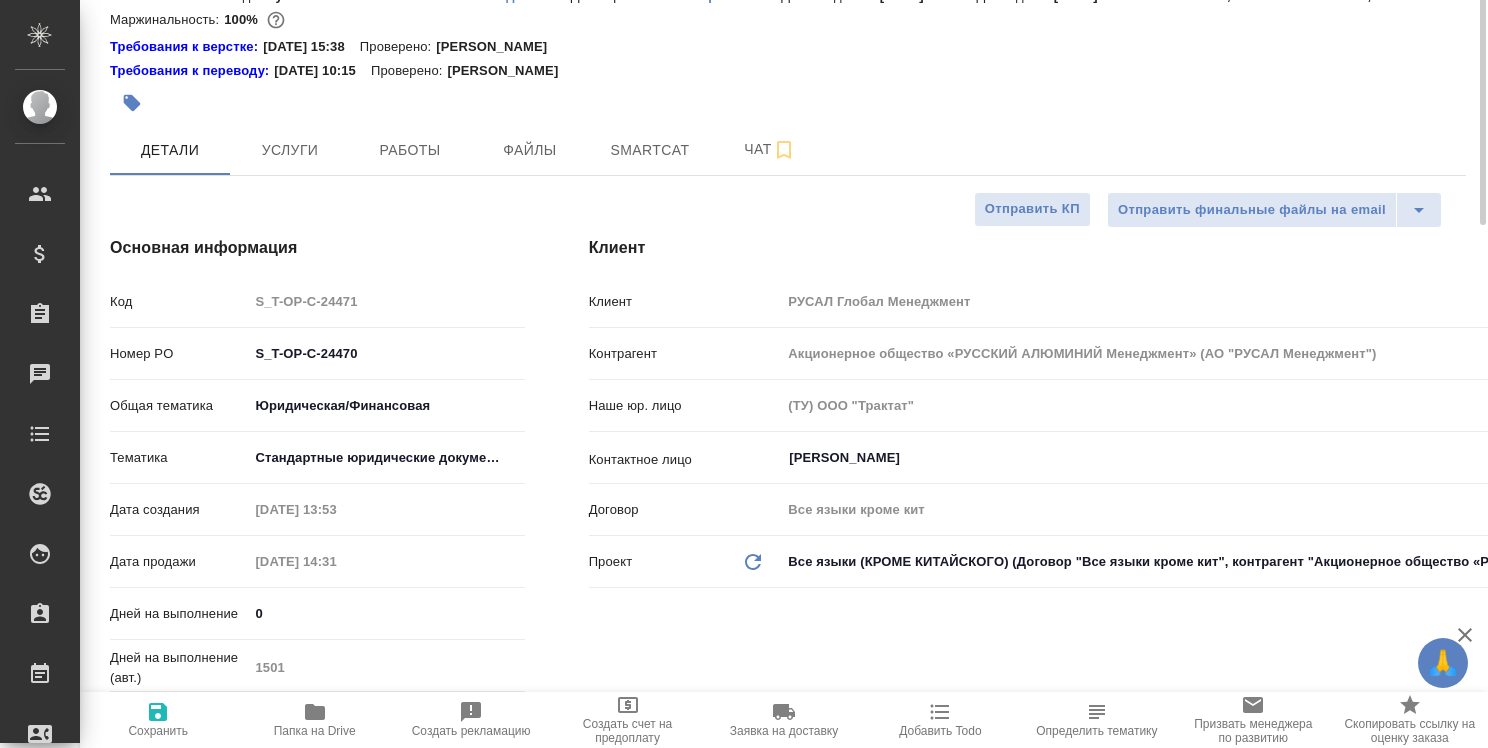 scroll, scrollTop: 0, scrollLeft: 0, axis: both 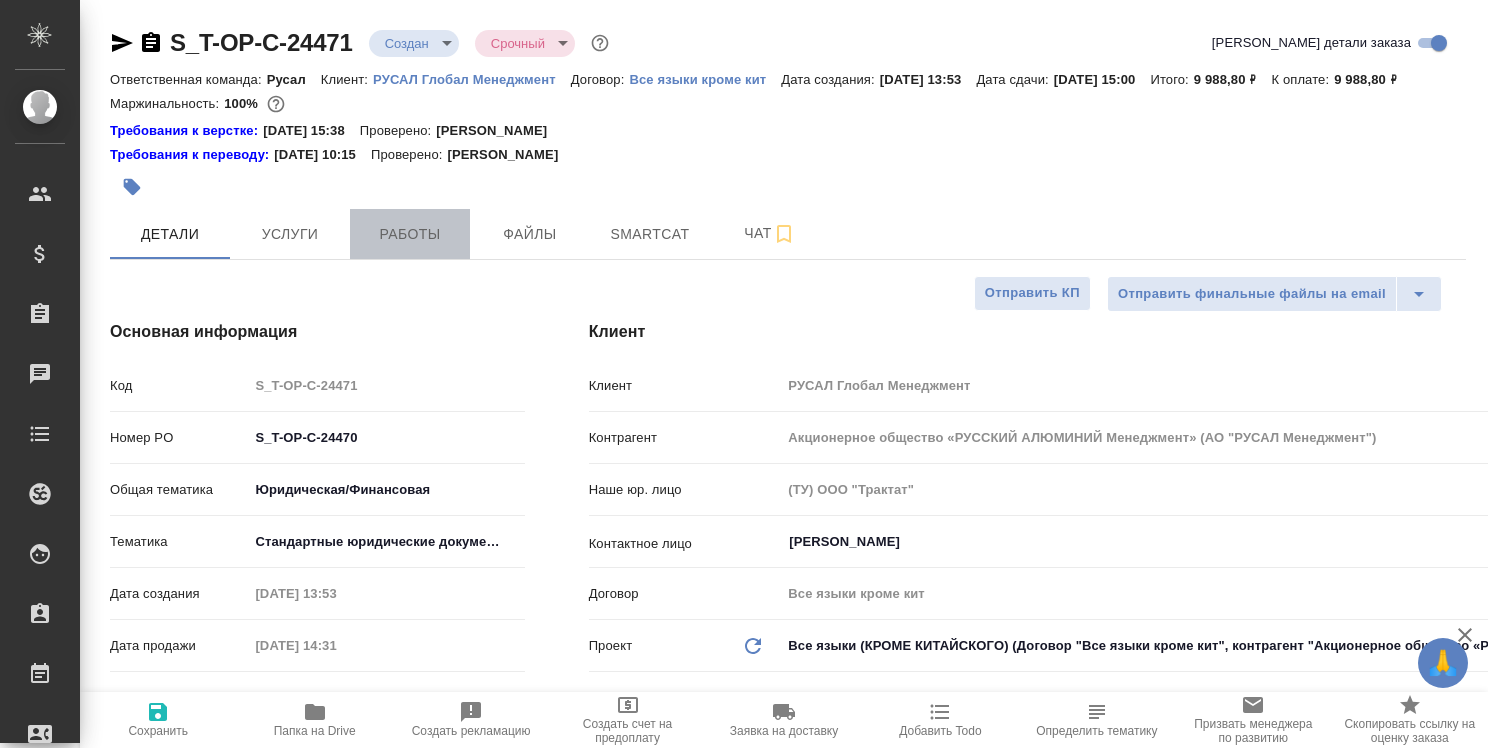 click on "Работы" at bounding box center [410, 234] 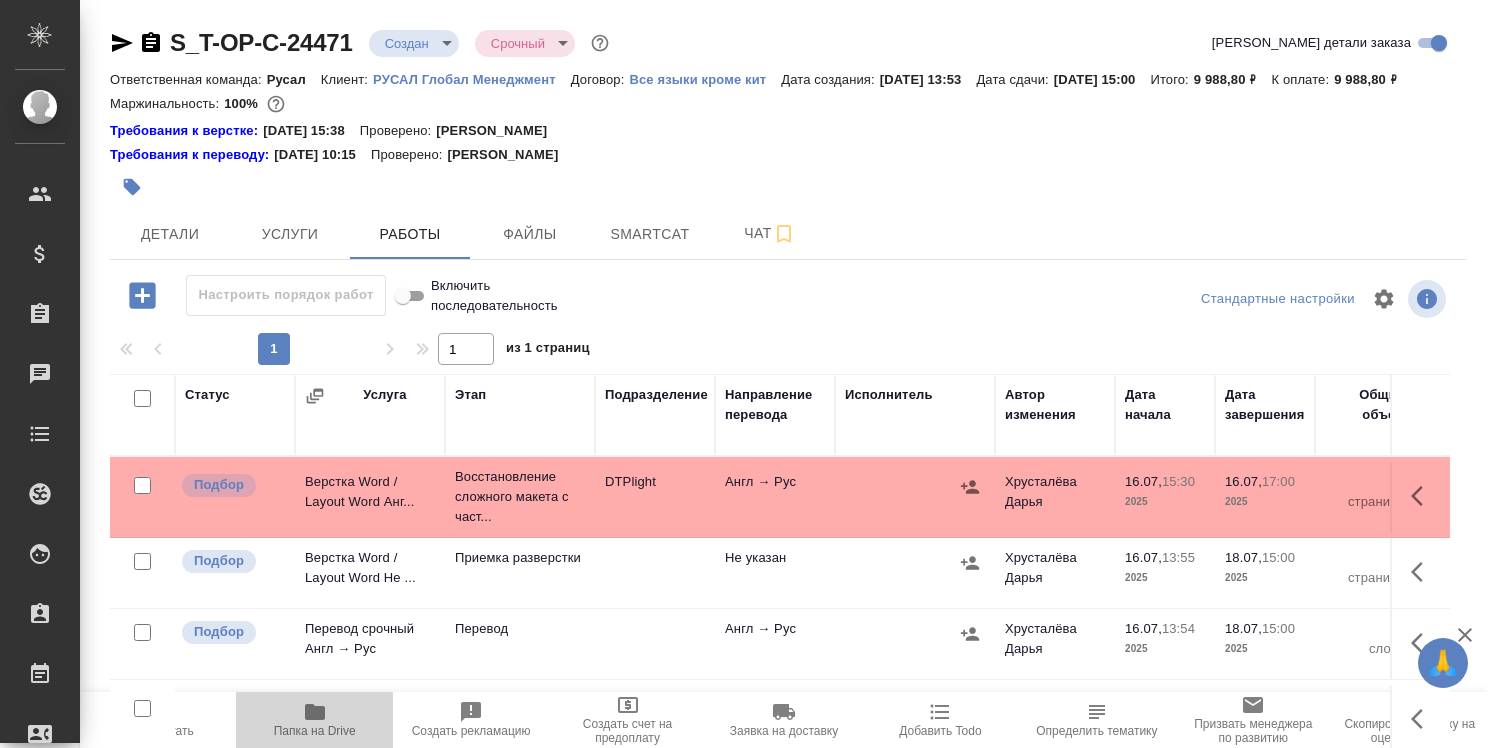 click 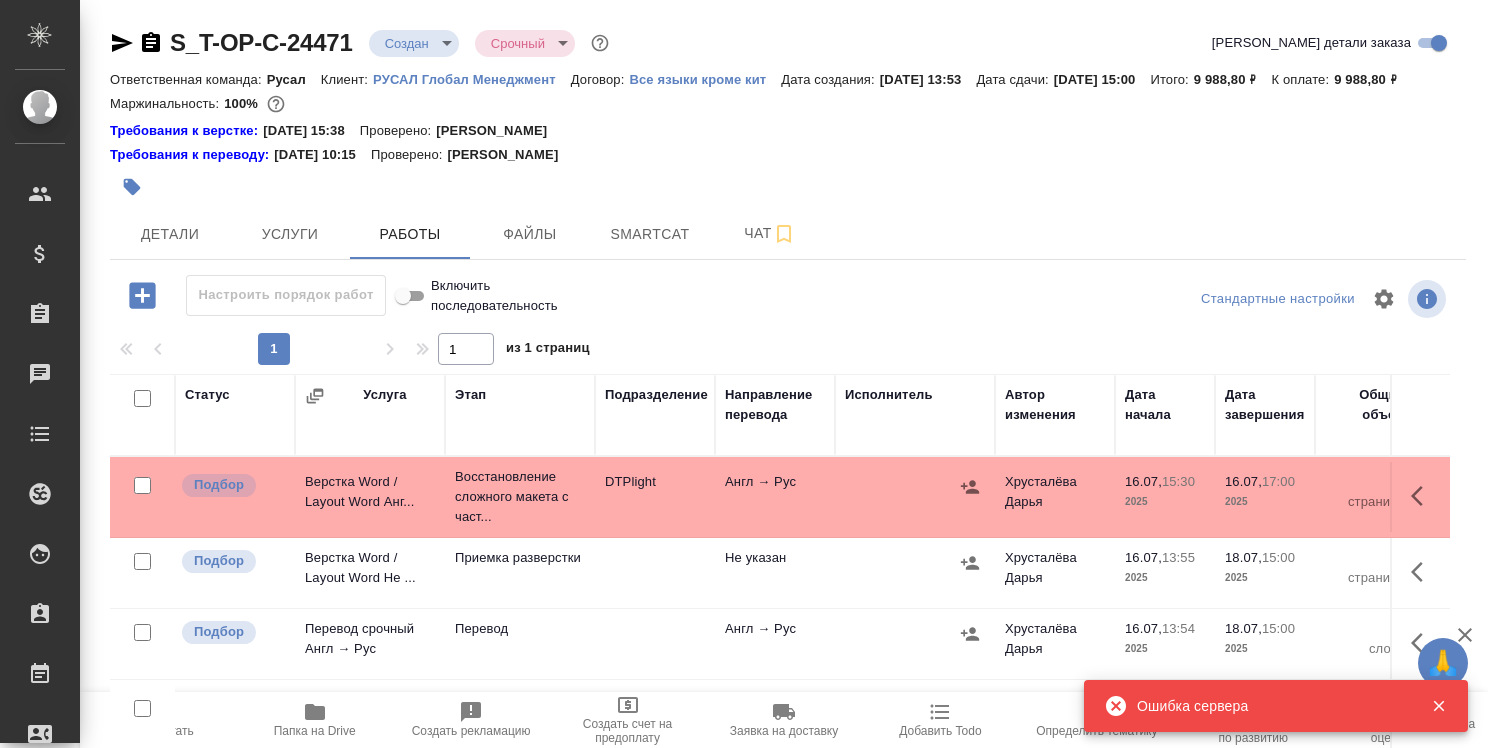 click on "Детали Услуги Работы Файлы Smartcat Чат" at bounding box center [788, 234] 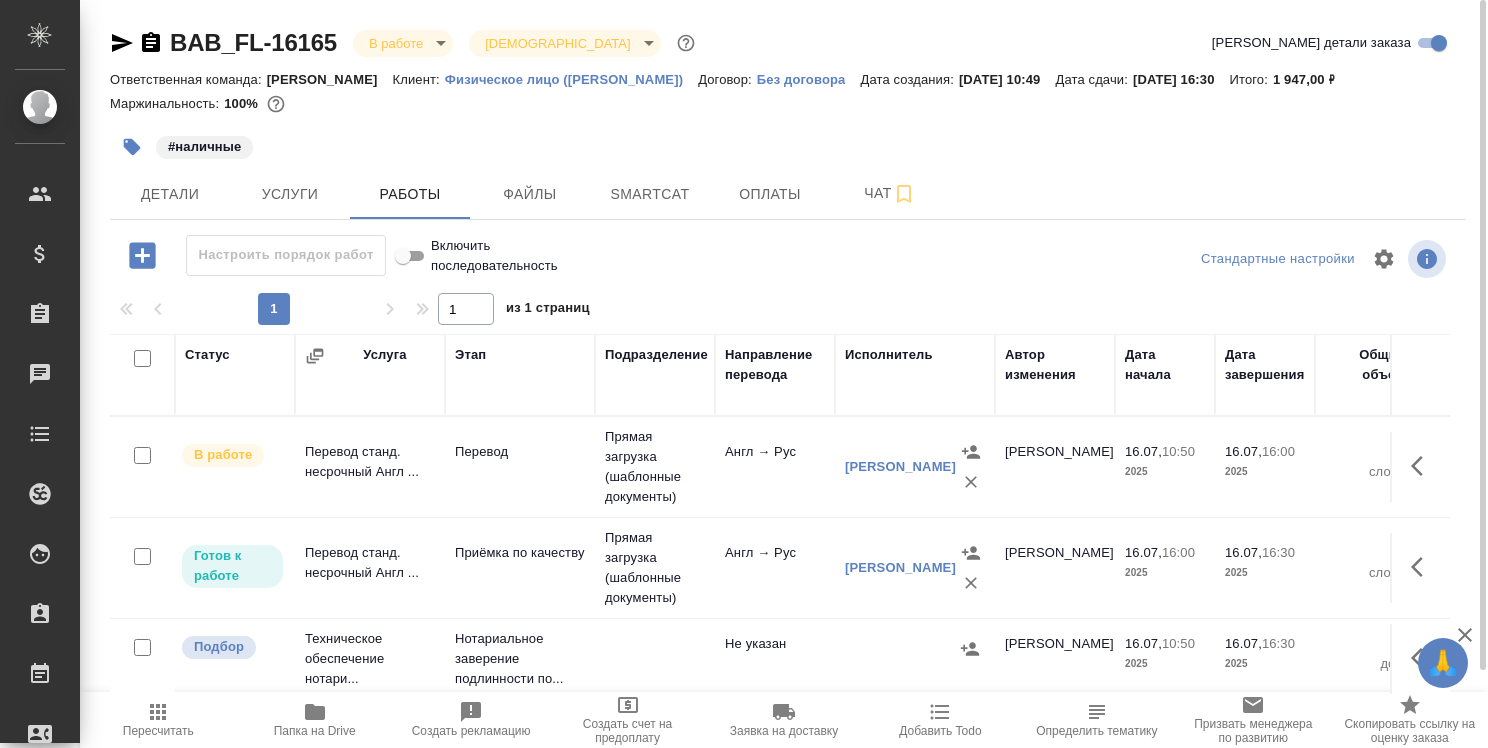 scroll, scrollTop: 0, scrollLeft: 0, axis: both 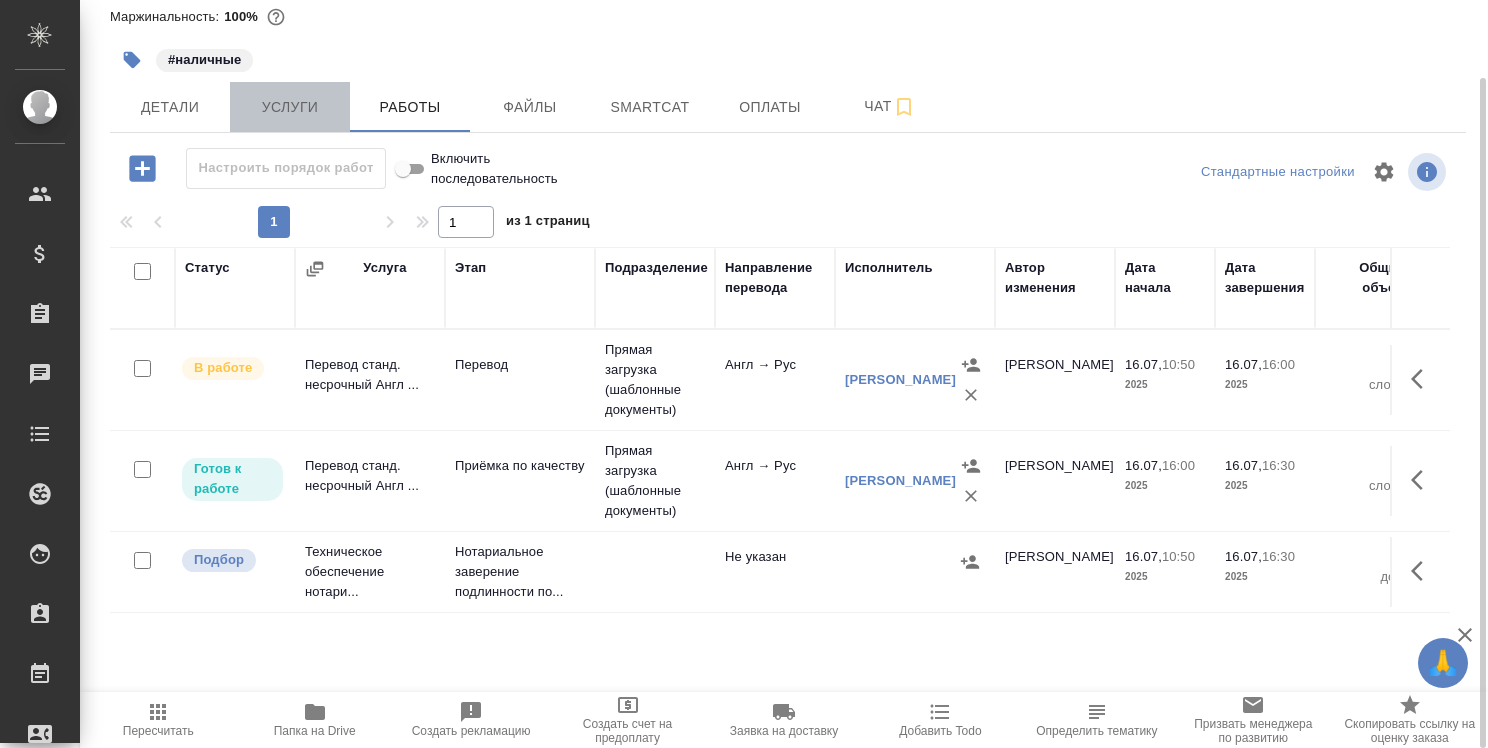 click on "Услуги" at bounding box center (290, 107) 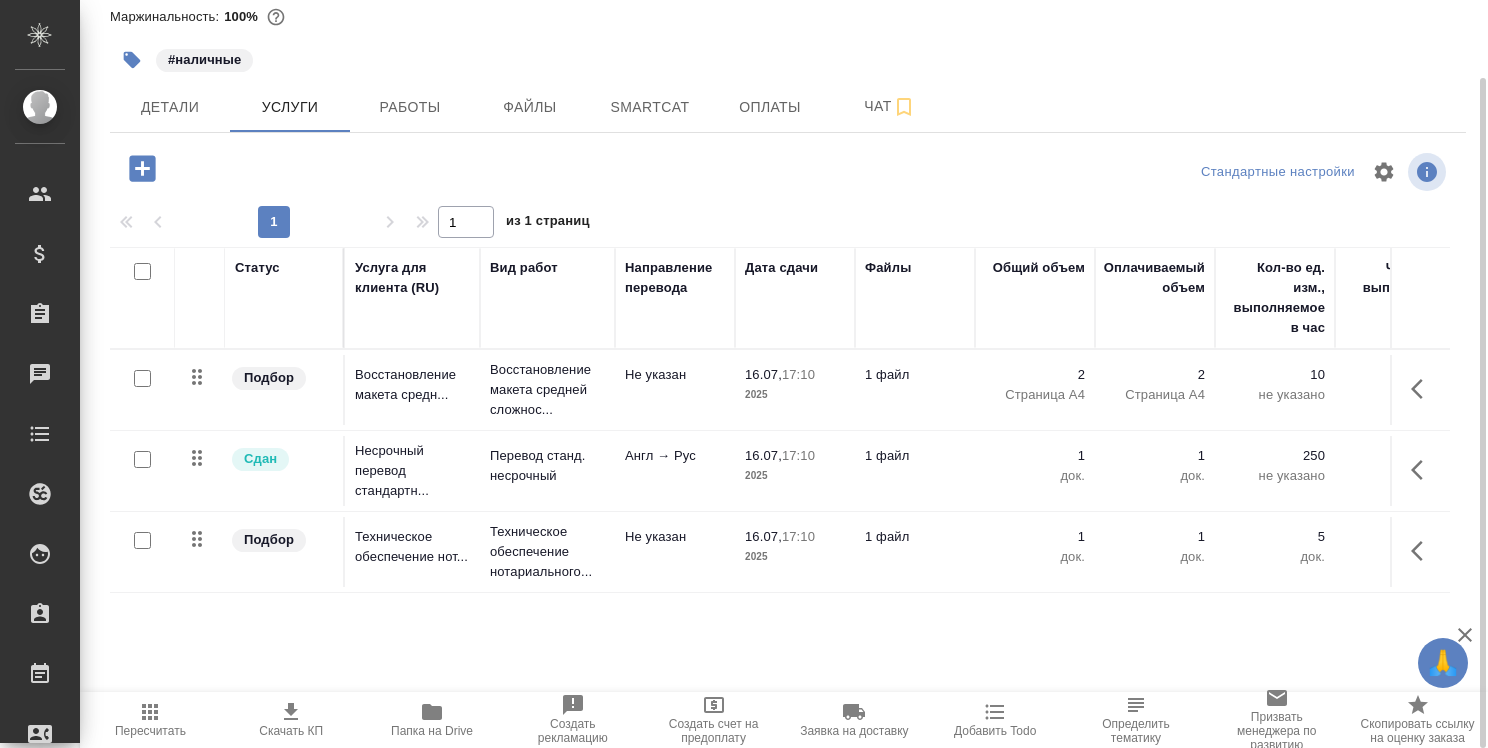 click 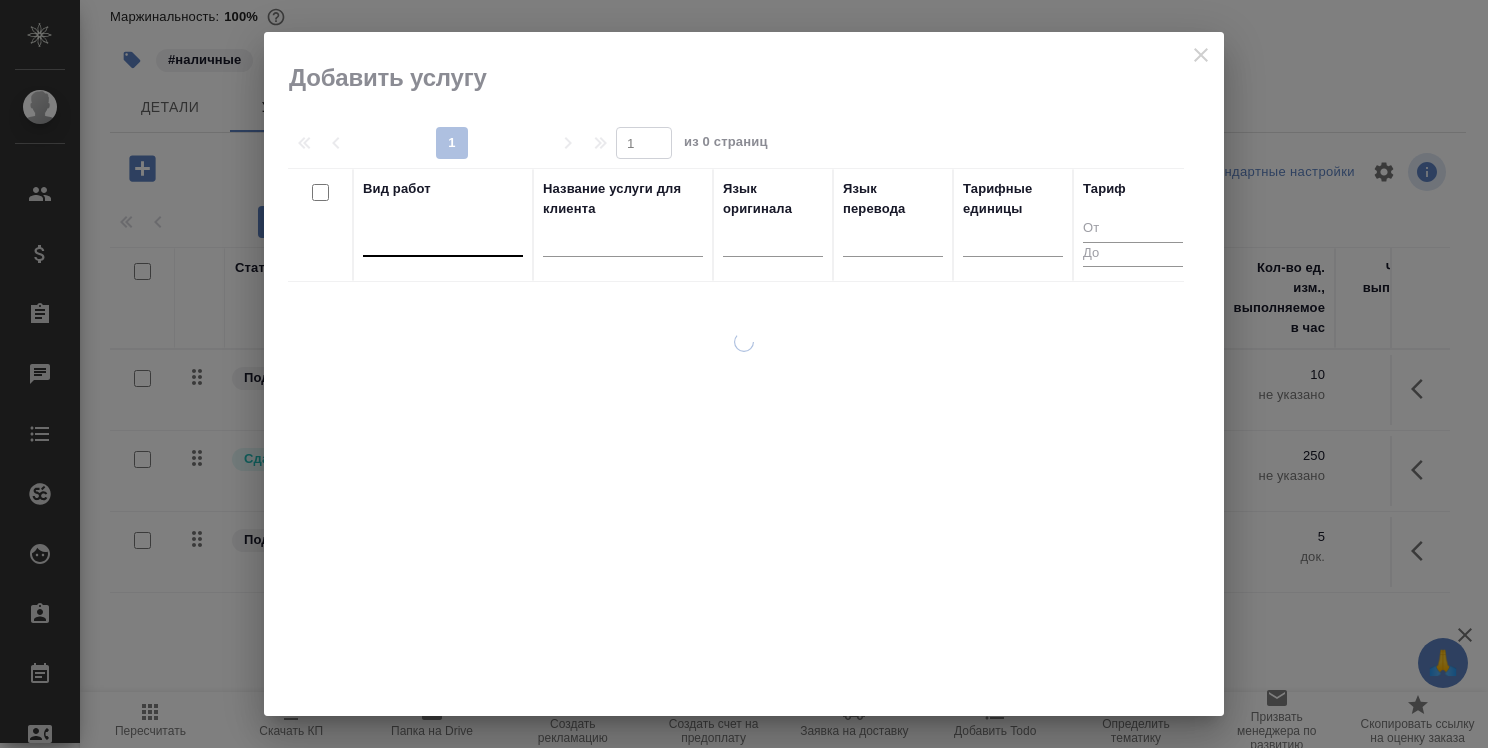 click at bounding box center [443, 236] 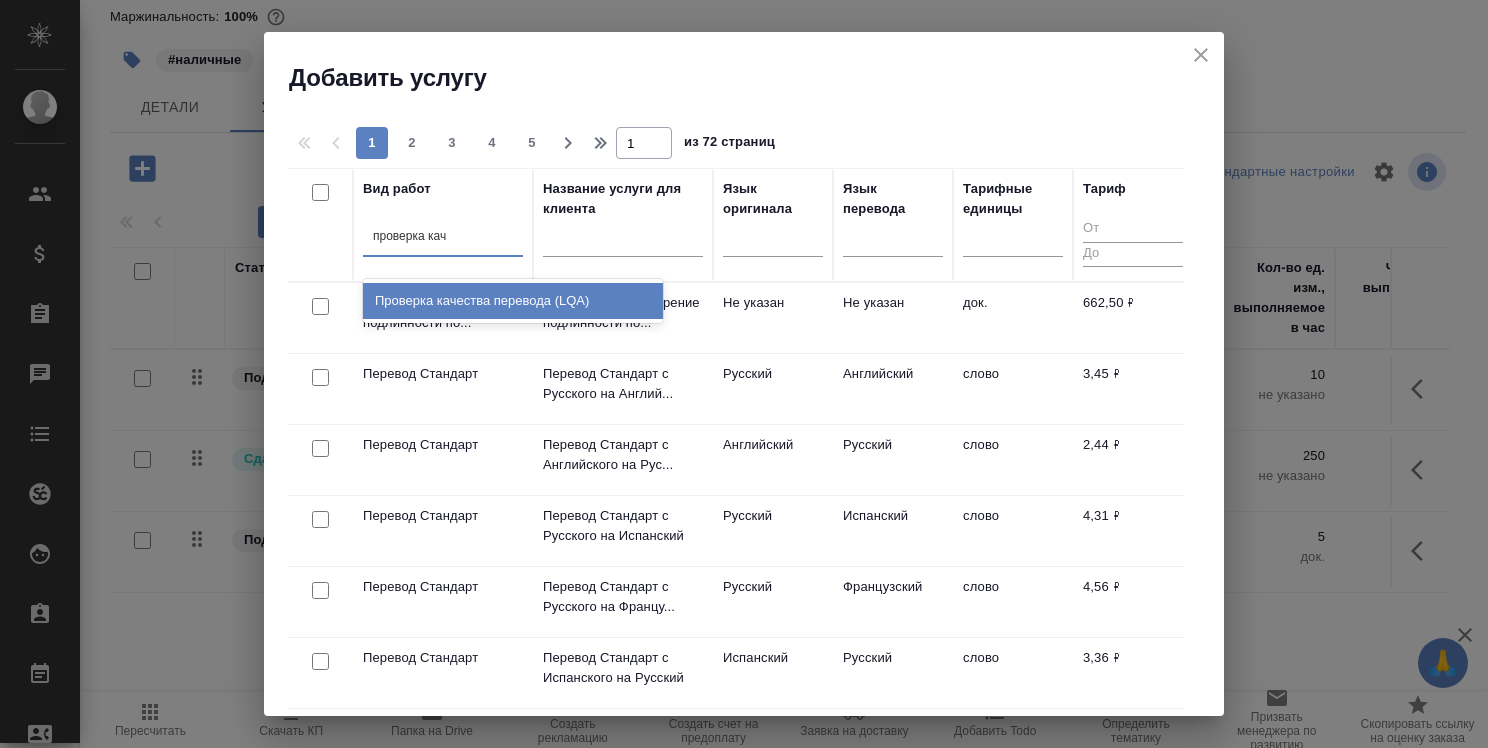 type on "проверка каче" 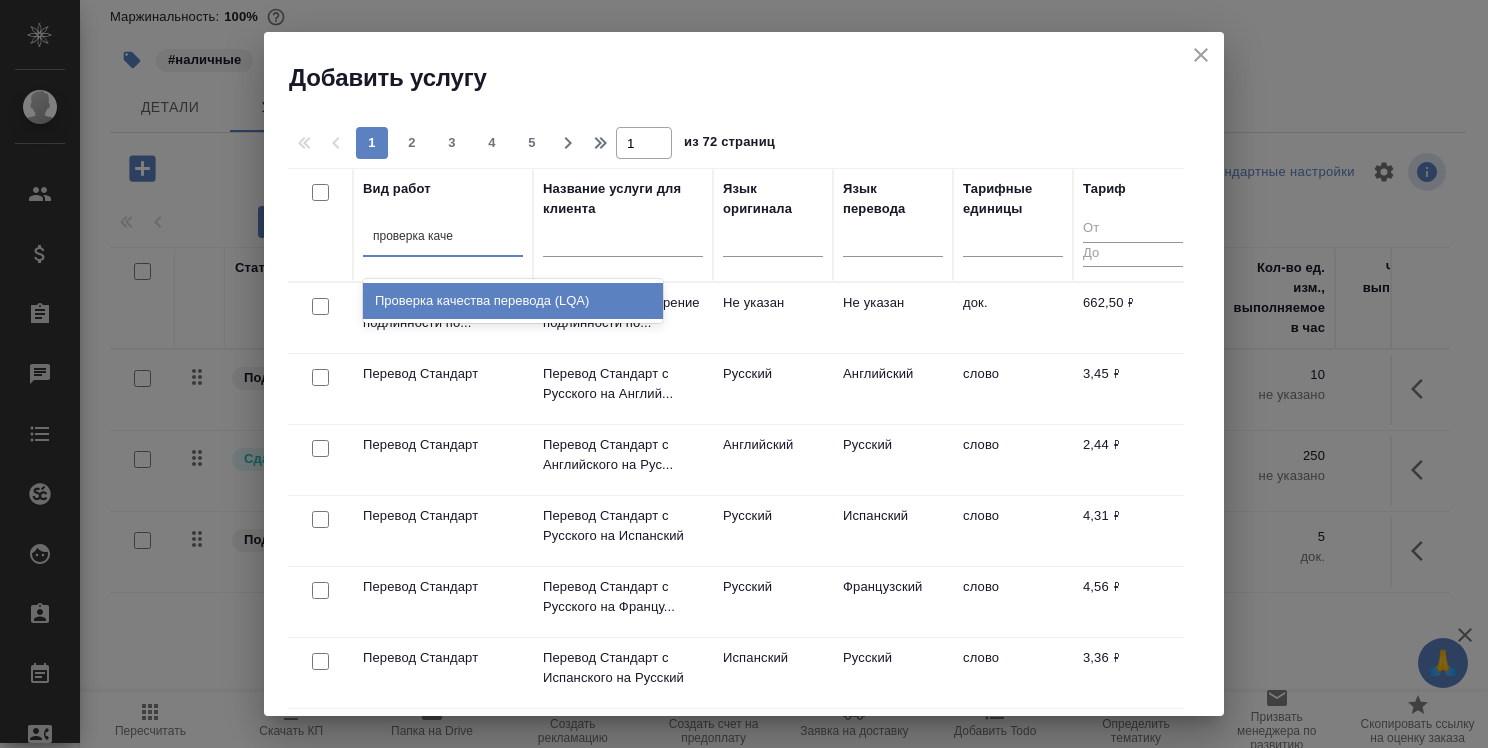 click on "Проверка качества перевода (LQA)" at bounding box center (513, 301) 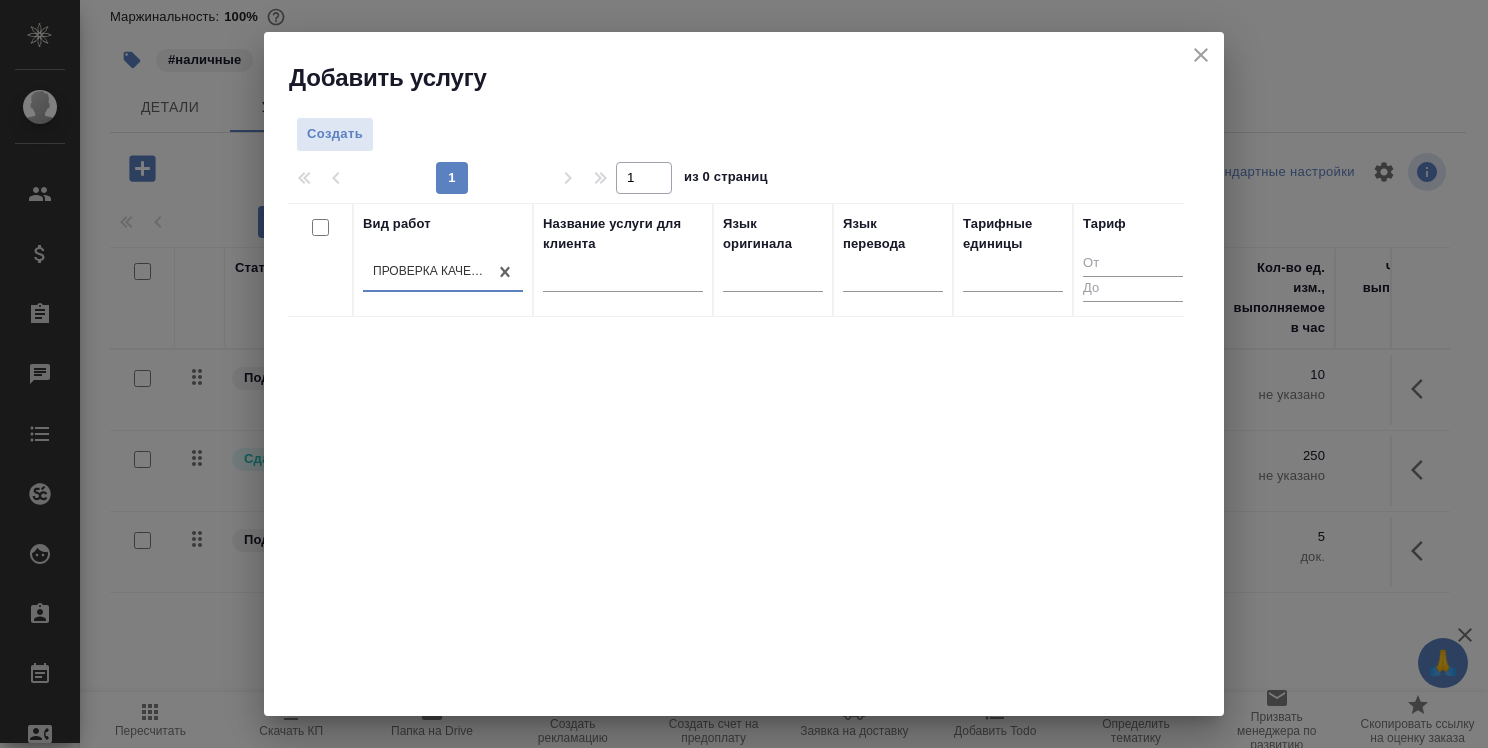 click on "Вид работ   option Проверка качества перевода (LQA), selected.     0 results available. Select is focused ,type to refine list, press Down to open the menu,  Проверка качества перевода (LQA) Название услуги для клиента Язык оригинала   Язык перевода   Тарифные единицы   Тариф" at bounding box center (736, 503) 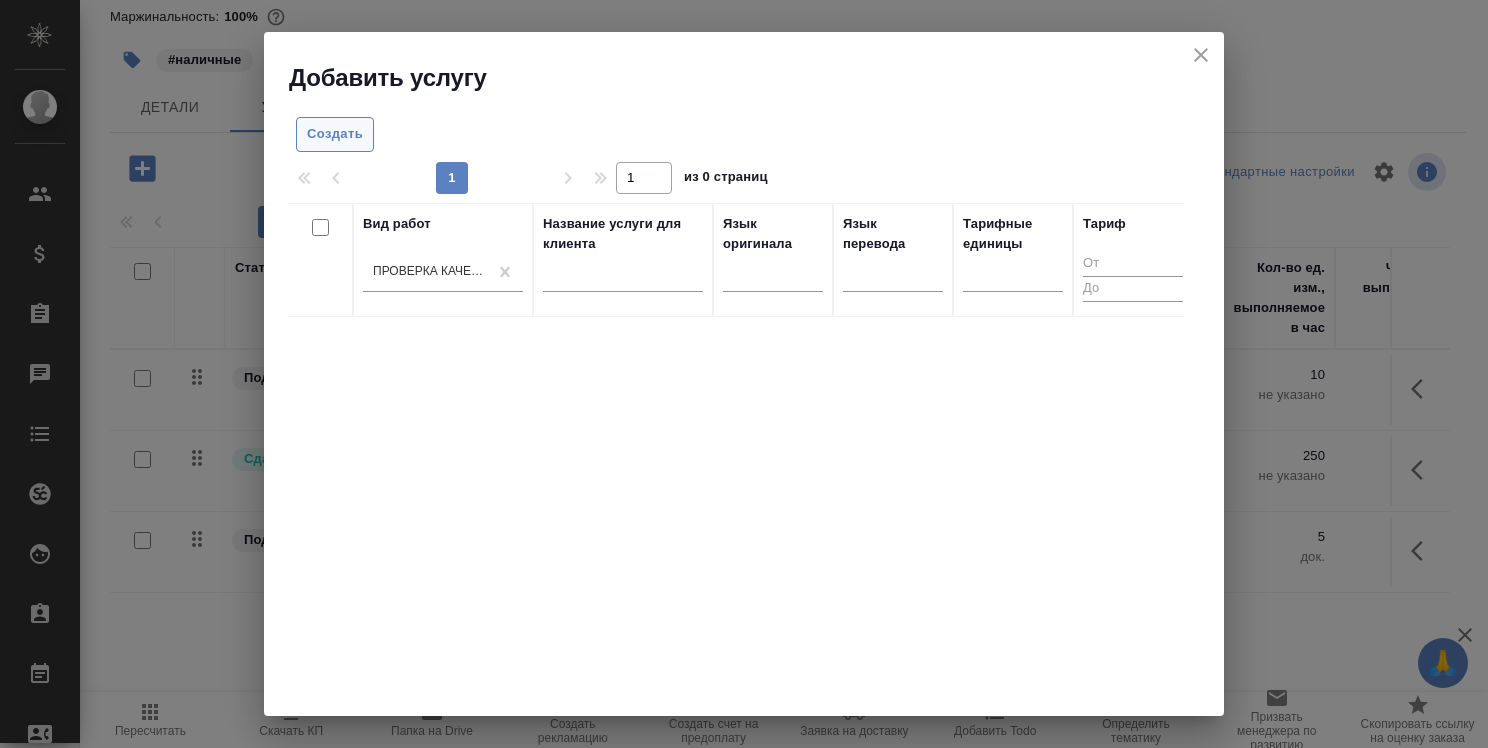 click on "Создать" at bounding box center [335, 134] 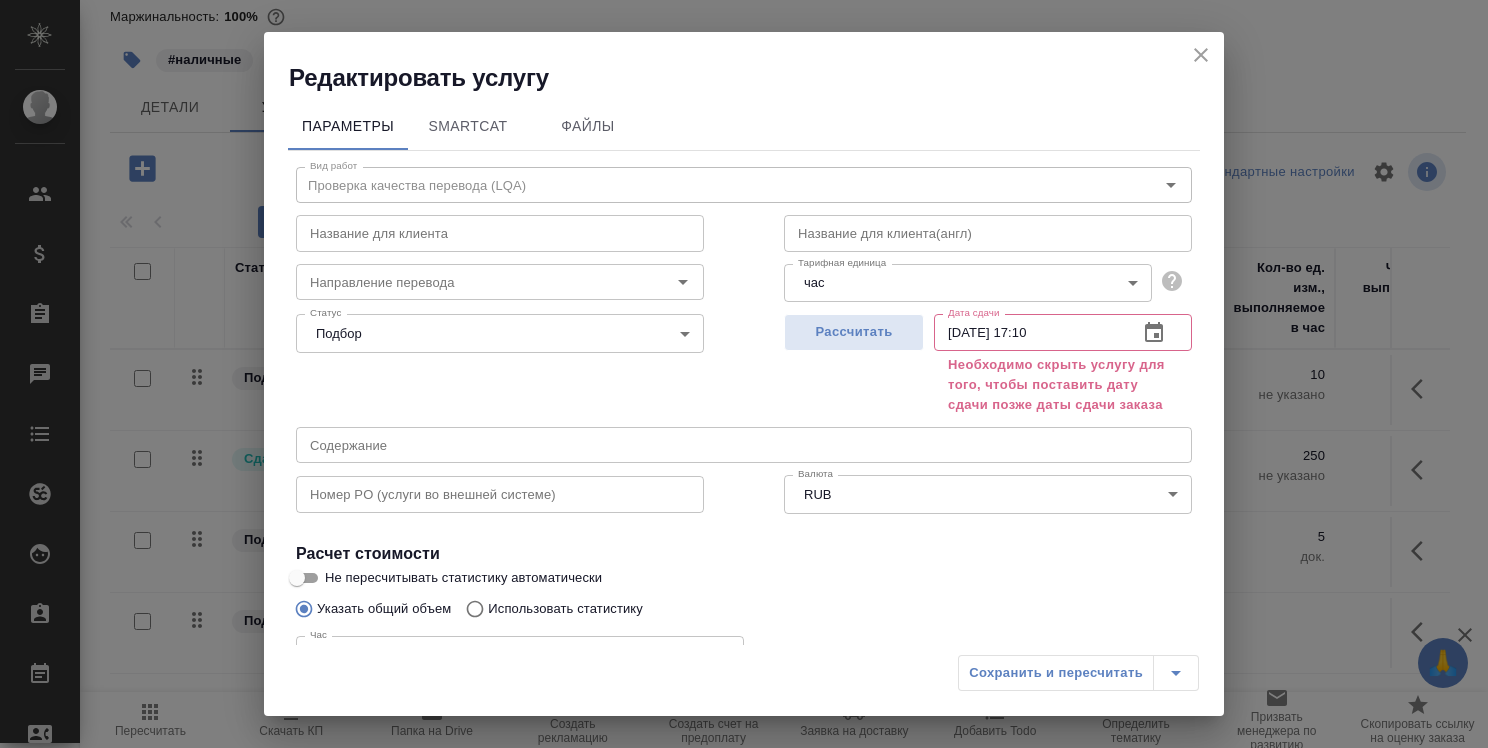 click 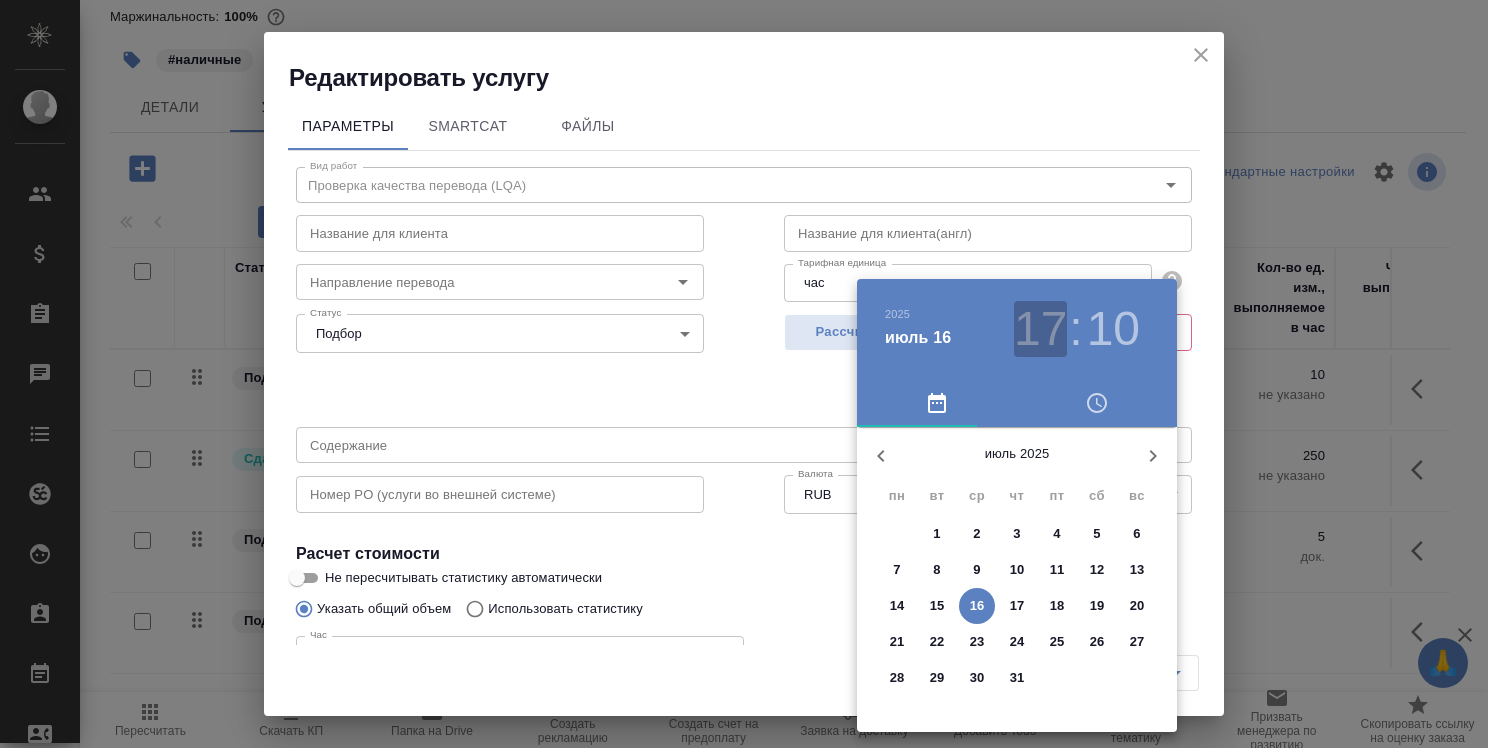 click on "17" at bounding box center (1040, 329) 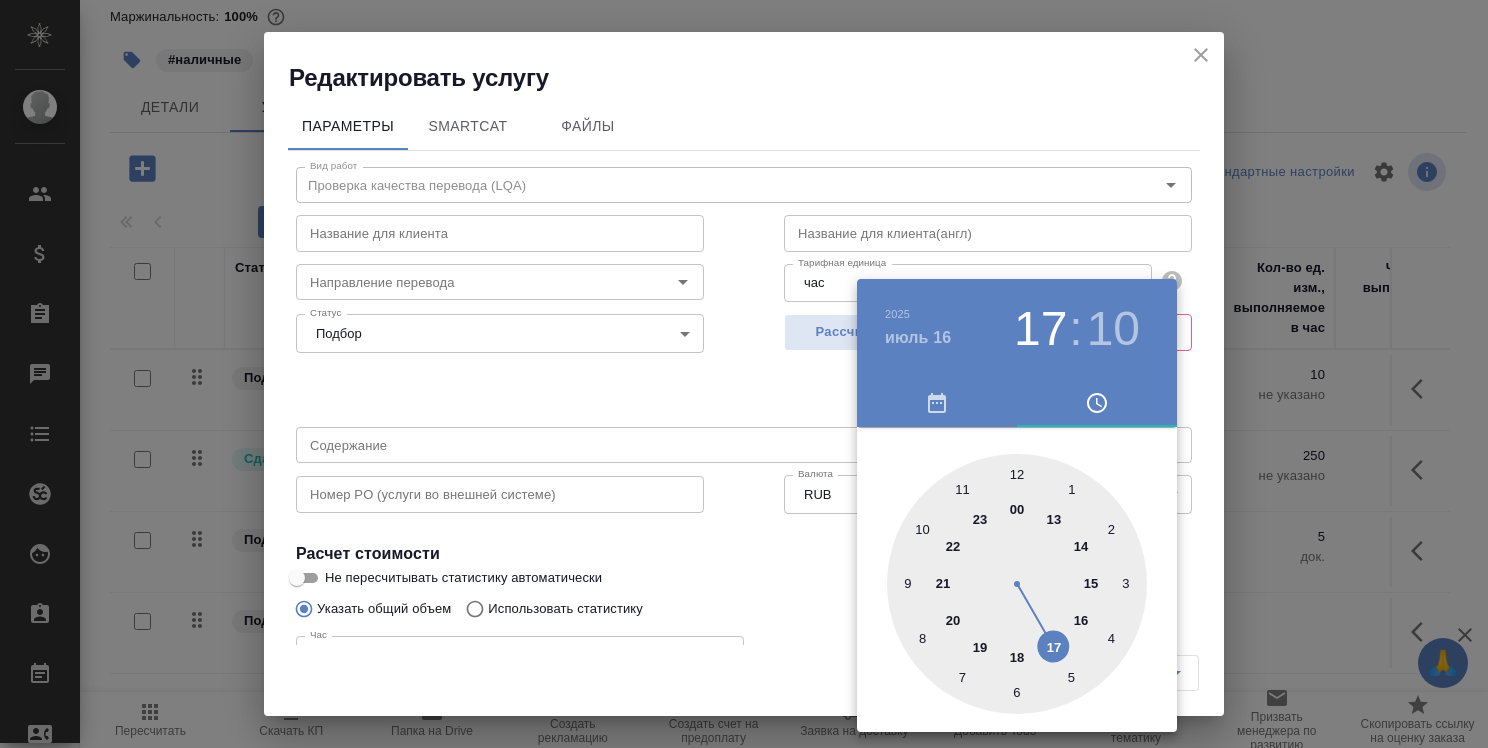 click at bounding box center [1017, 584] 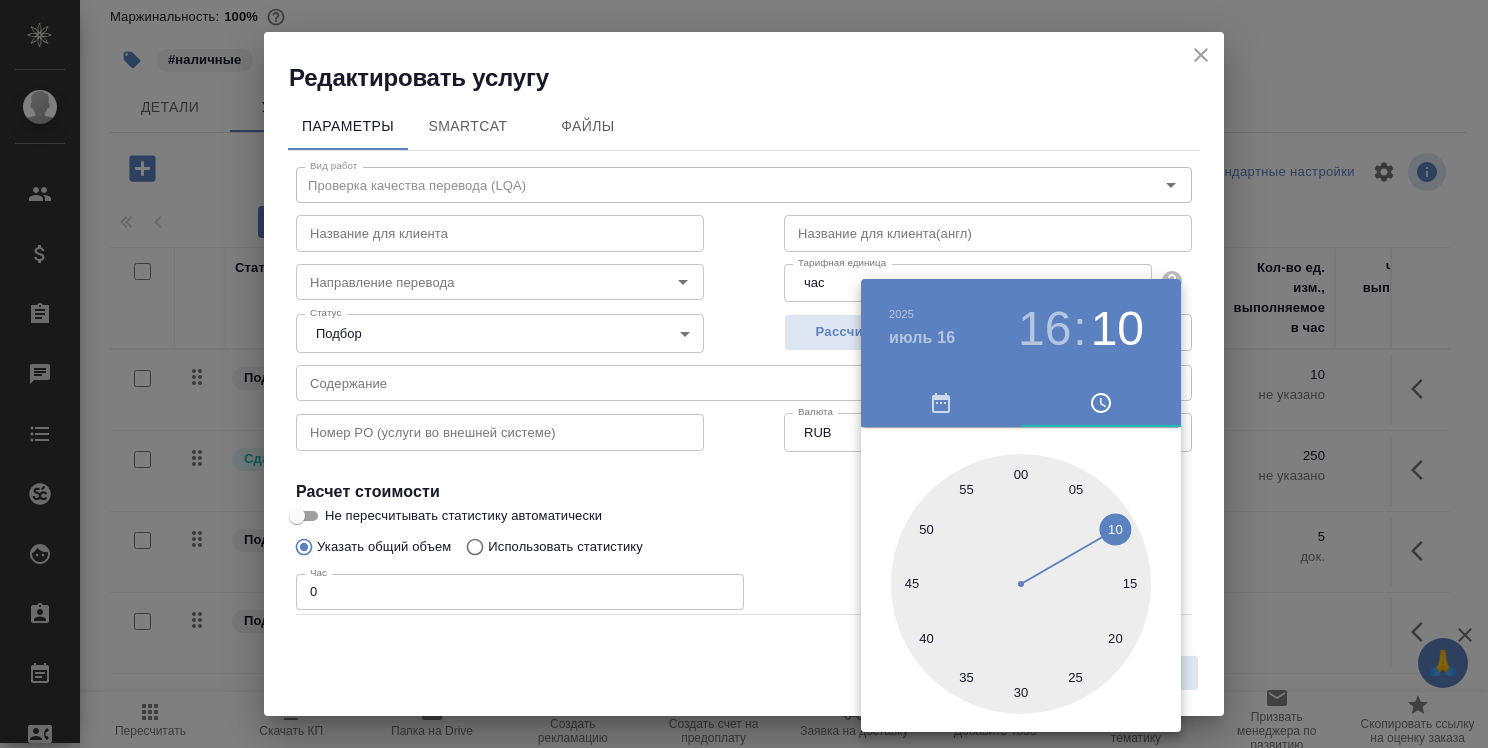 click at bounding box center (1021, 584) 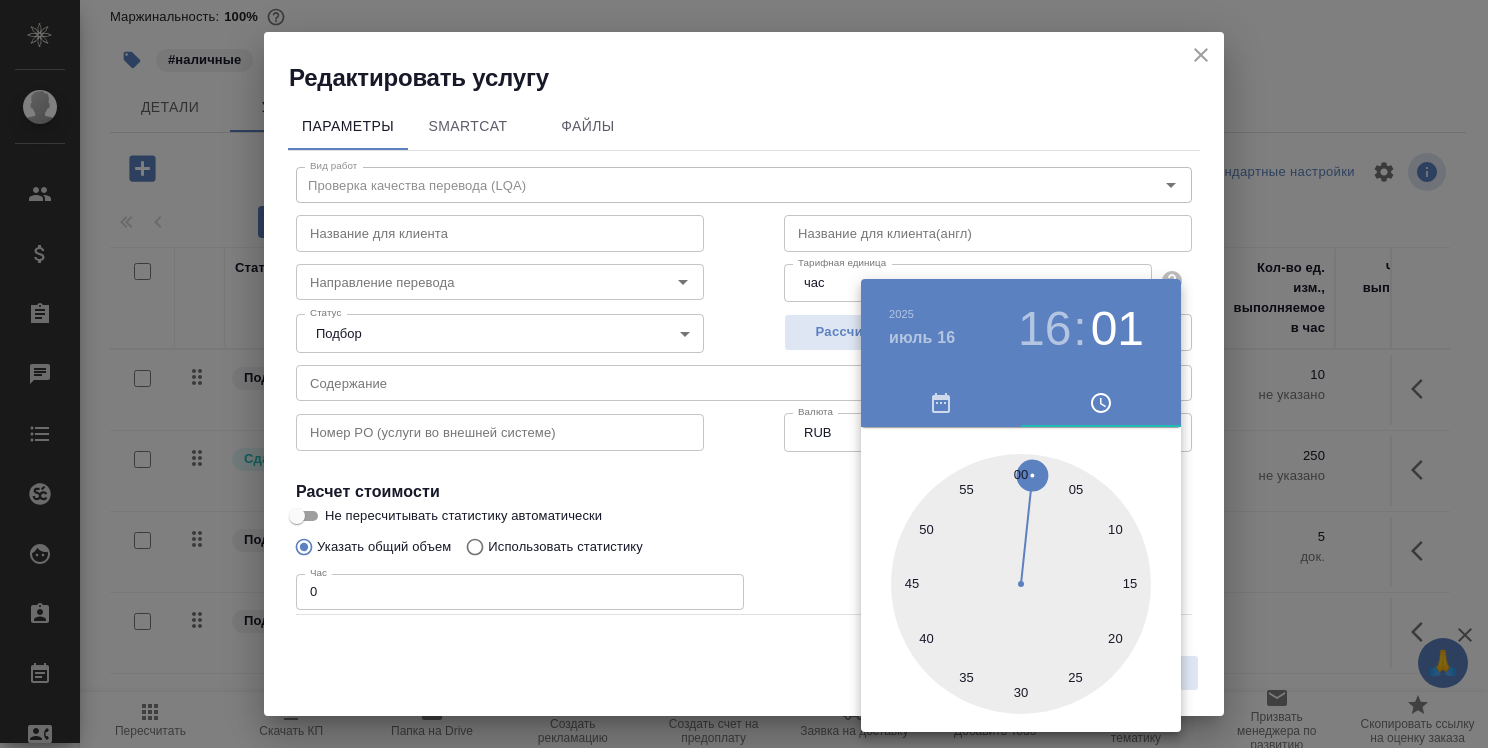 click at bounding box center (744, 374) 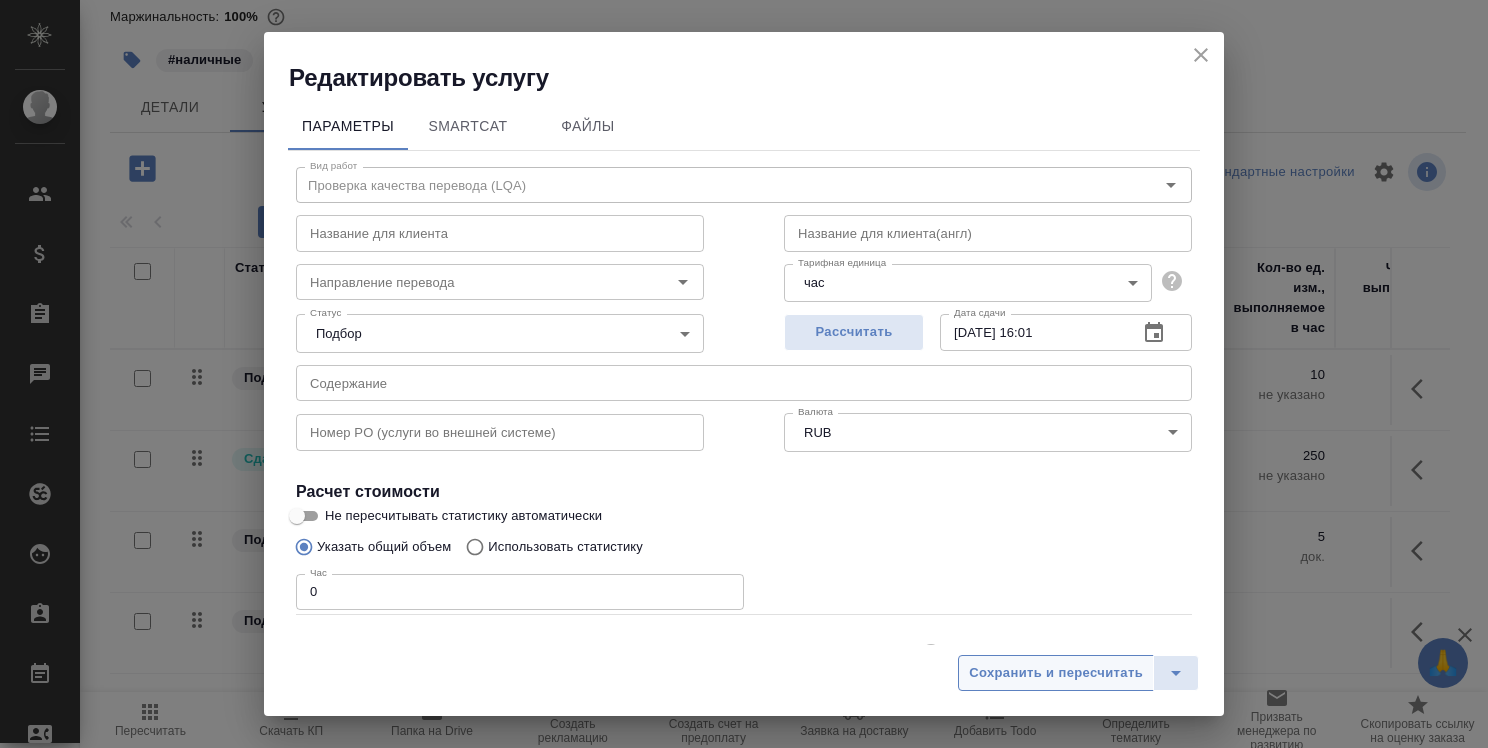 click on "Сохранить и пересчитать" at bounding box center (1056, 673) 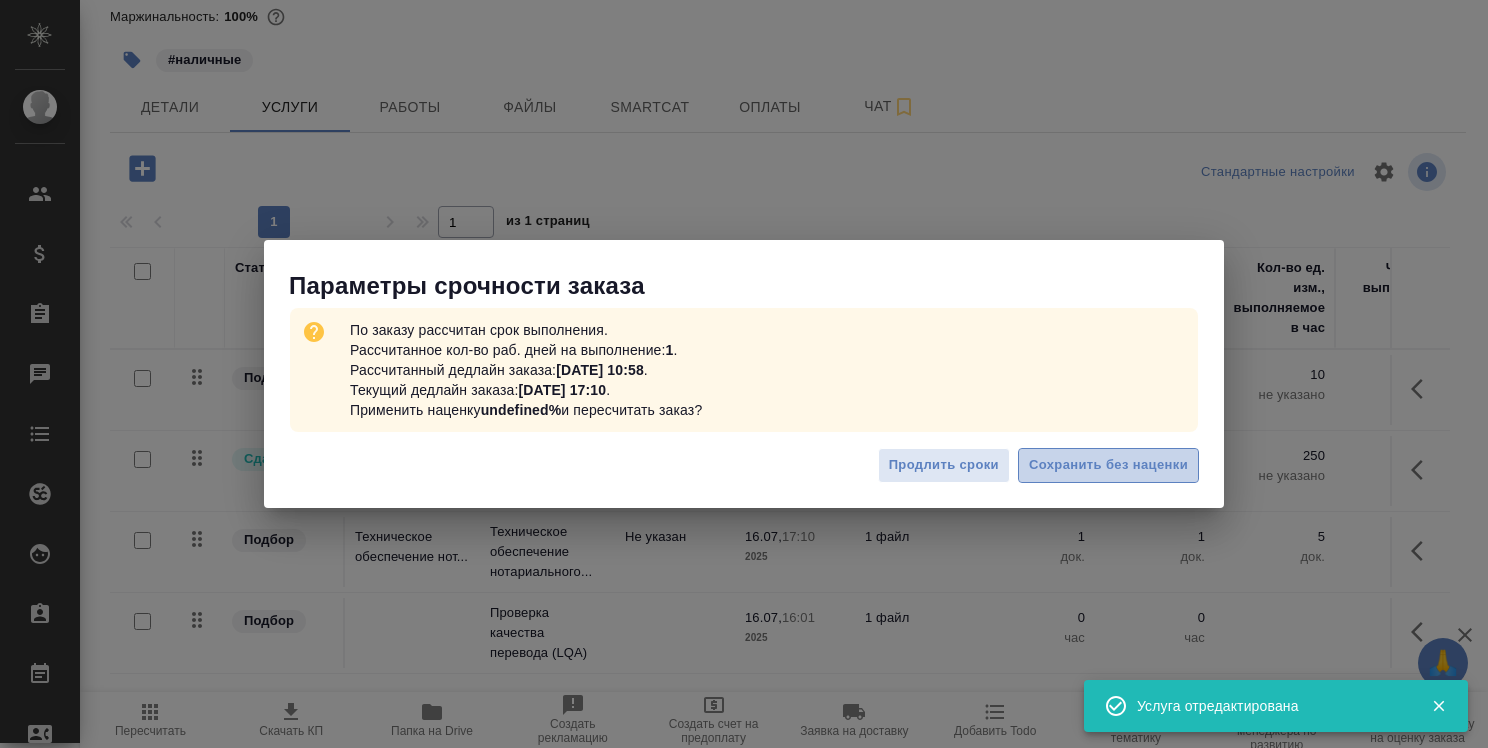 click on "Сохранить без наценки" at bounding box center [1108, 465] 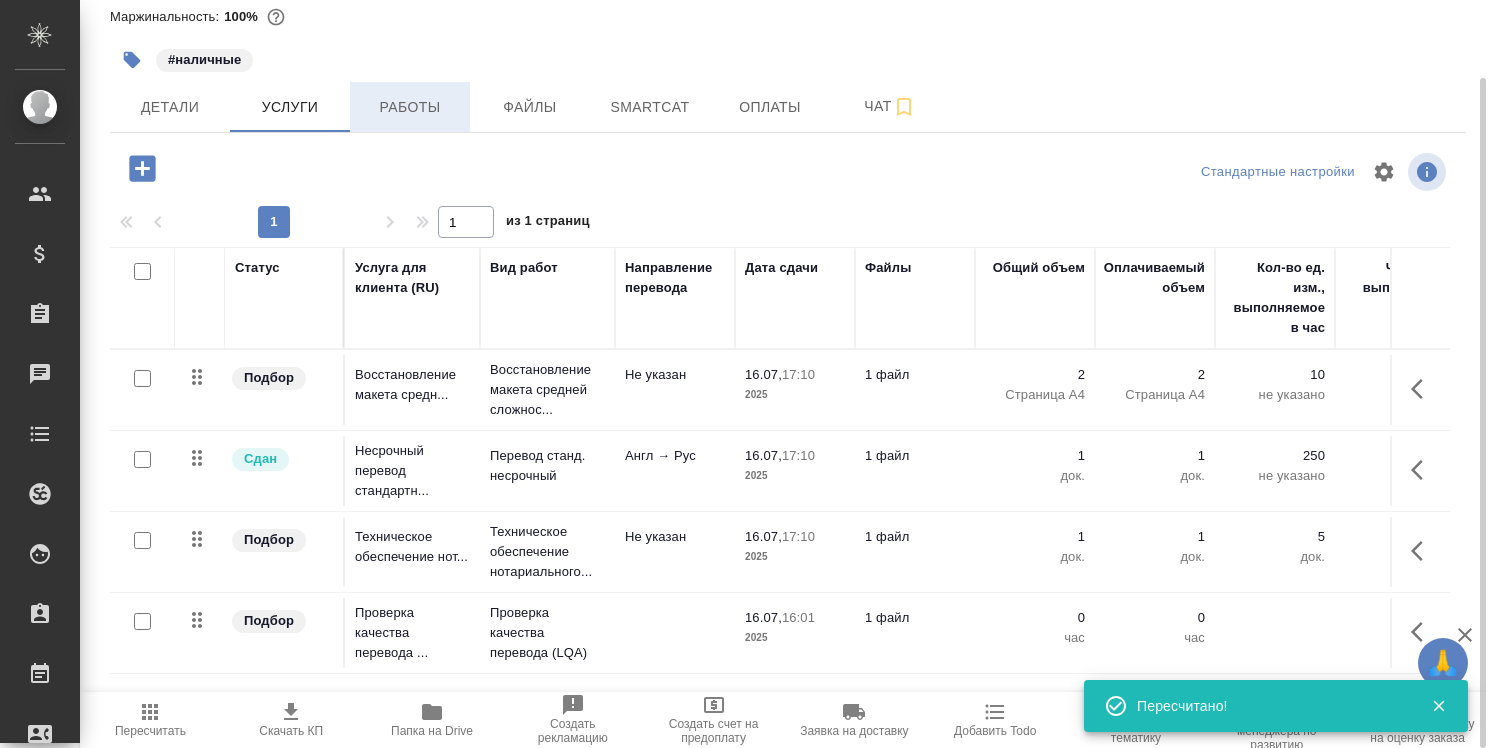 click on "Работы" at bounding box center (410, 107) 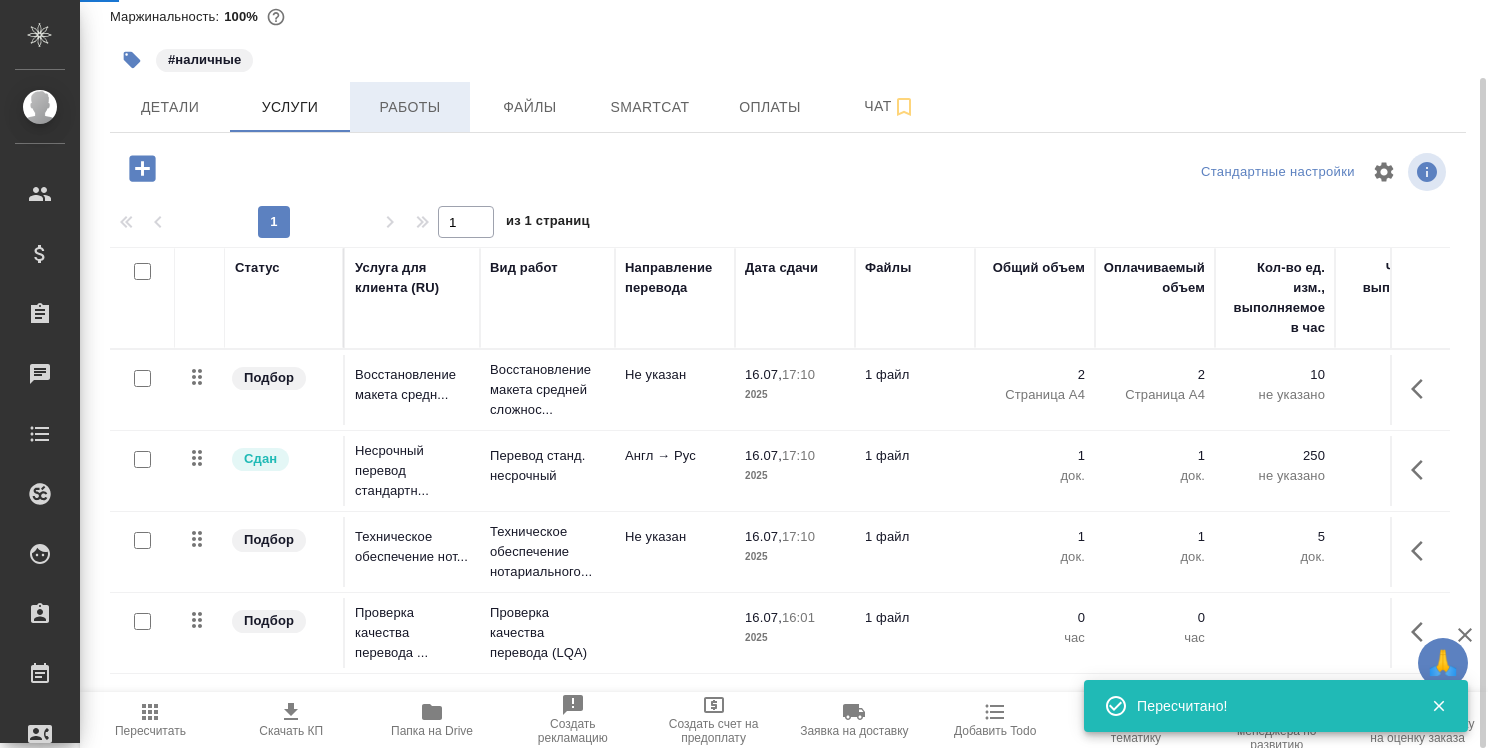 type on "urgent" 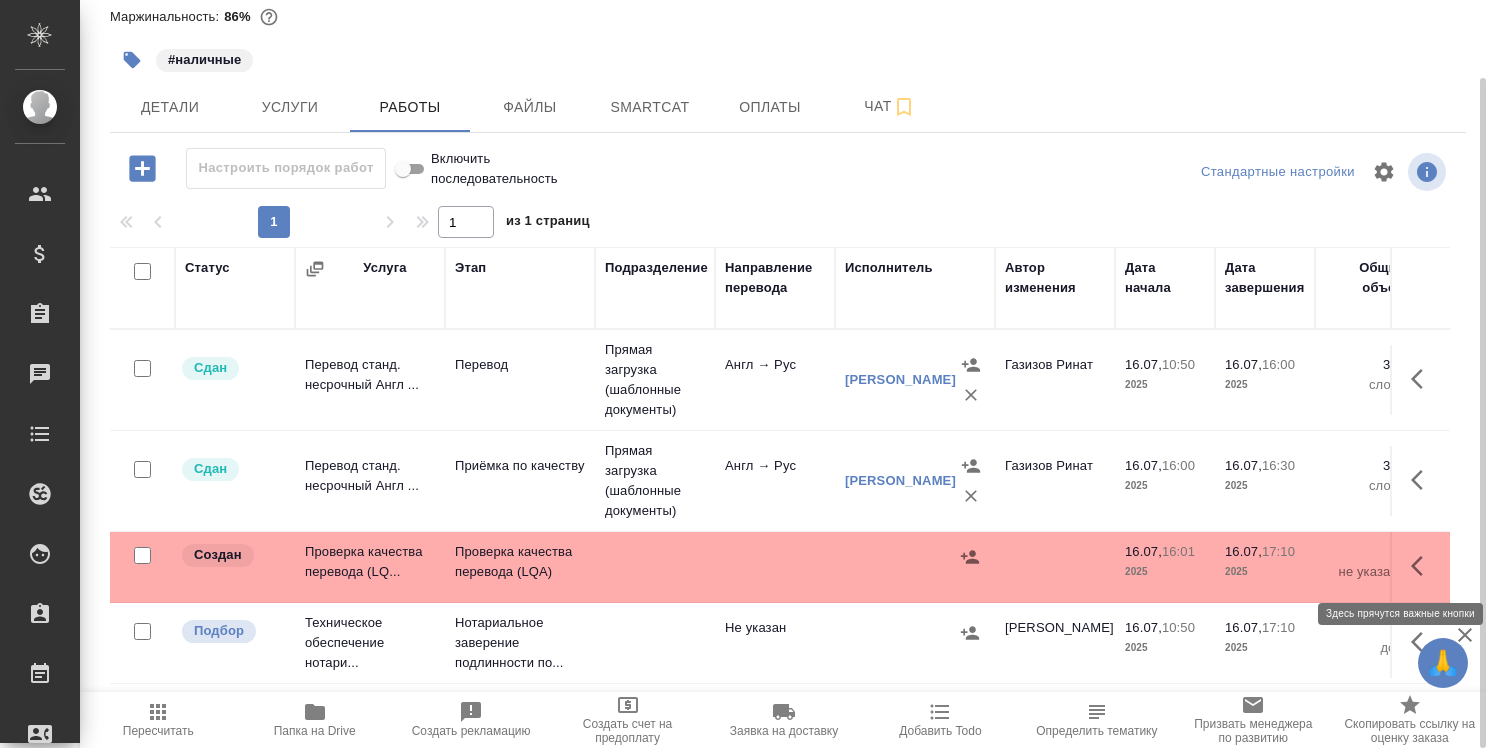 click 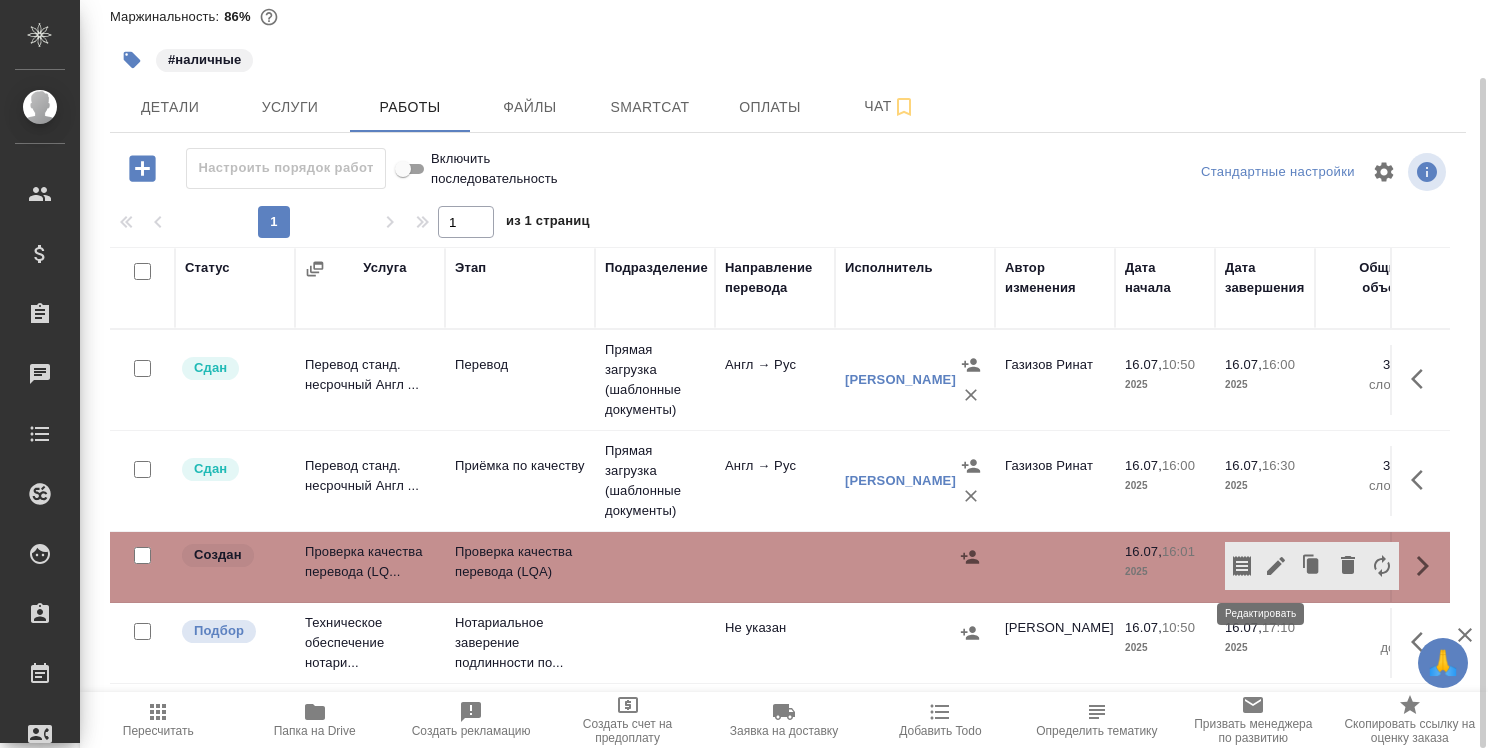 click 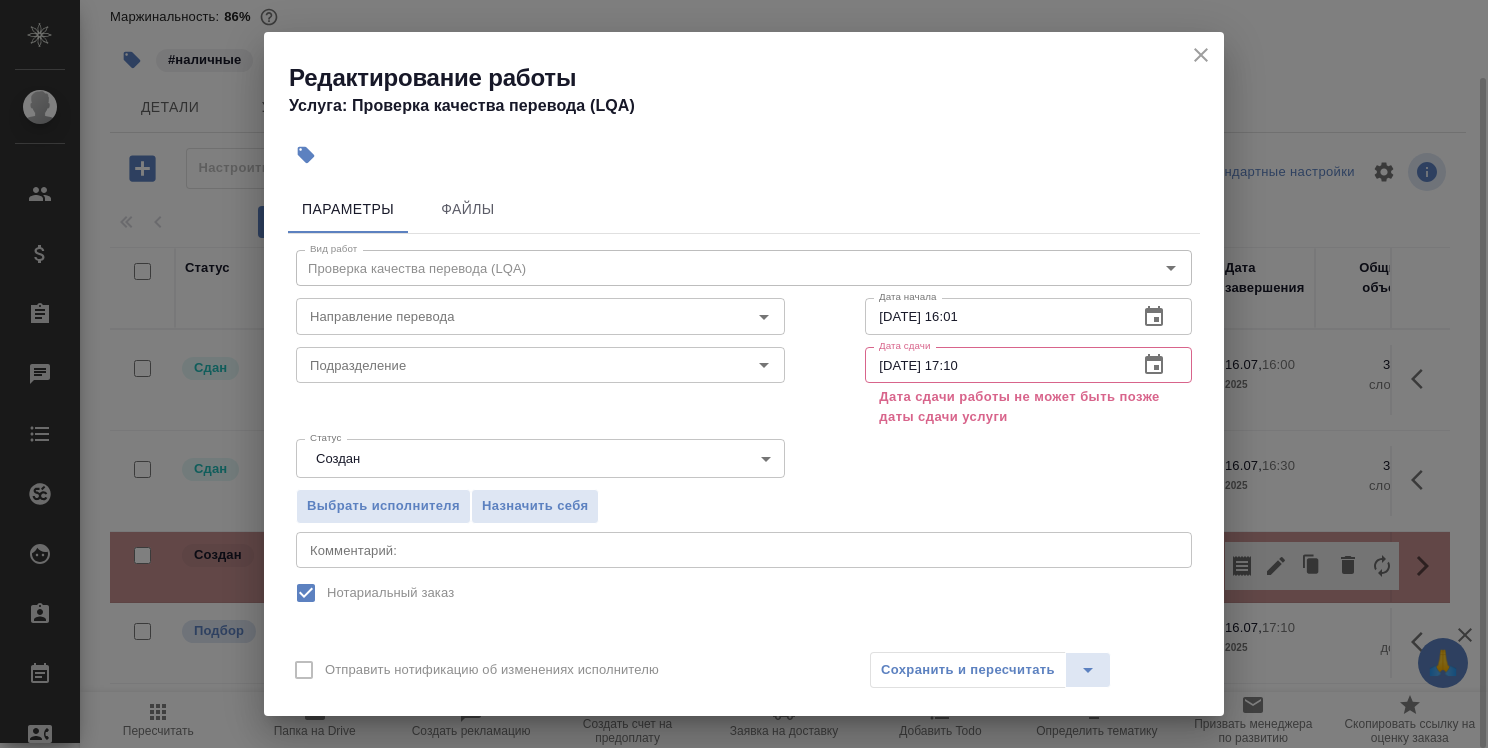 click 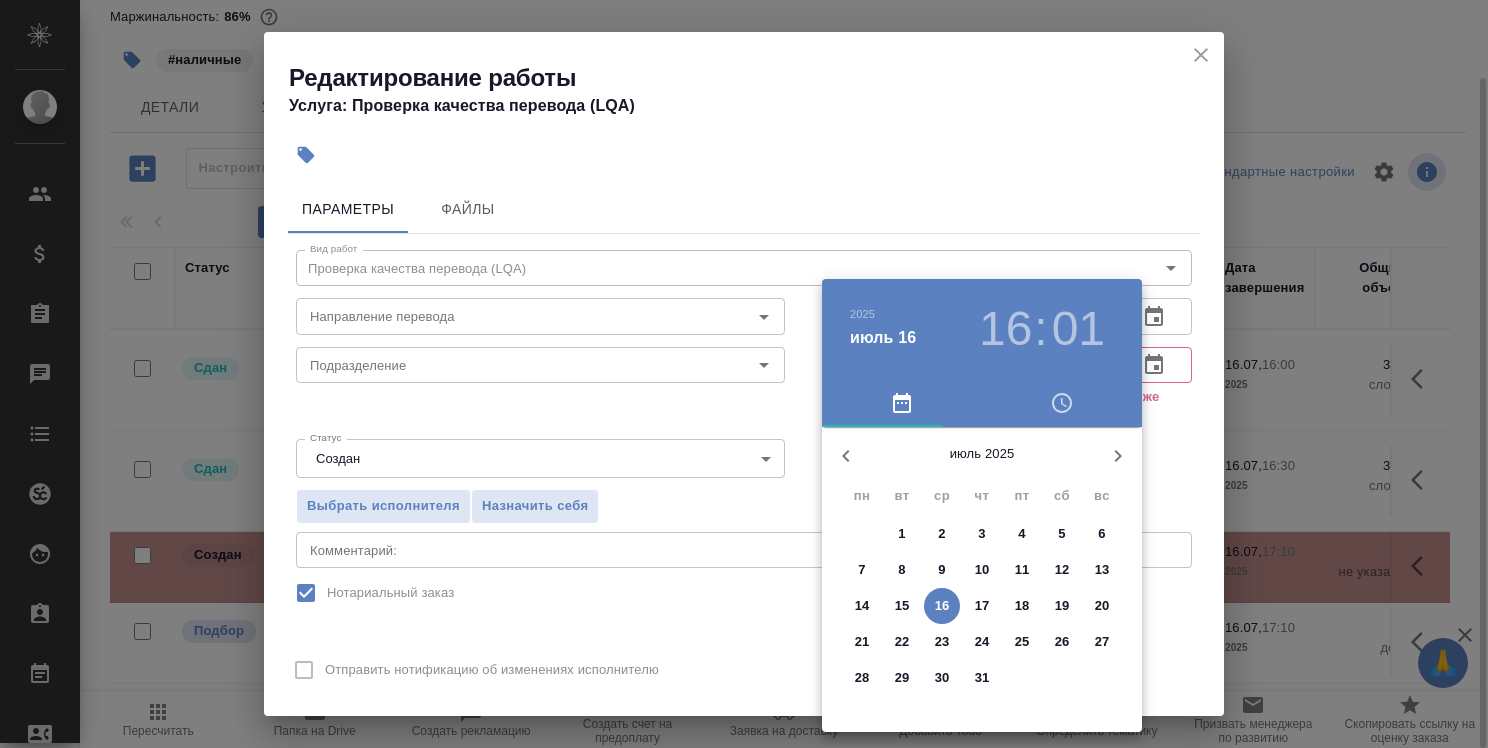 click on "16" at bounding box center (1005, 329) 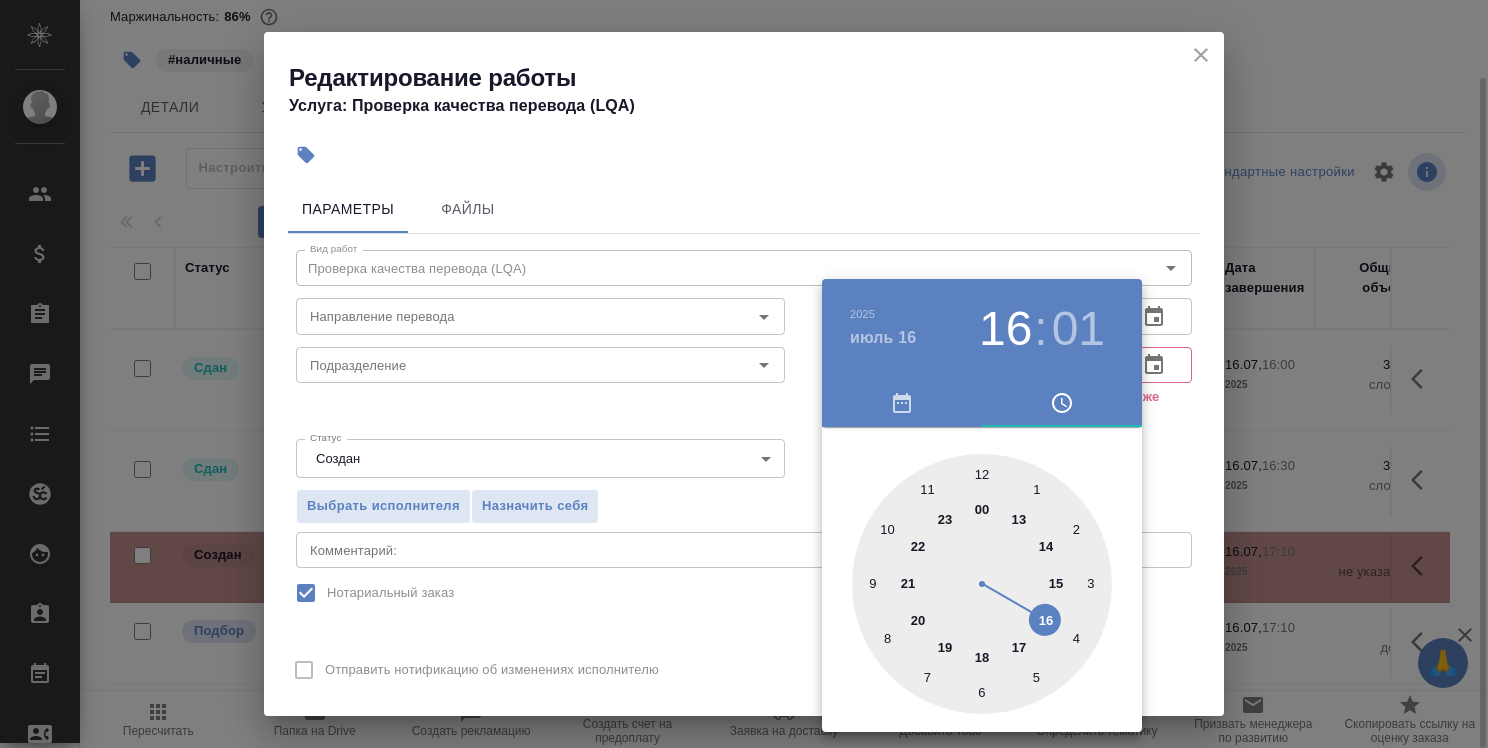 click at bounding box center (982, 584) 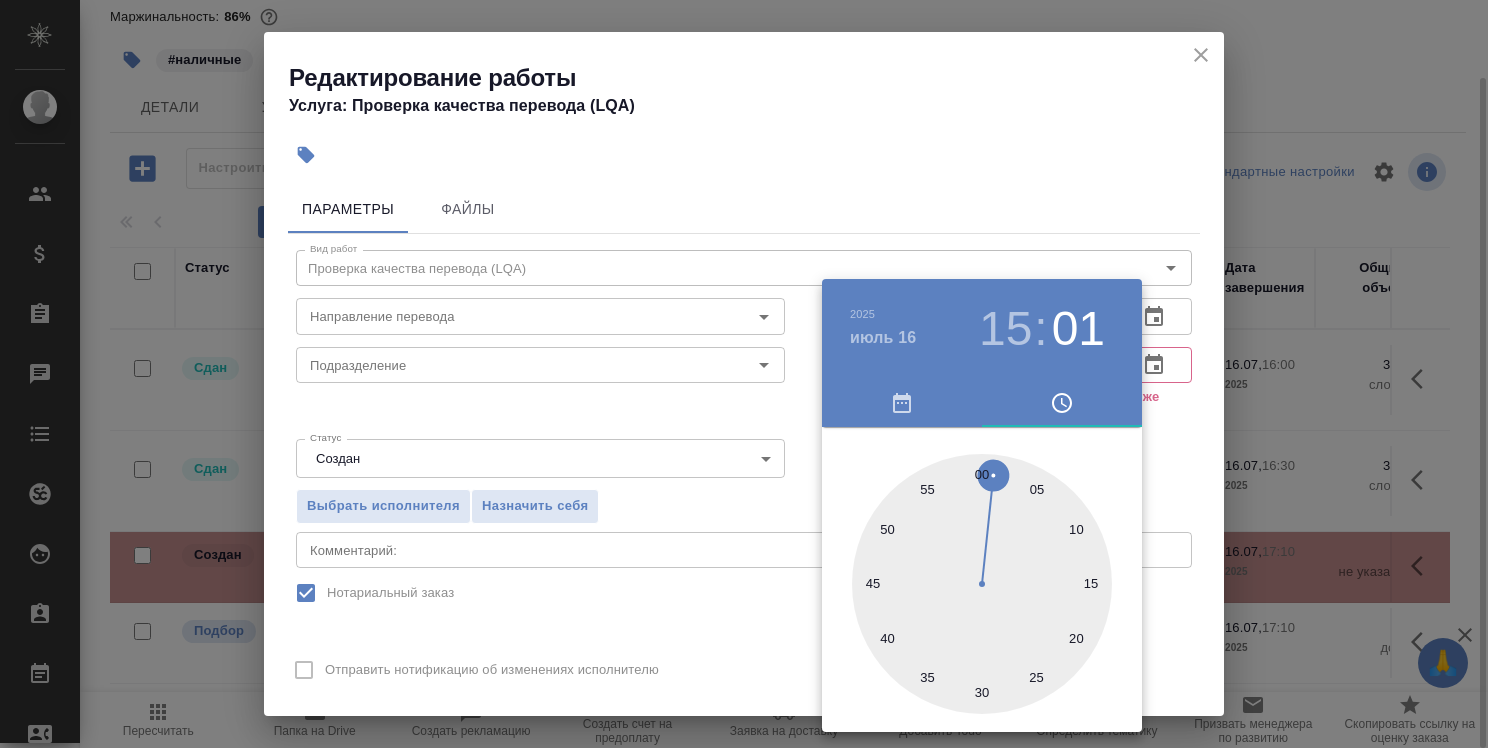 click at bounding box center (982, 584) 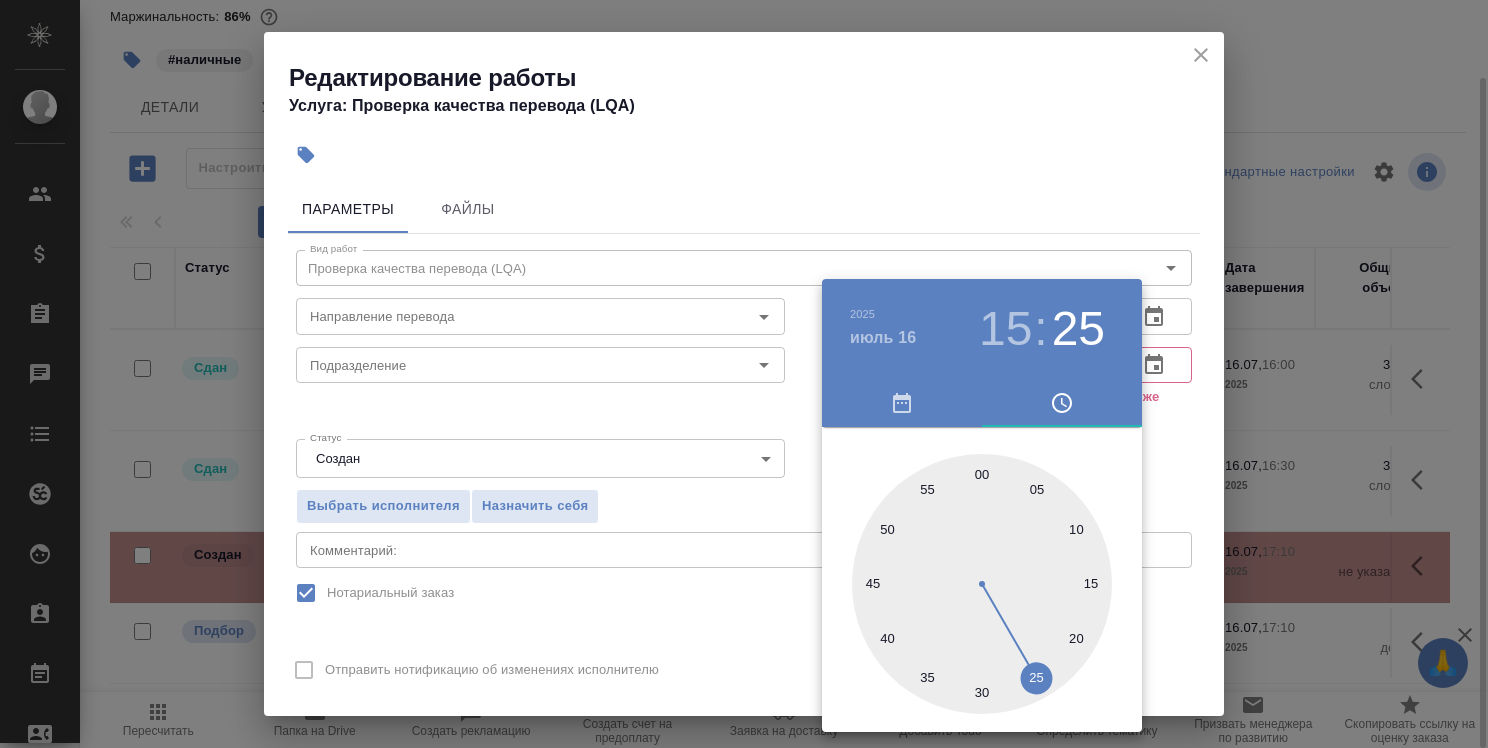 click at bounding box center [744, 374] 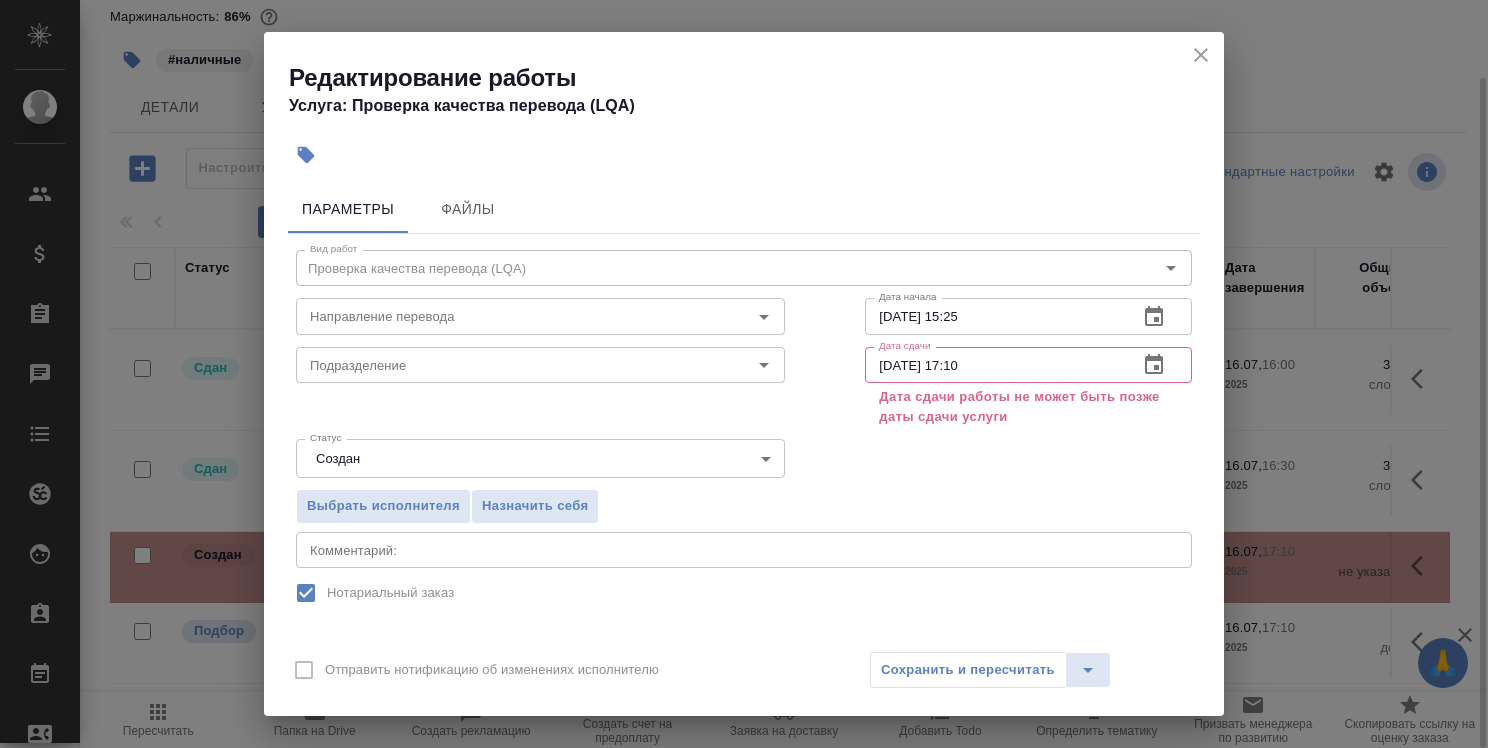 click 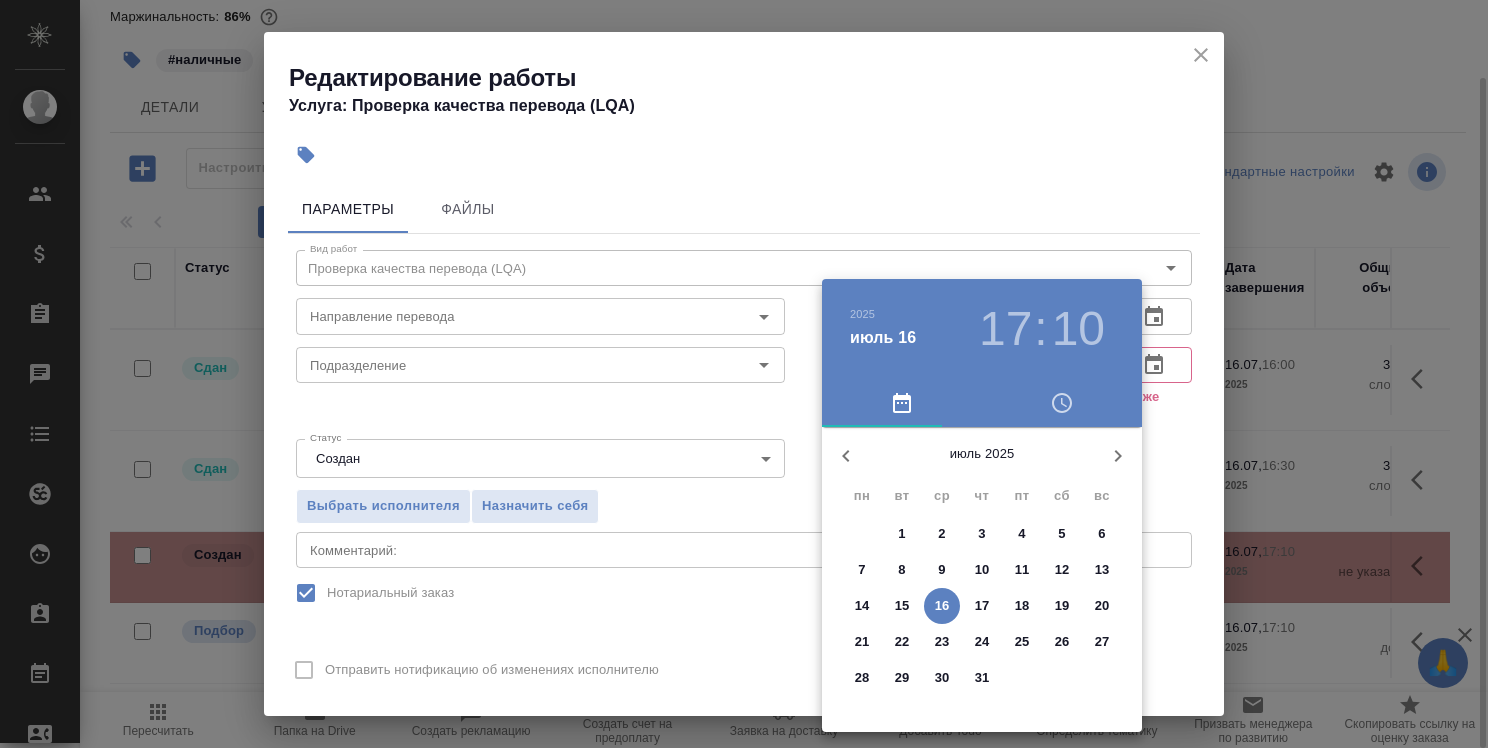 click on "17" at bounding box center (1005, 329) 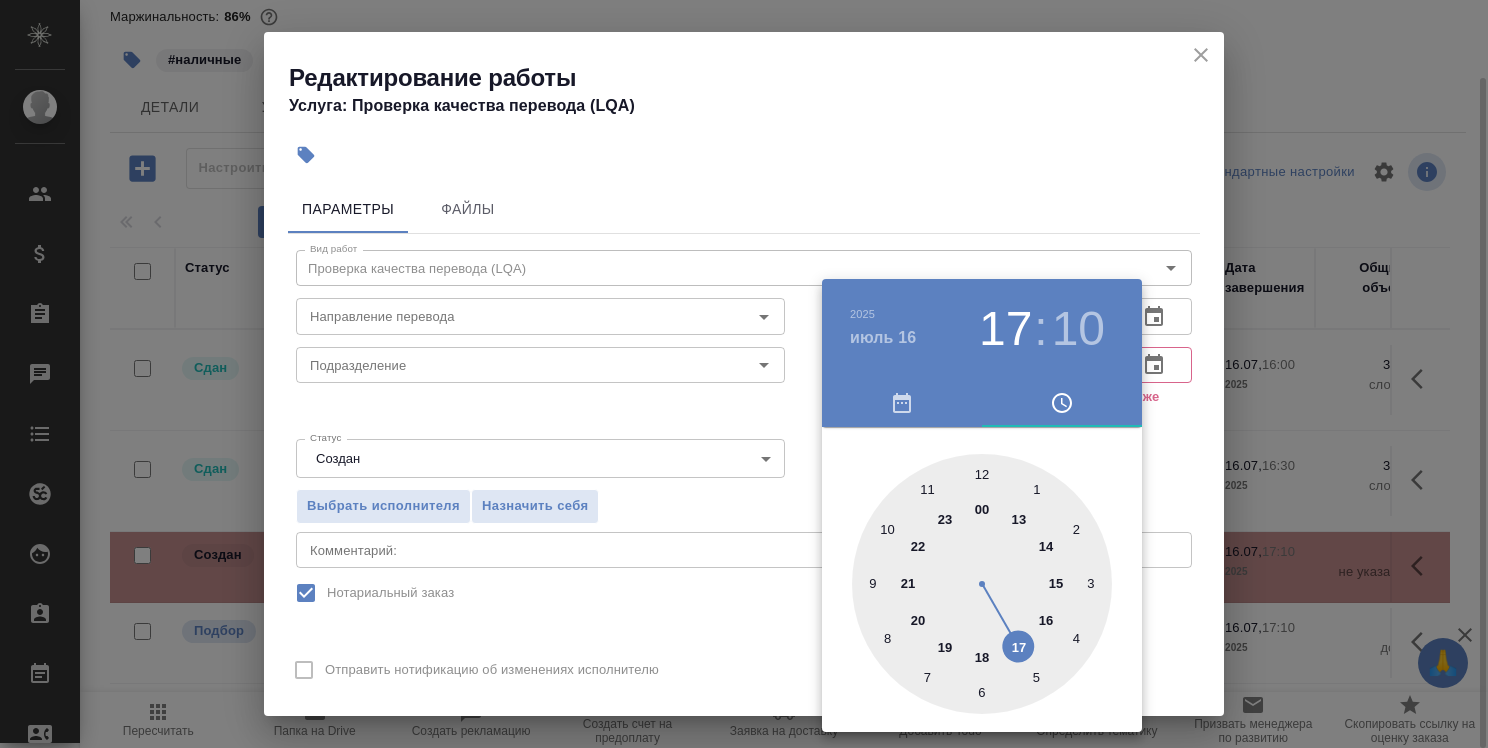 click at bounding box center [982, 584] 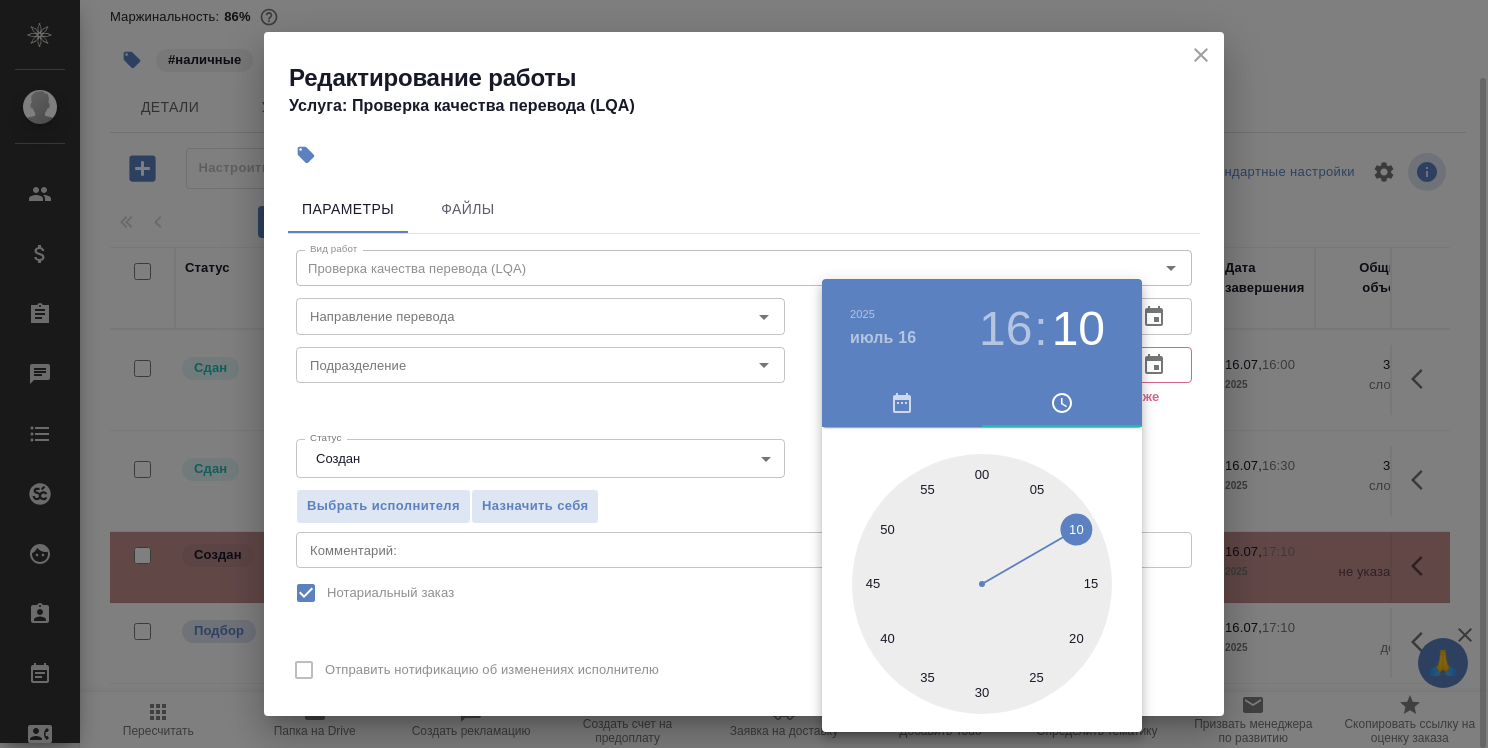 click at bounding box center [982, 584] 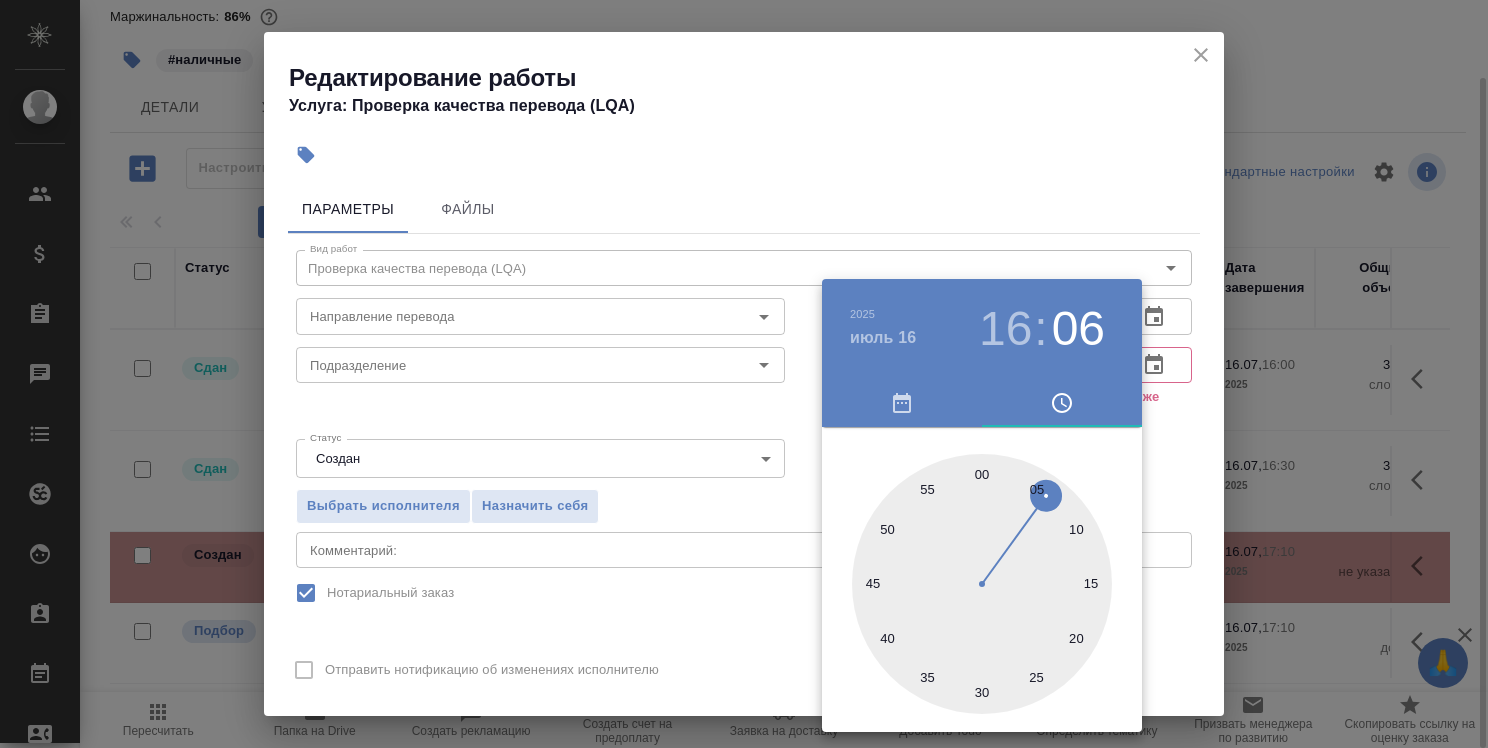 click at bounding box center [744, 374] 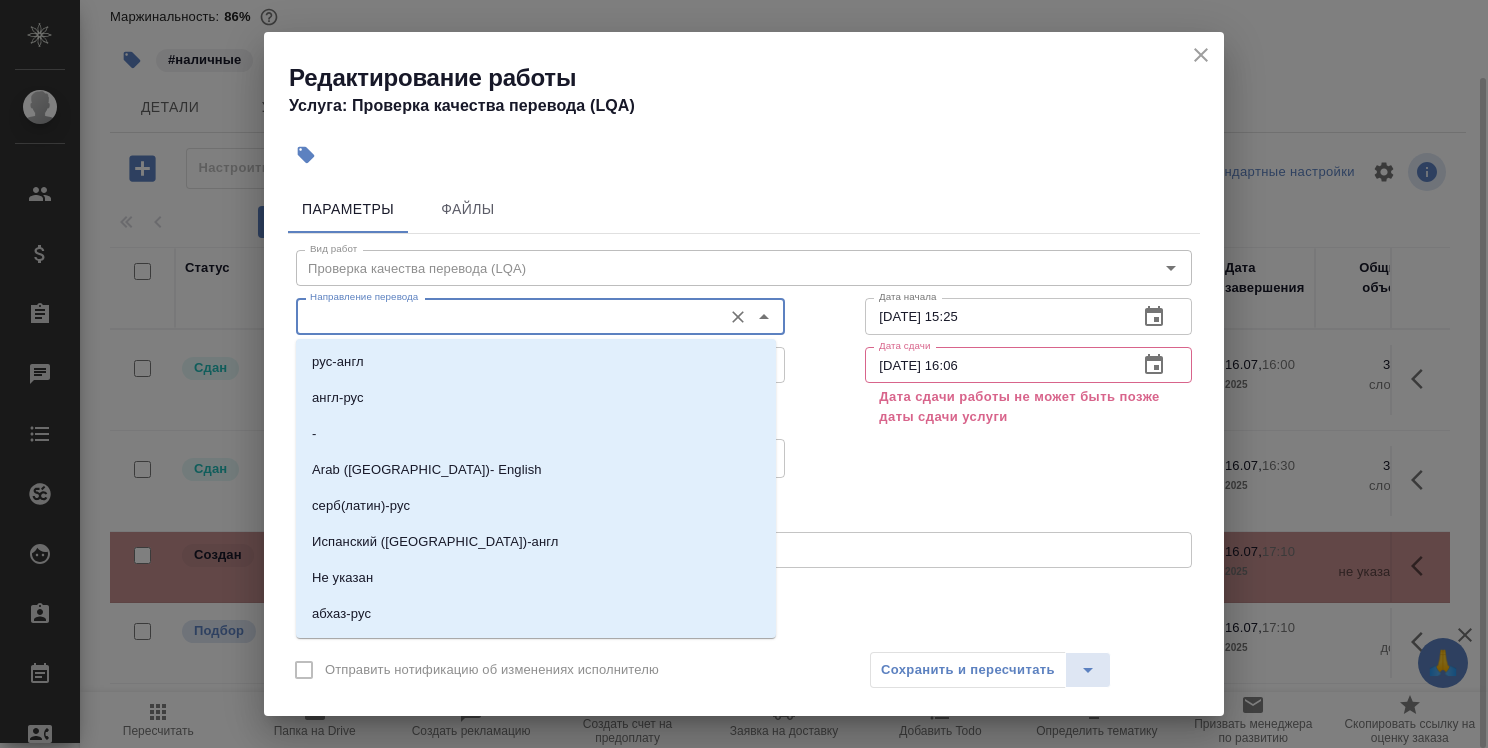 click on "Направление перевода" at bounding box center (507, 316) 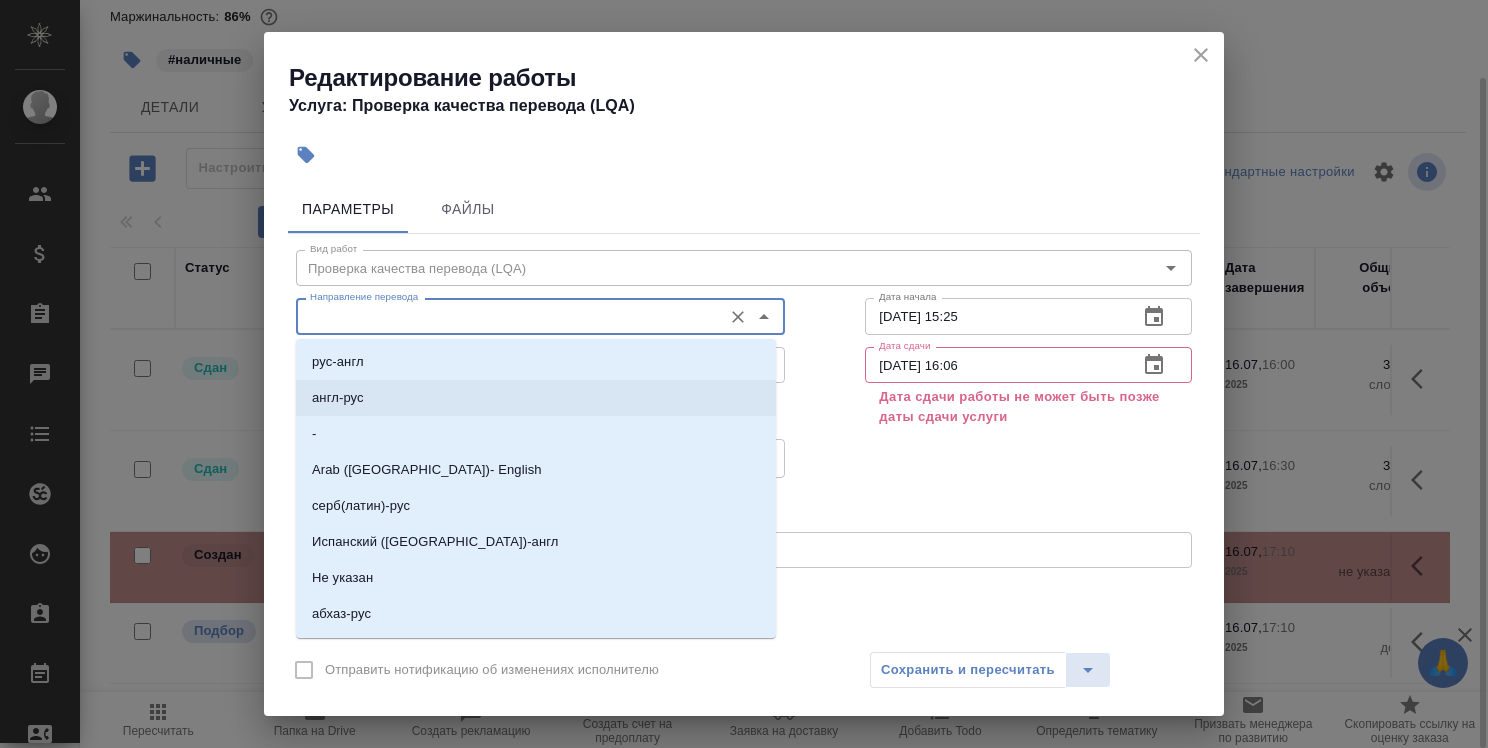 click on "англ-рус" at bounding box center (536, 398) 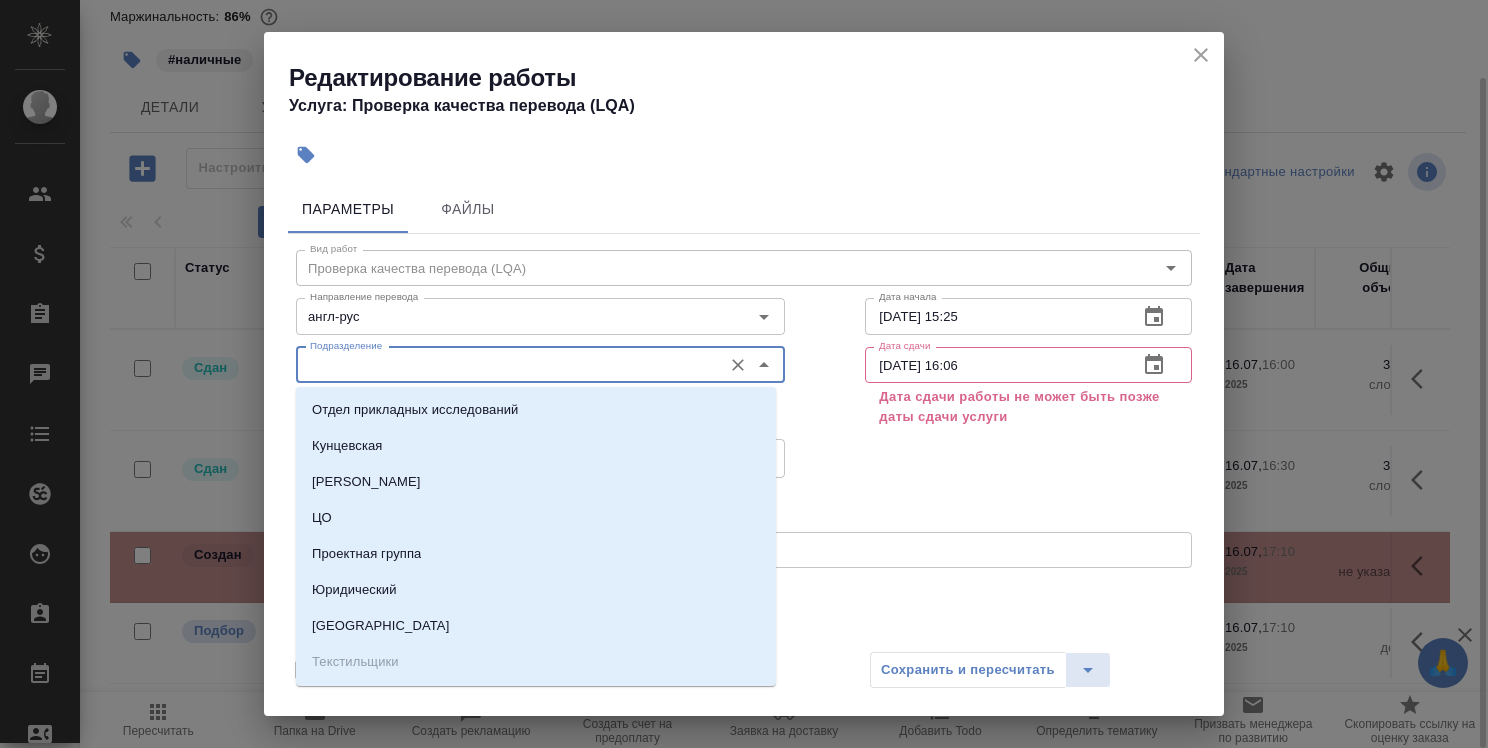 click on "Подразделение" at bounding box center (507, 365) 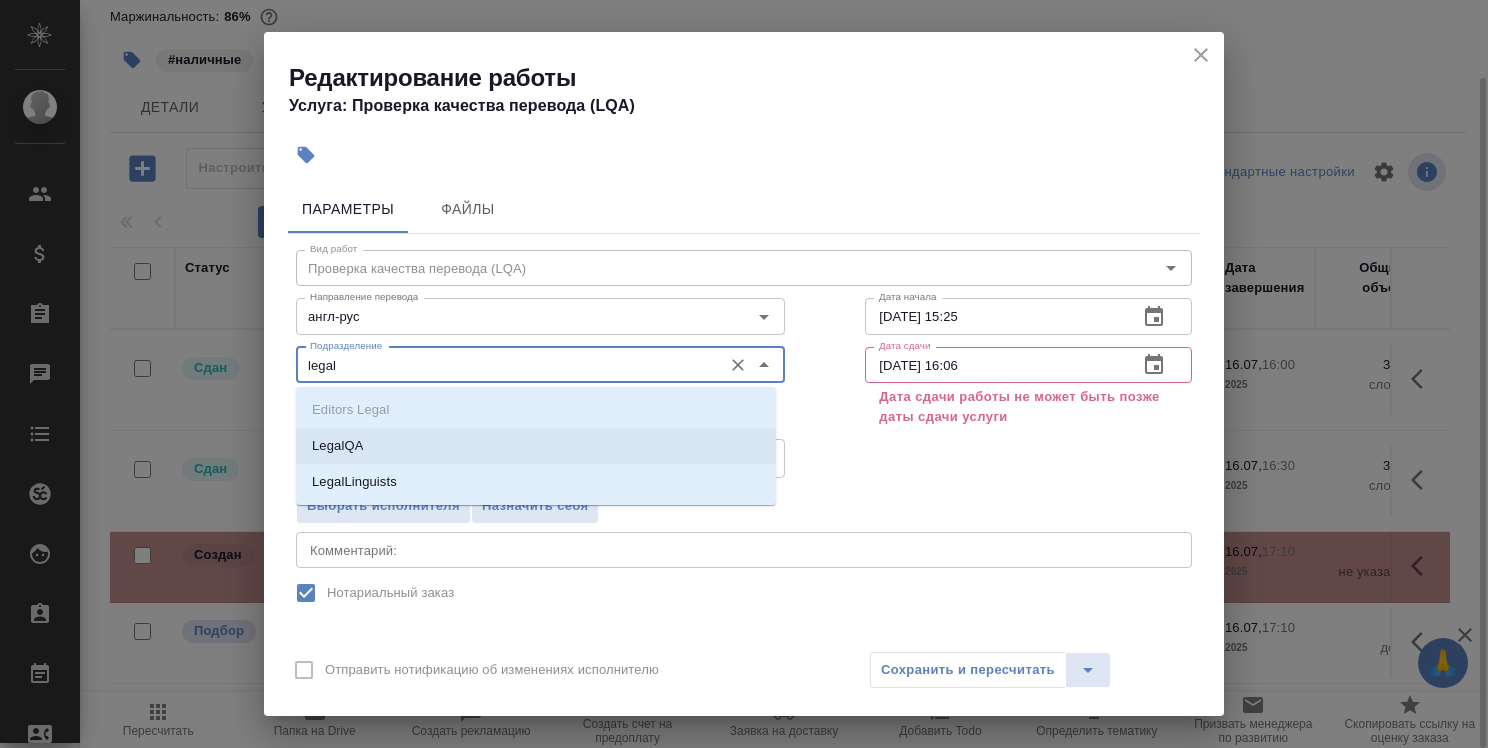 click on "LegalQA" at bounding box center [536, 446] 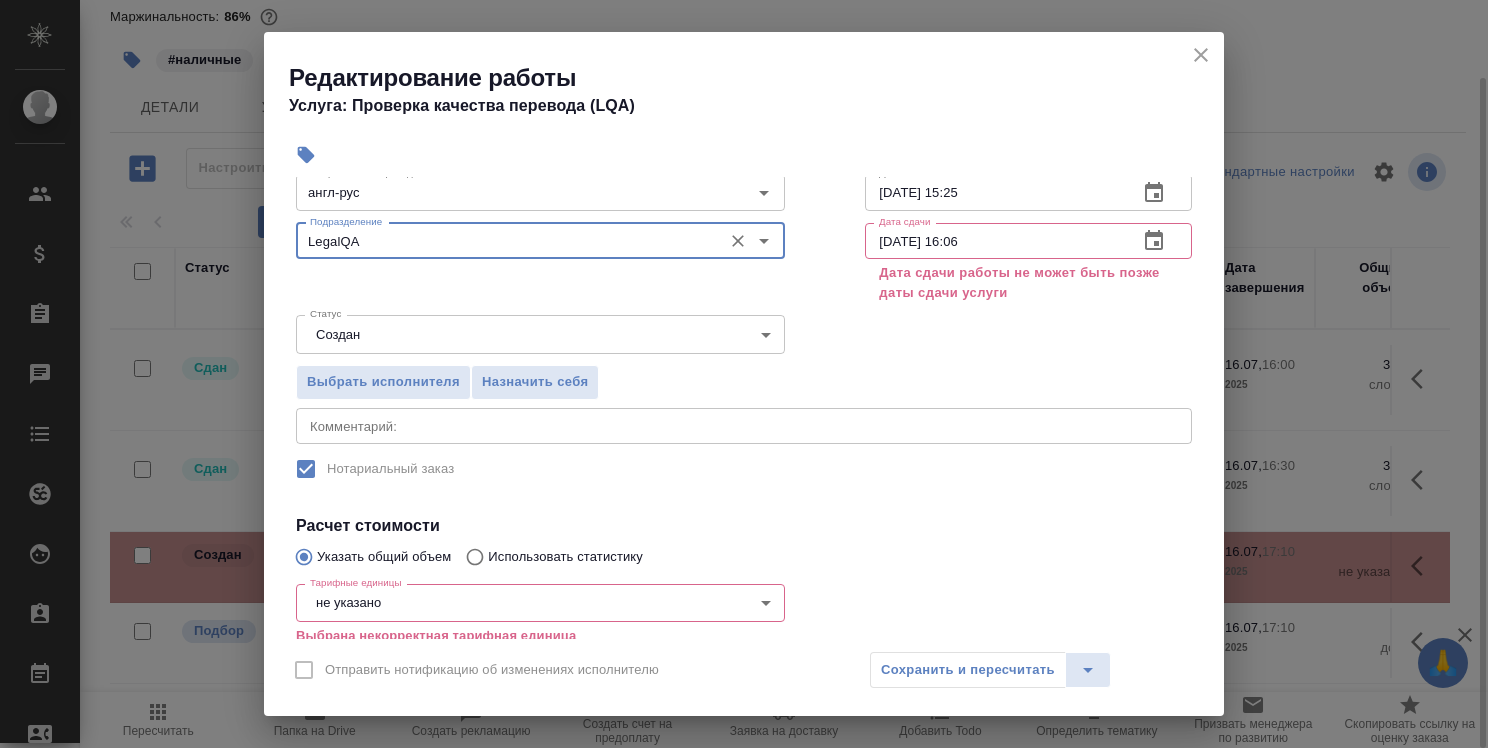 scroll, scrollTop: 299, scrollLeft: 0, axis: vertical 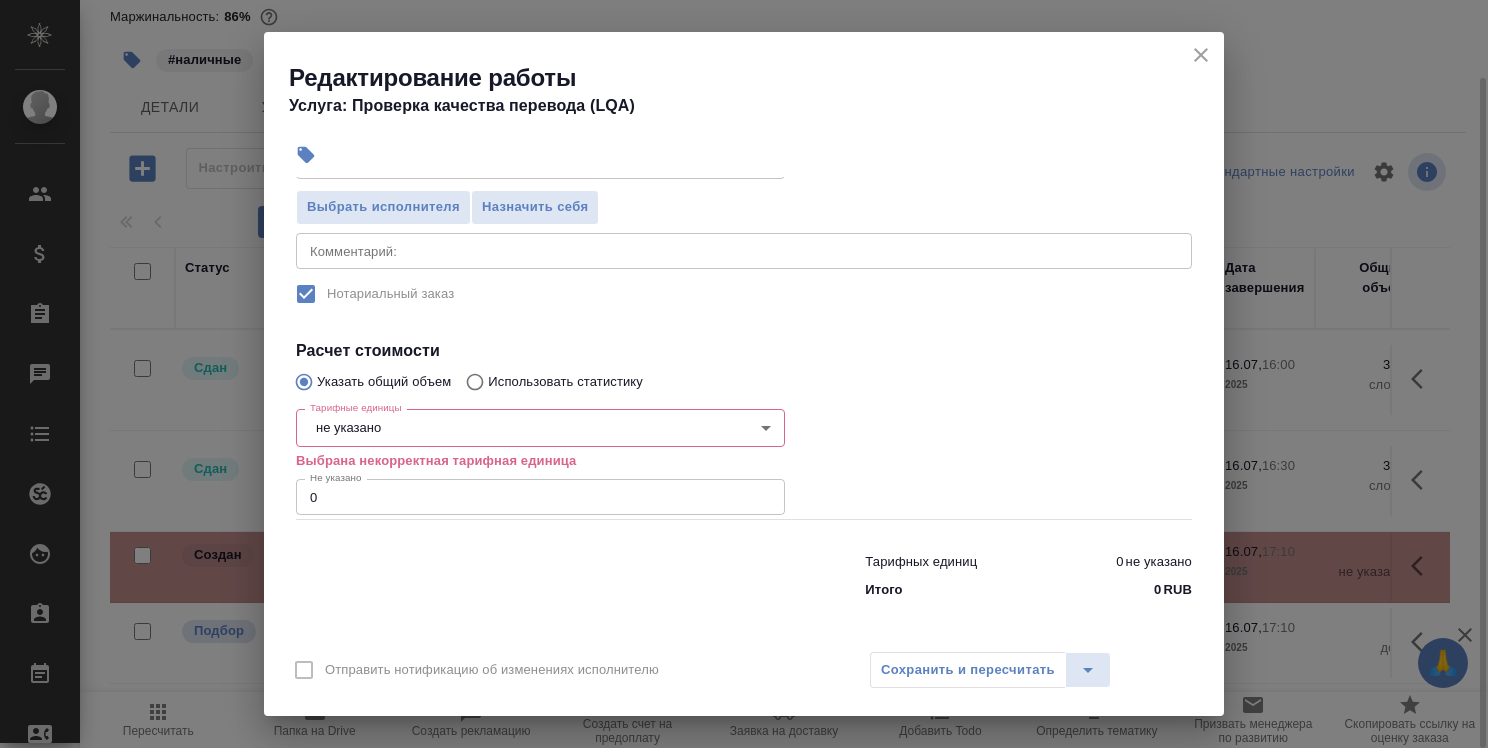type on "LegalQA" 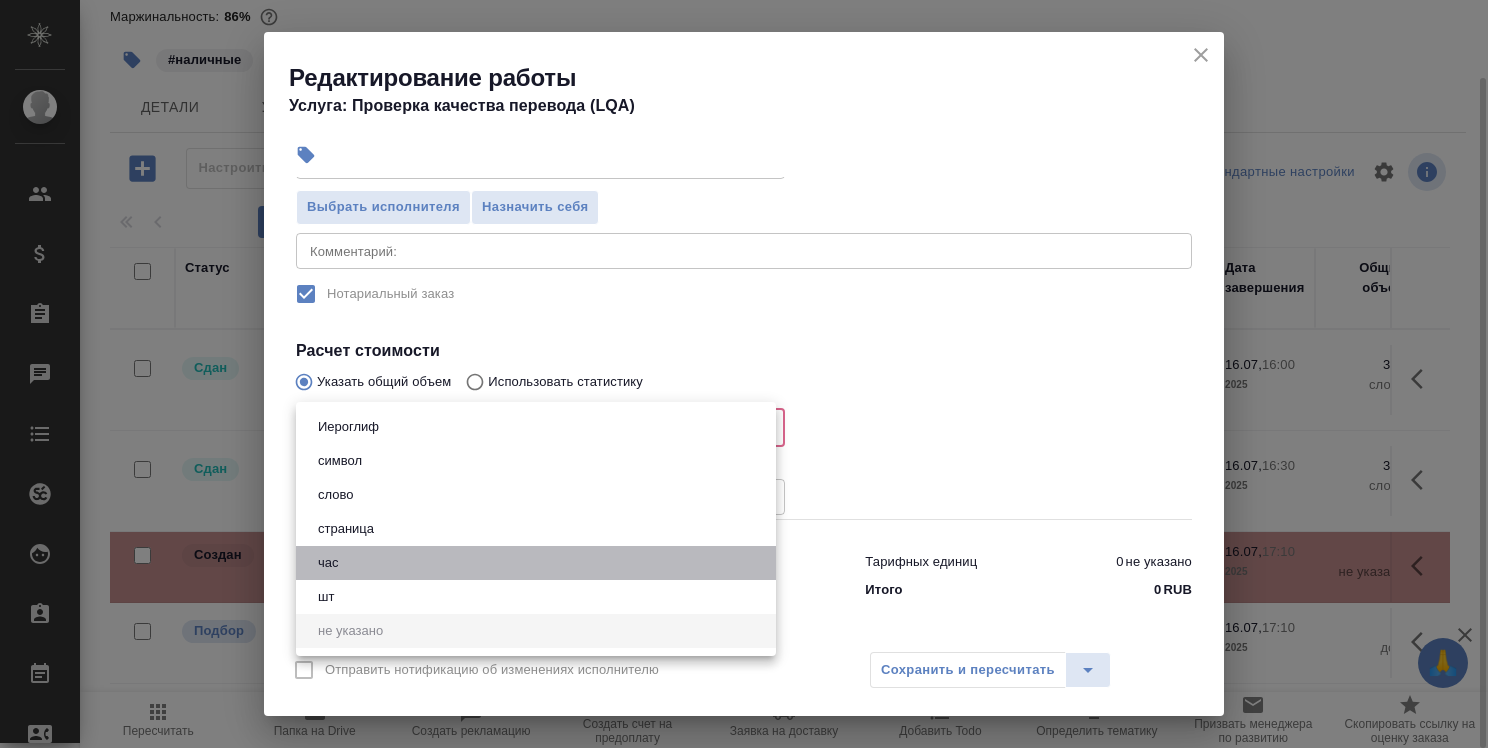click on "час" at bounding box center (536, 563) 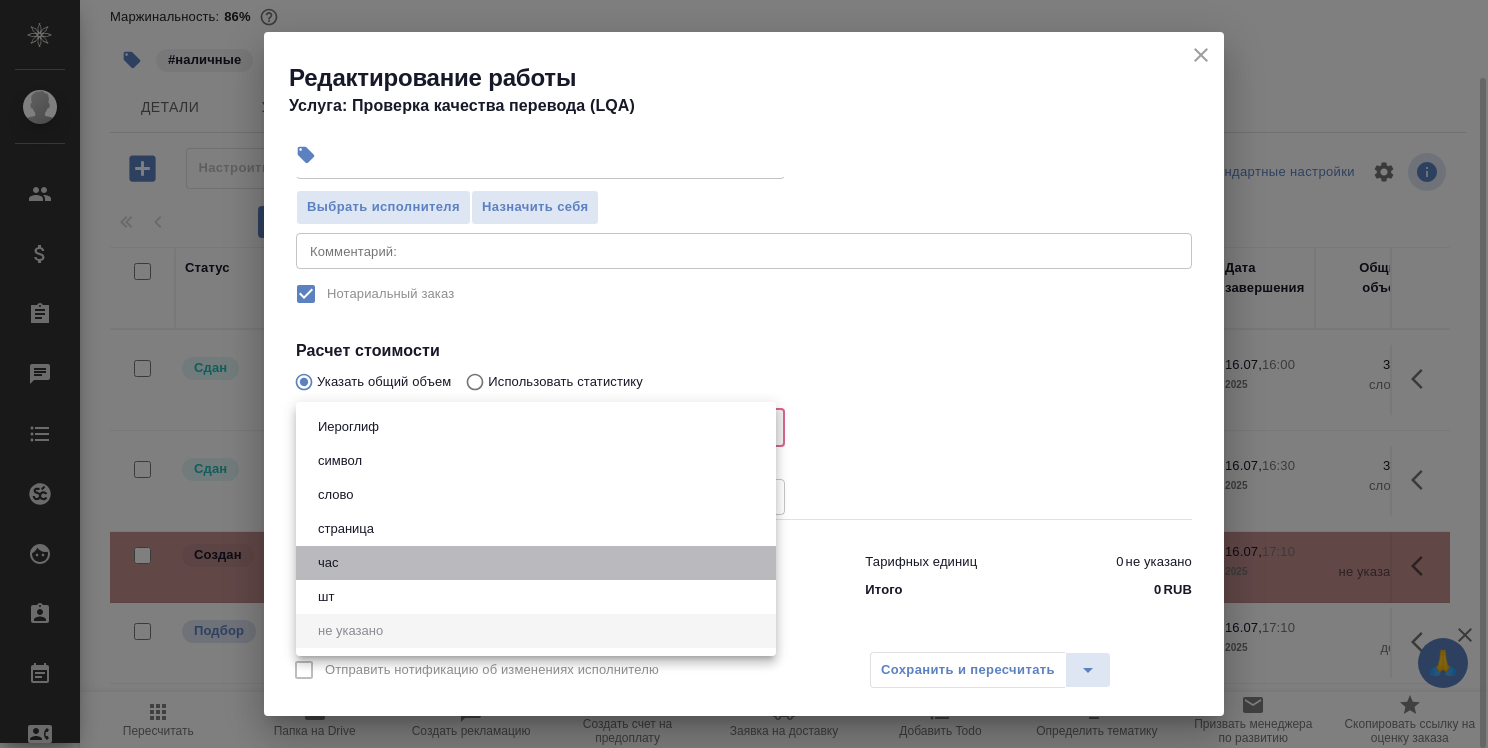 type on "5a8b1489cc6b4906c91bfd93" 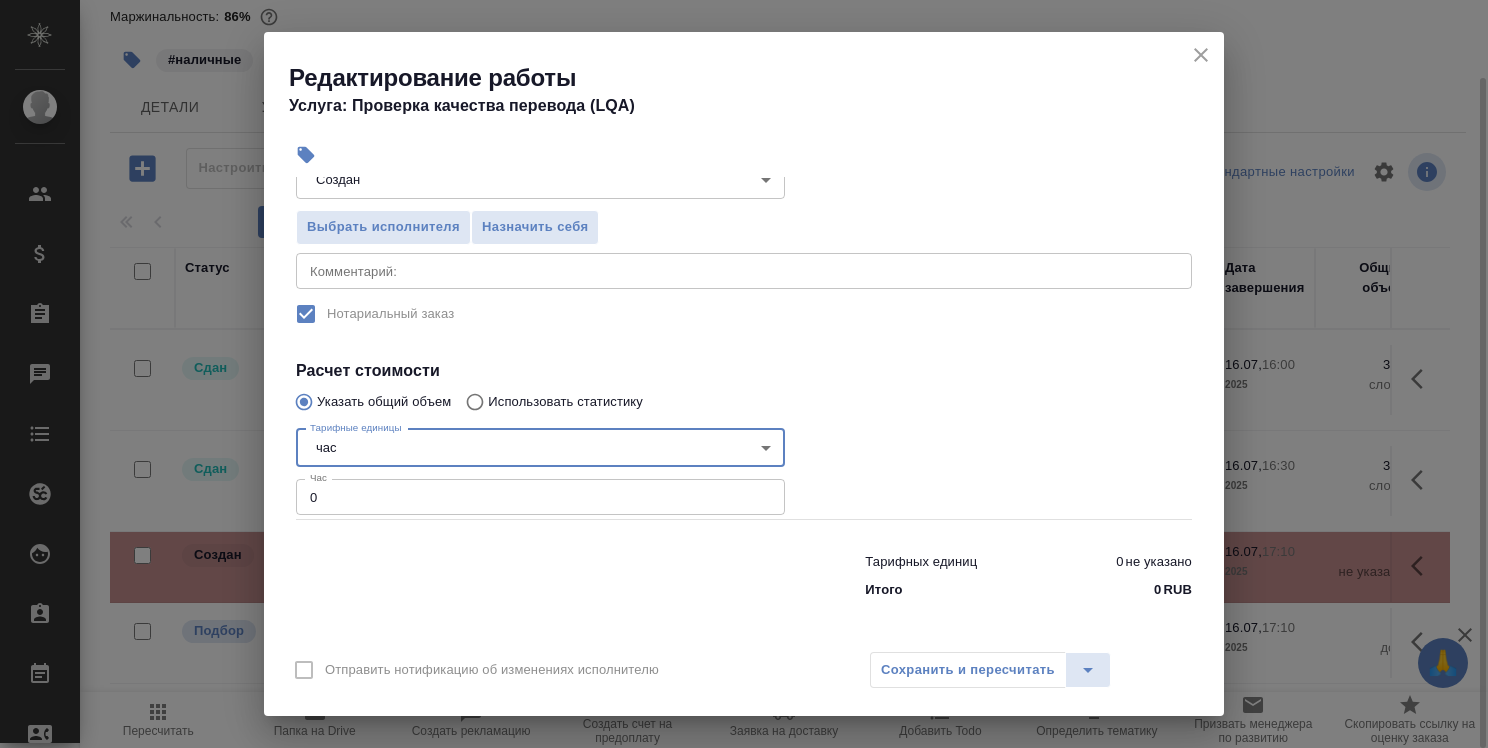 click on "0" at bounding box center [540, 497] 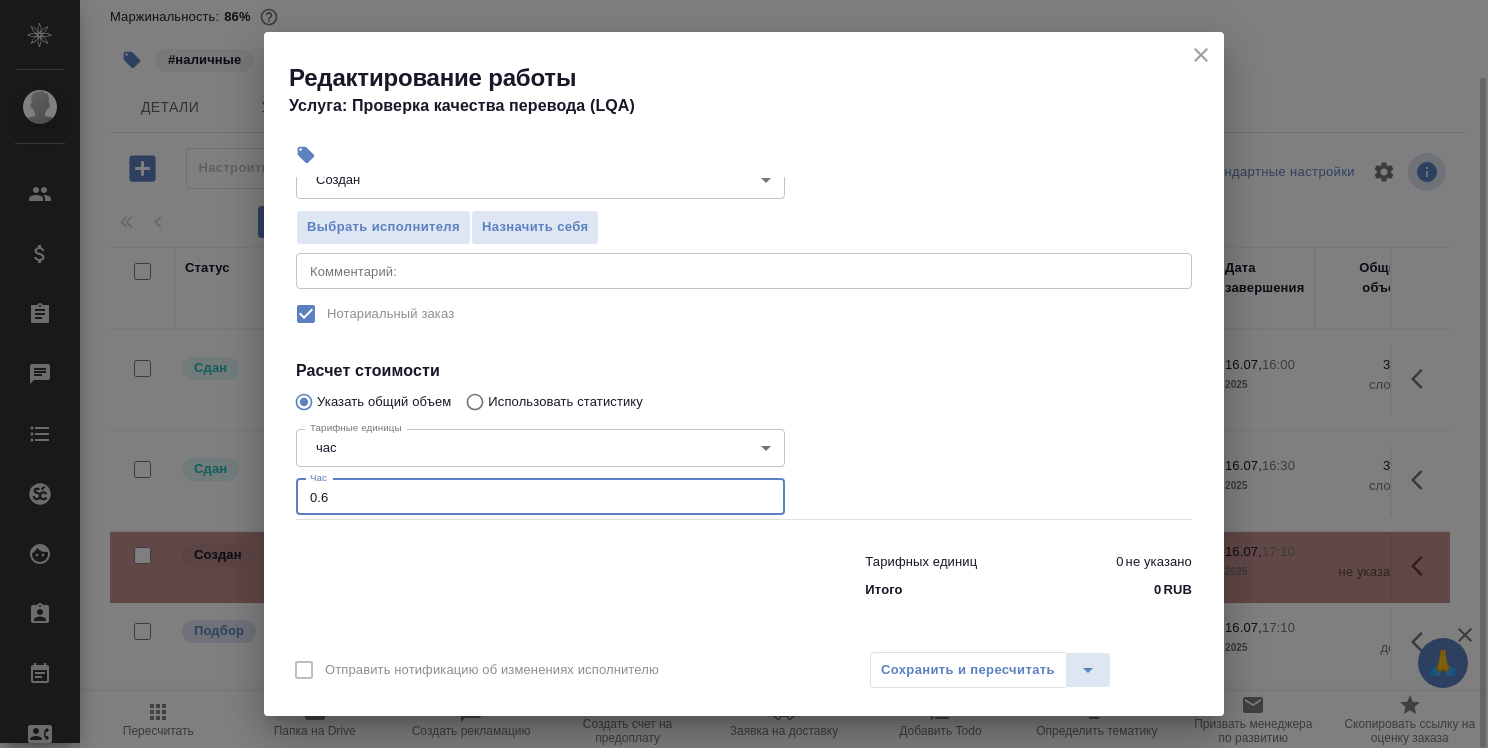 type on "0.6" 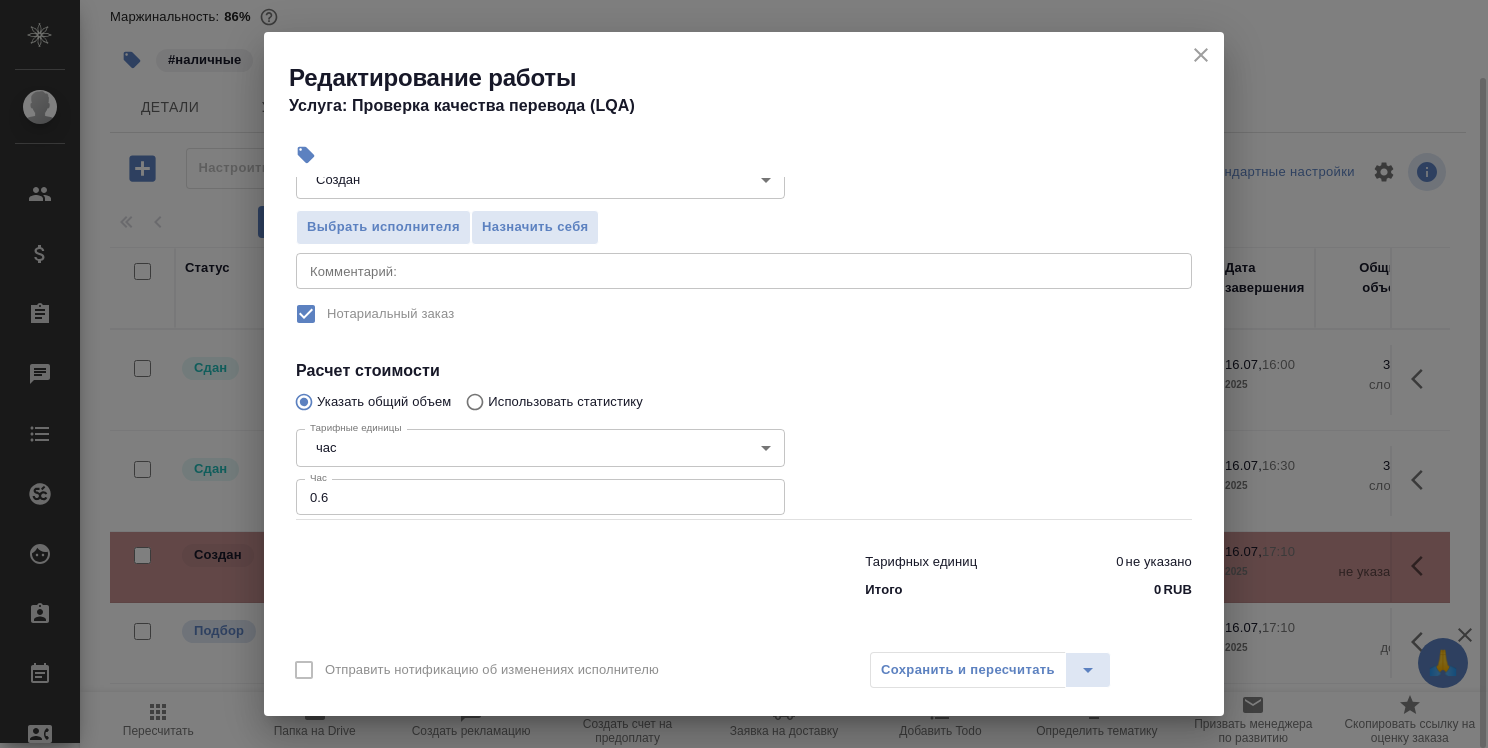 click at bounding box center [1028, 470] 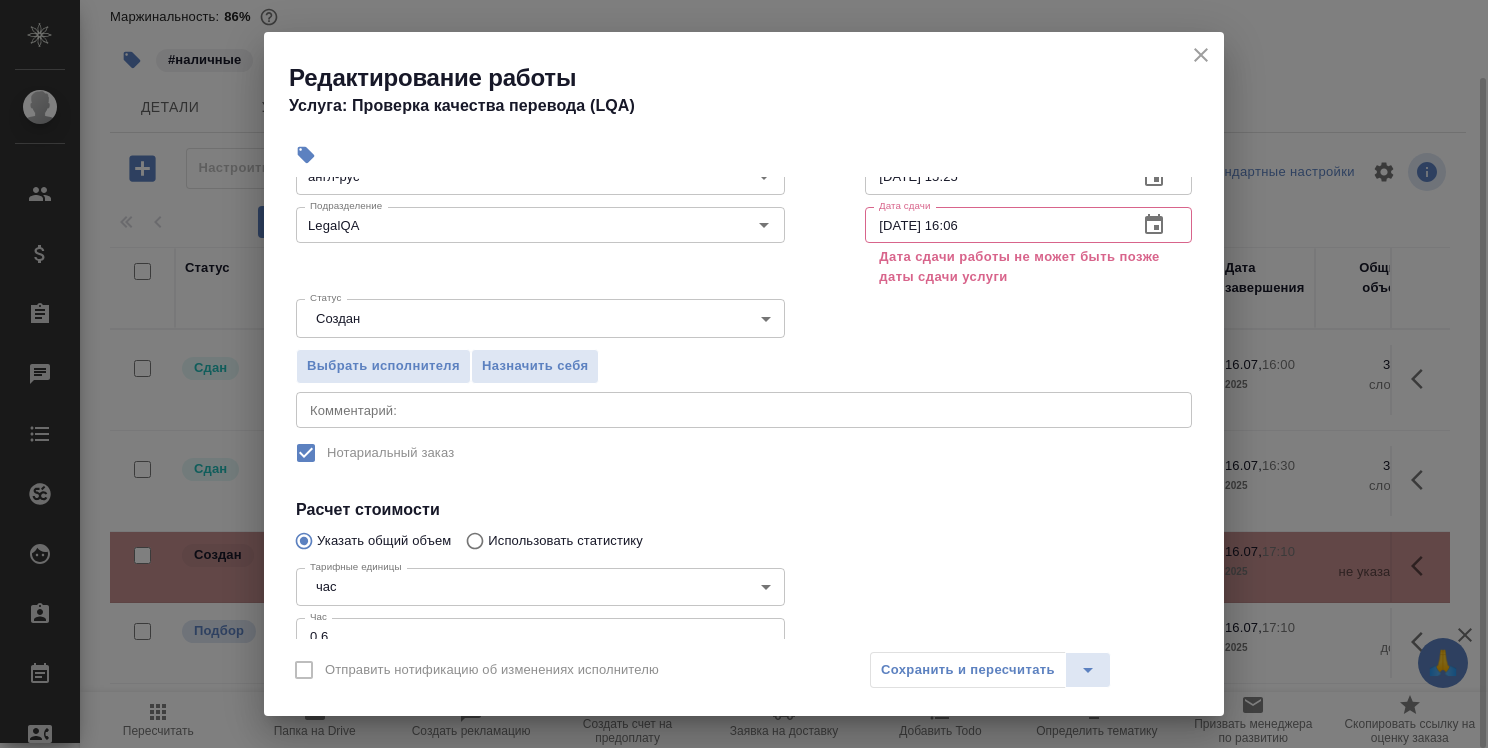scroll, scrollTop: 0, scrollLeft: 0, axis: both 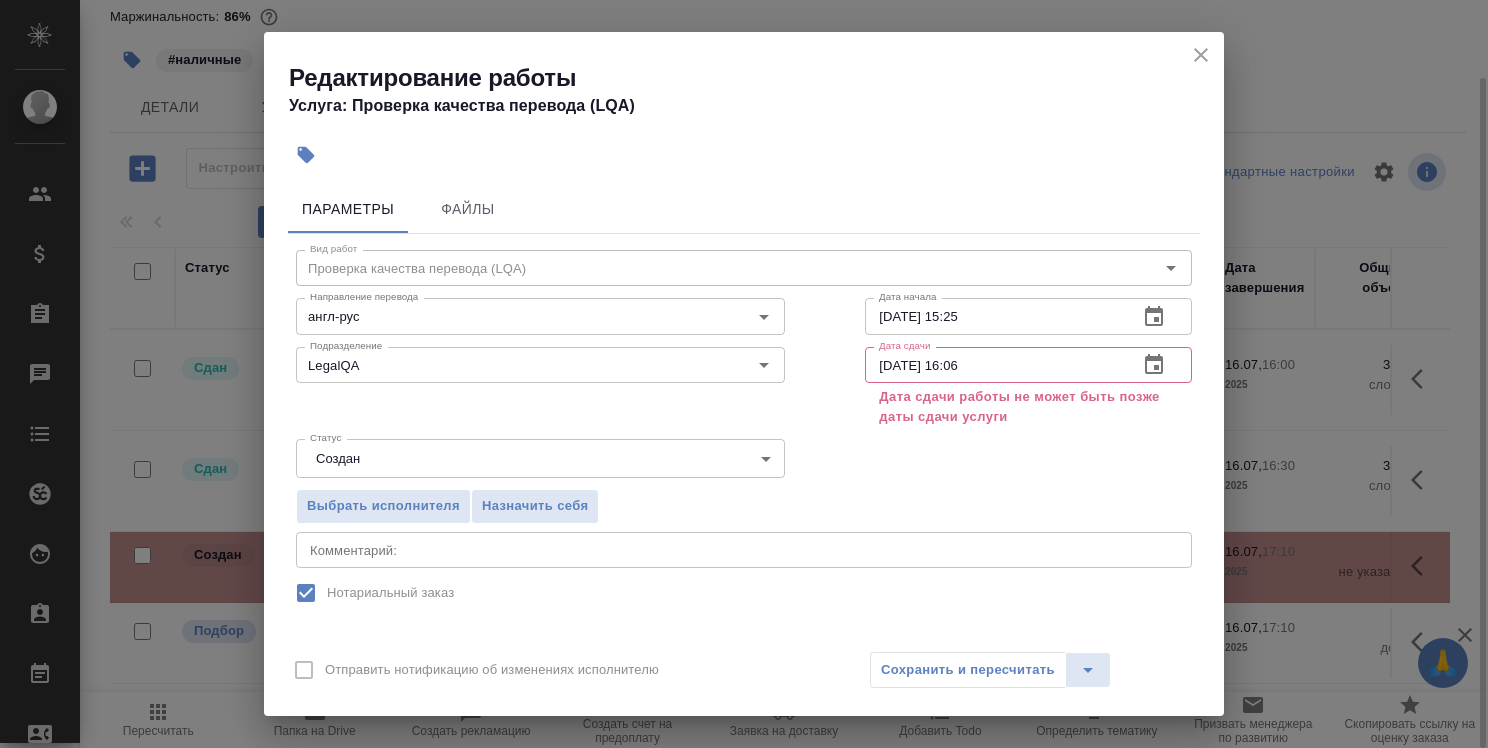 click 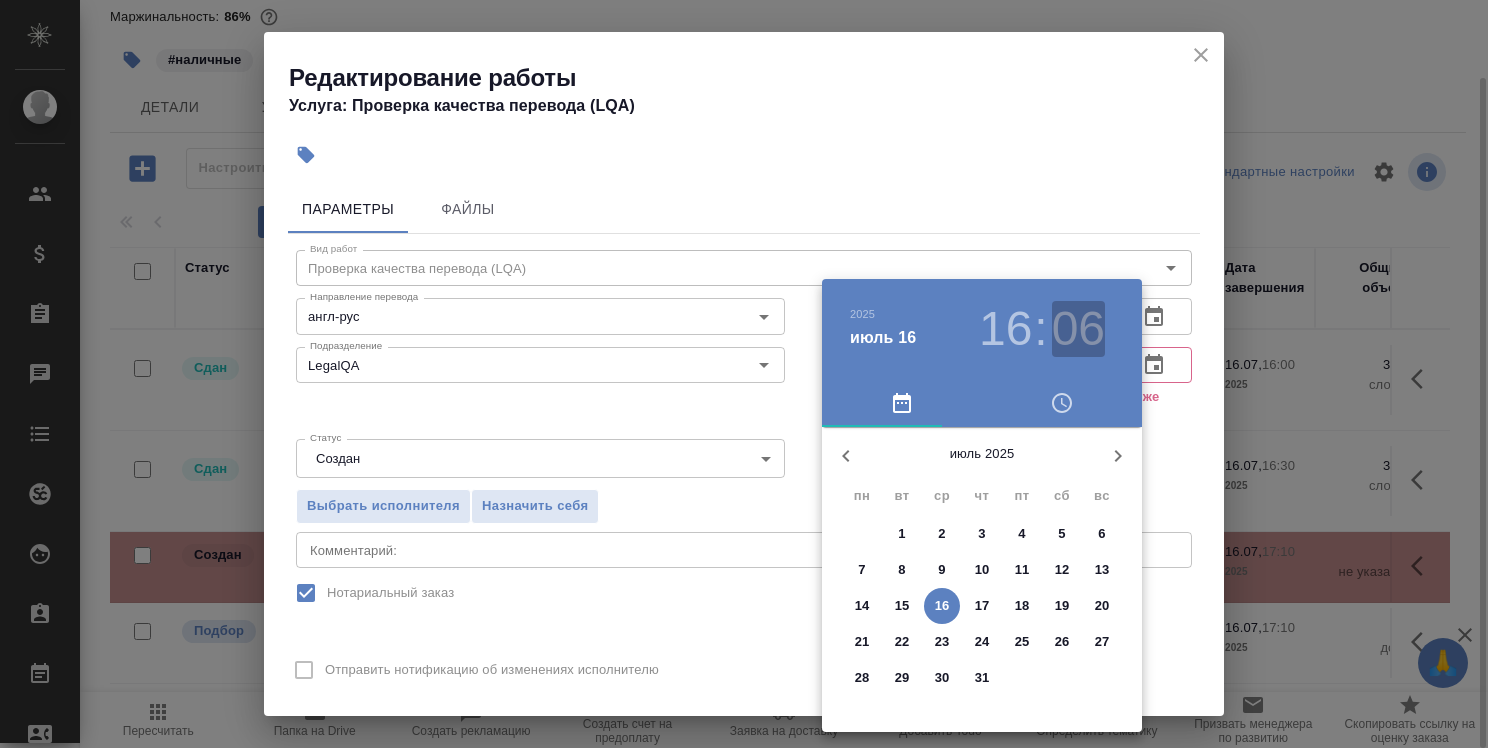 click on "06" at bounding box center (1078, 329) 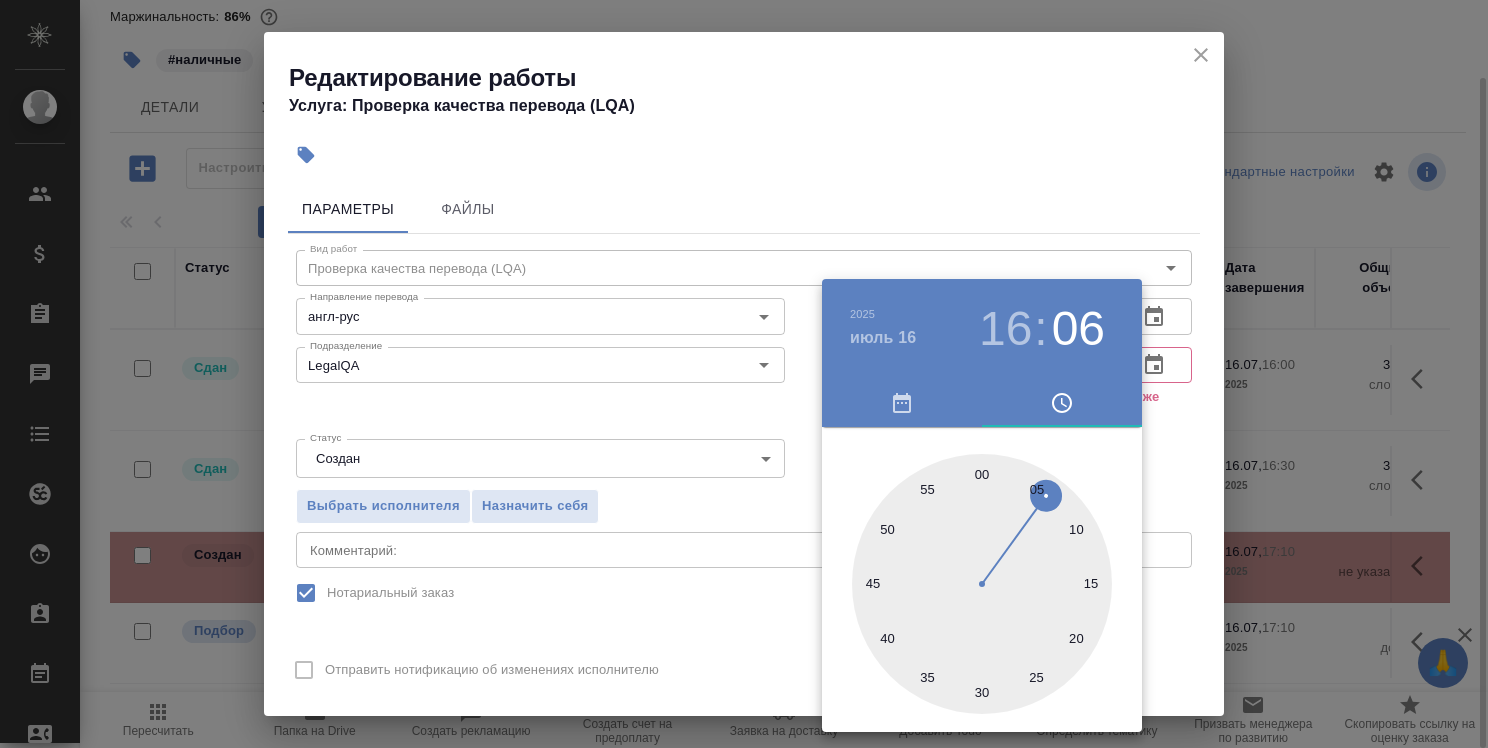 click at bounding box center [982, 584] 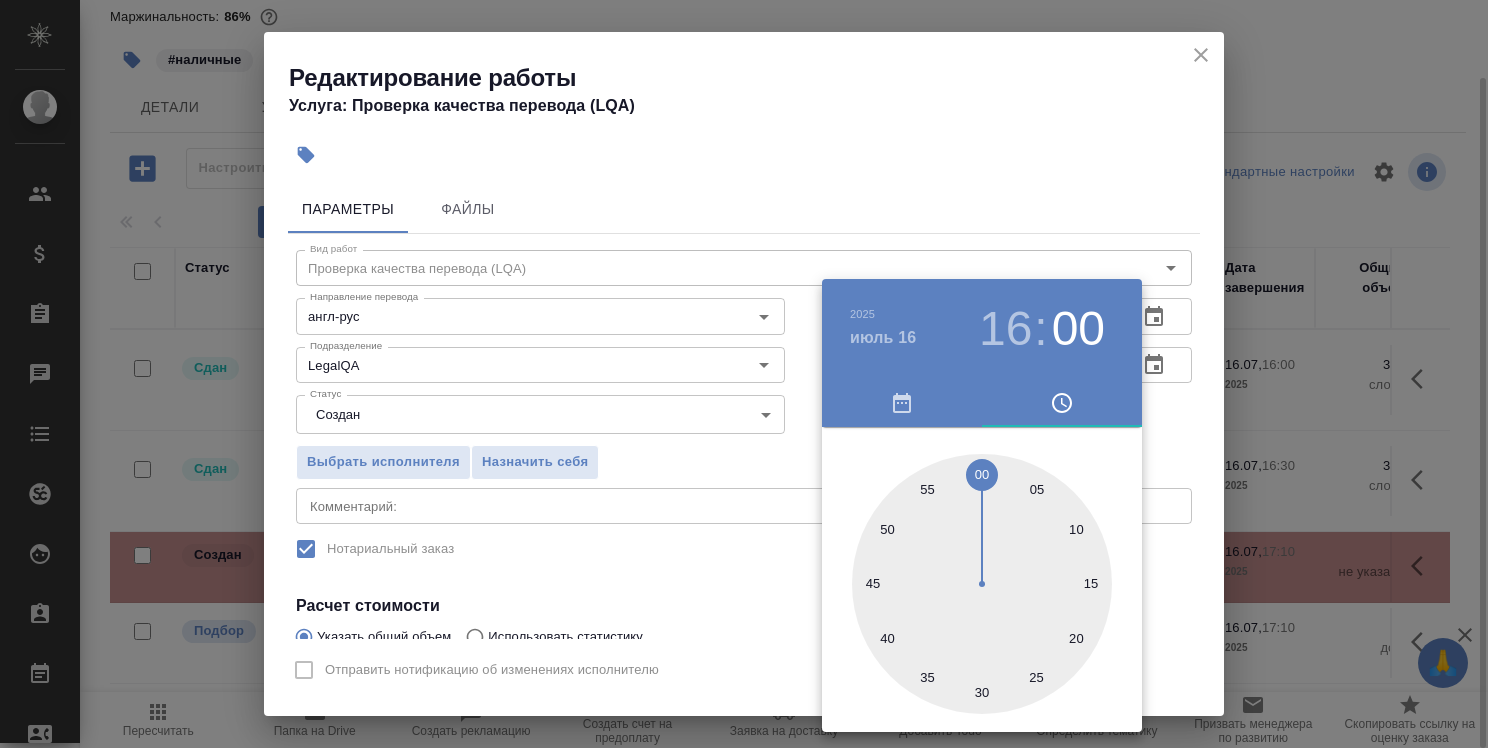 drag, startPoint x: 1161, startPoint y: 384, endPoint x: 1152, endPoint y: 401, distance: 19.235384 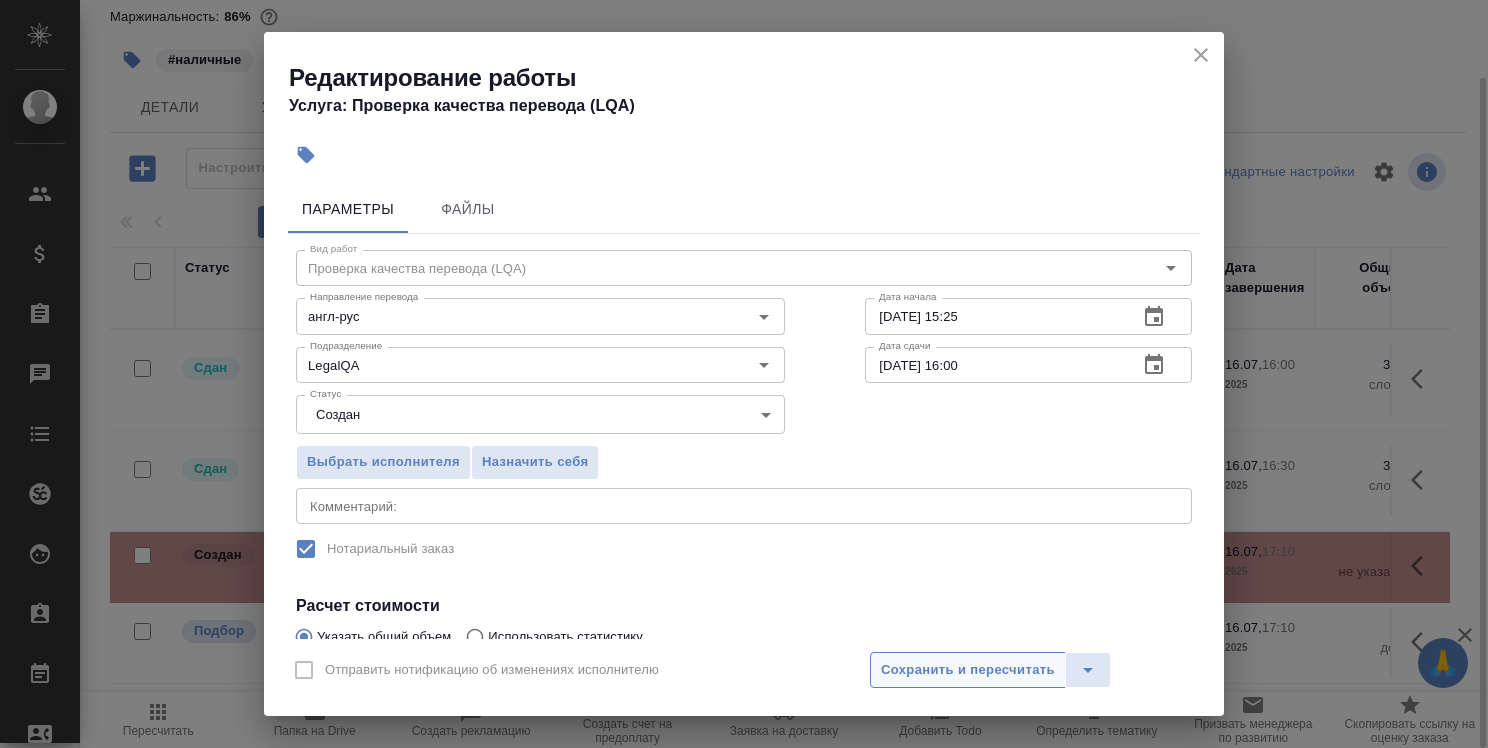 click on "Сохранить и пересчитать" at bounding box center (968, 670) 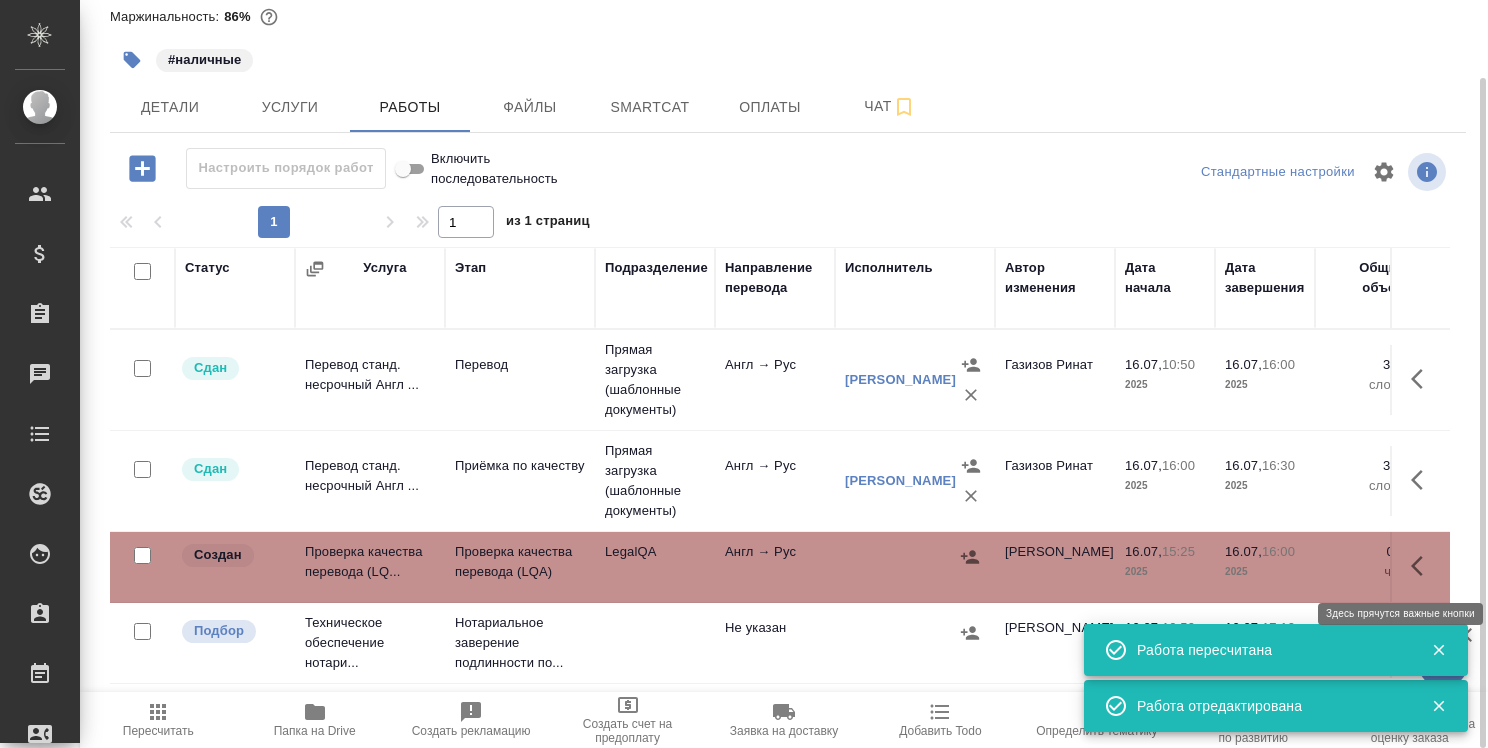 click 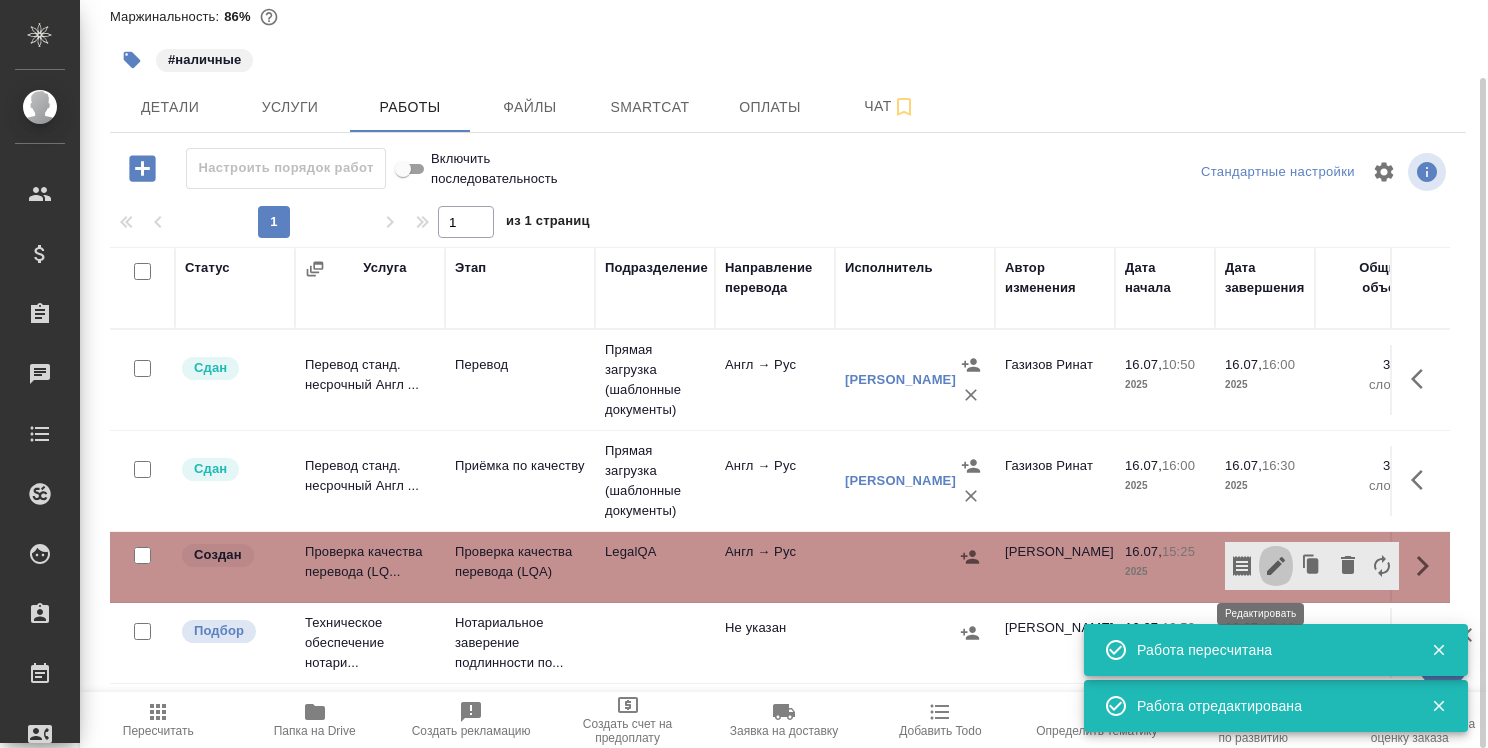click 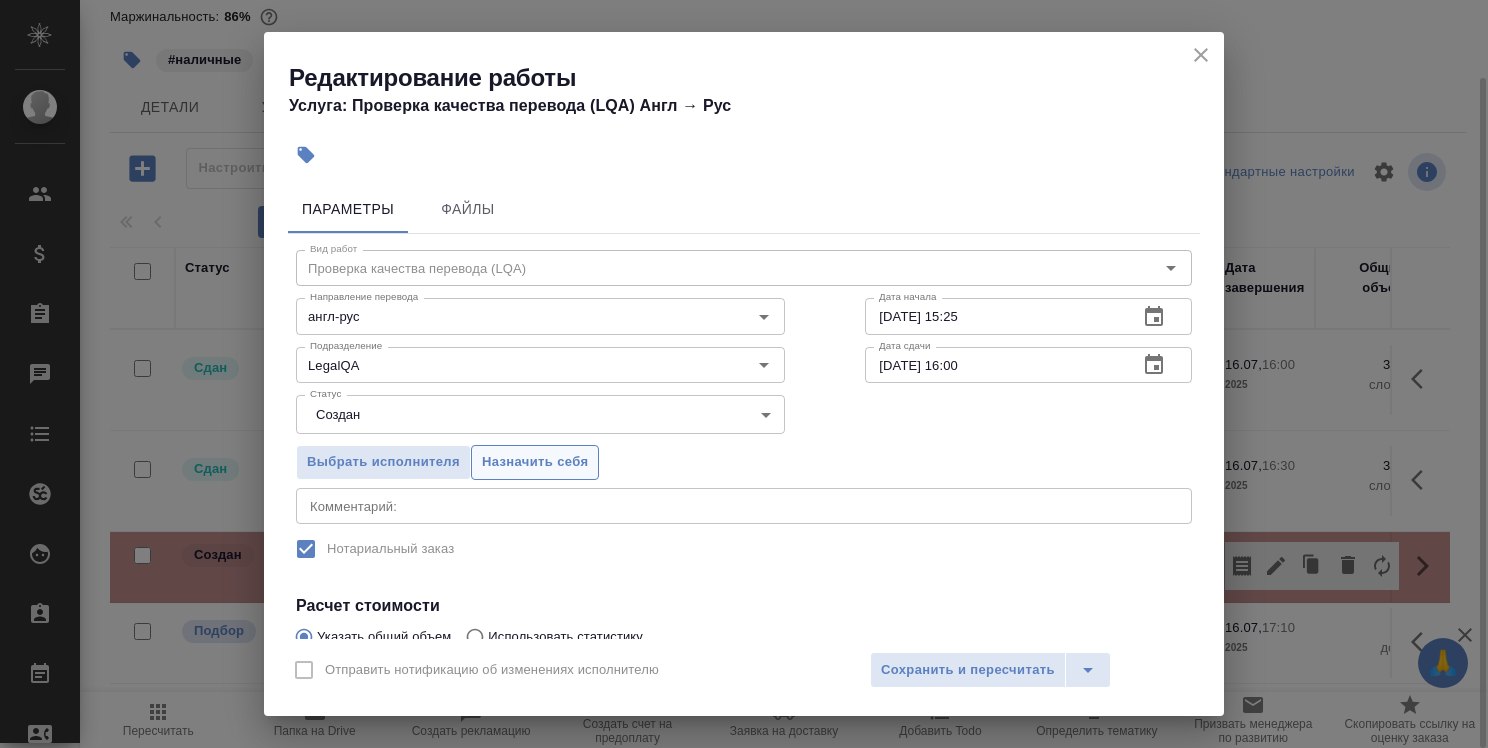 click on "Назначить себя" at bounding box center (535, 462) 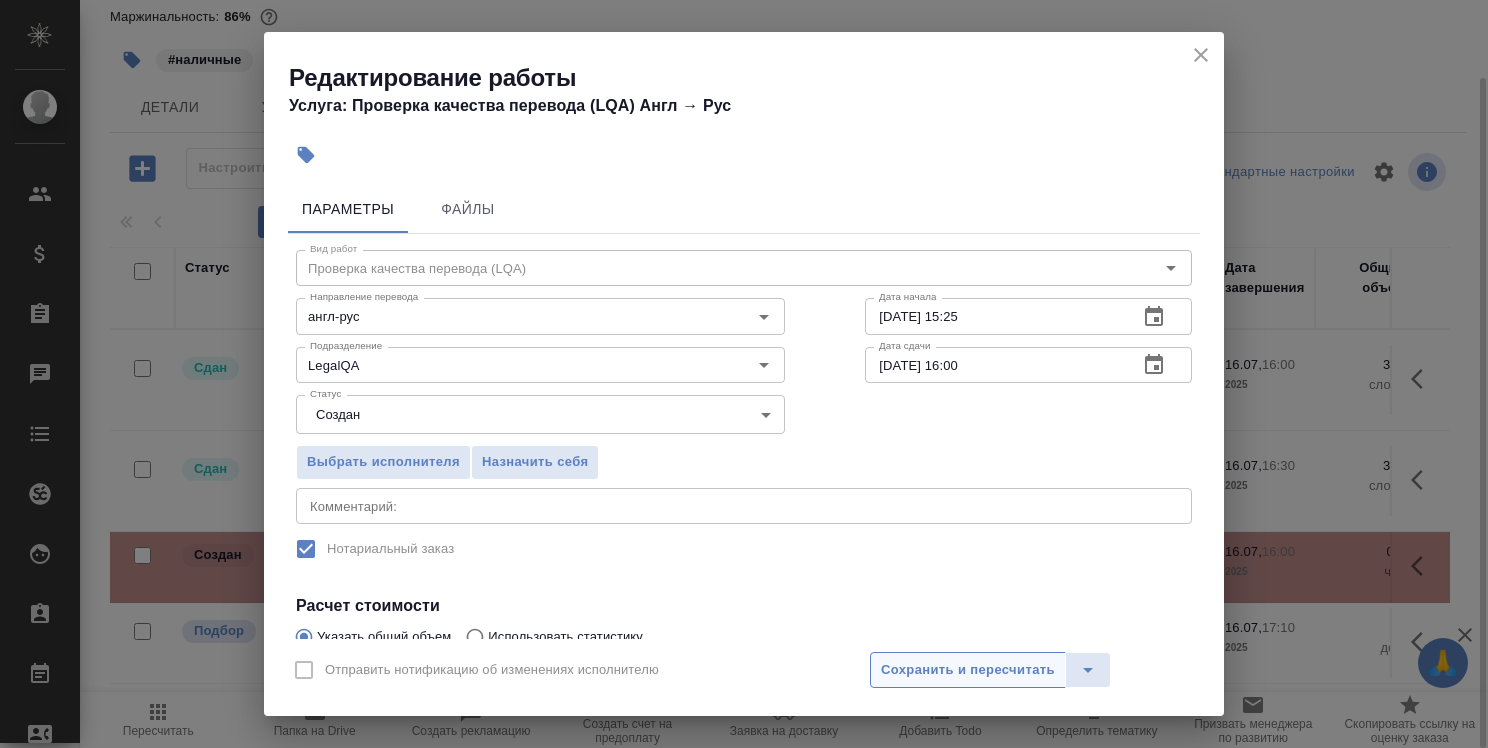 click on "Сохранить и пересчитать" at bounding box center (968, 670) 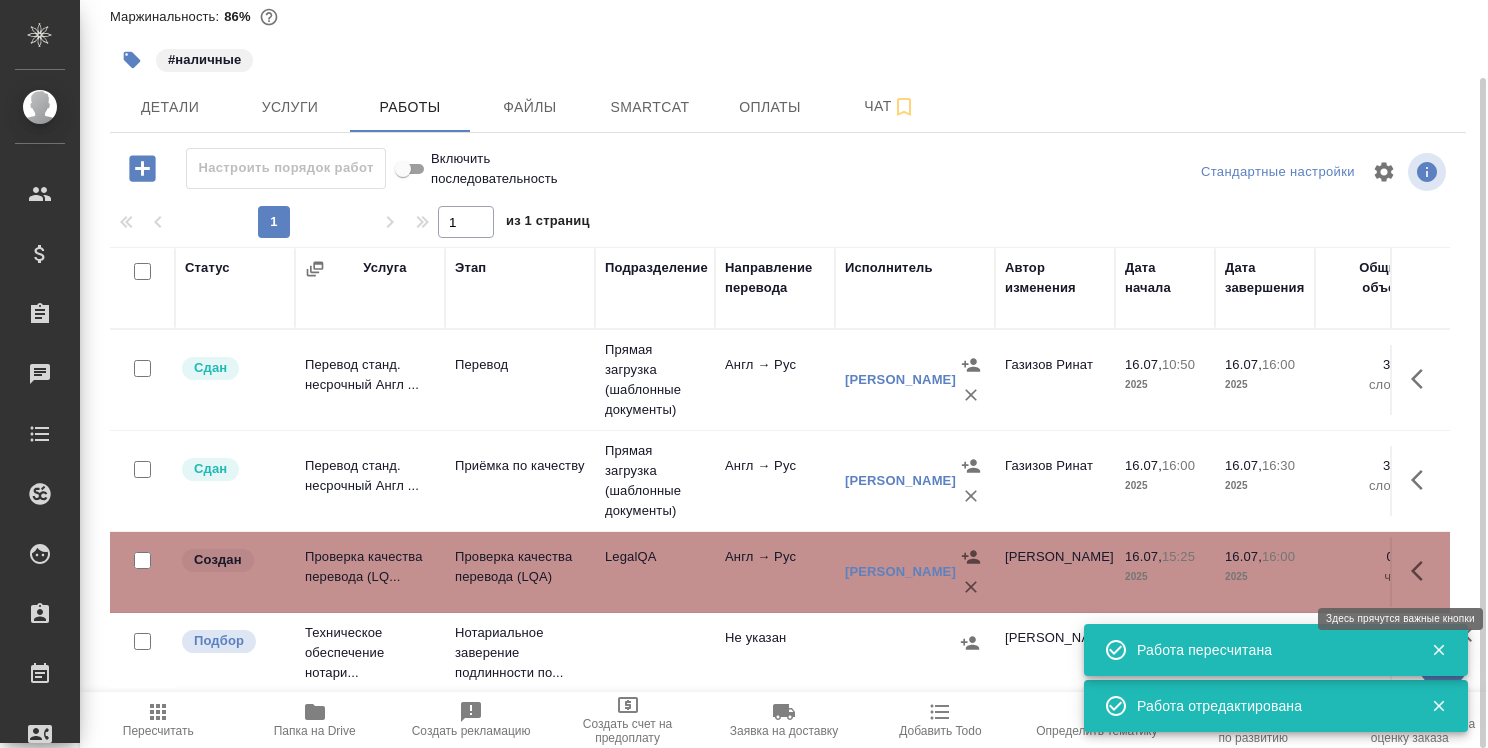 click at bounding box center [1423, 571] 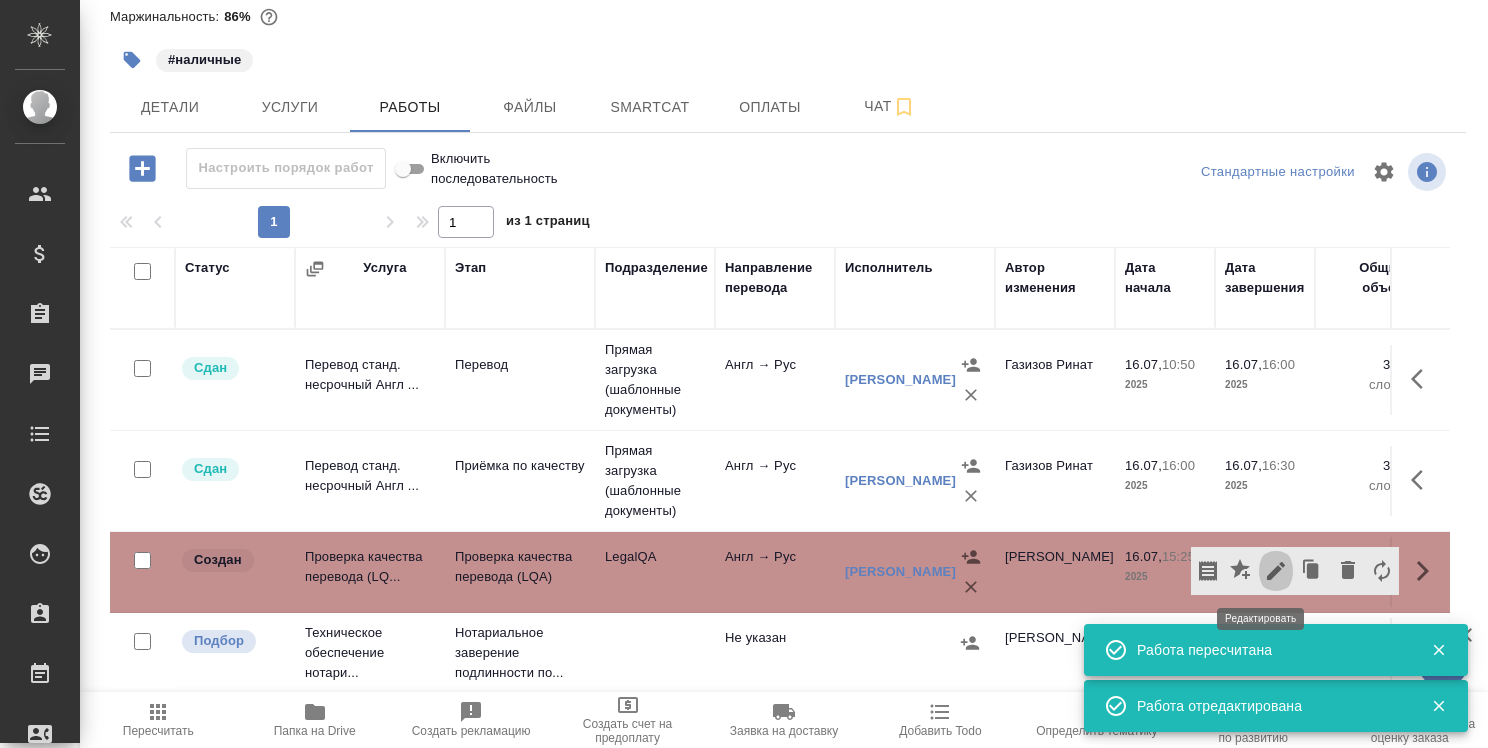 click 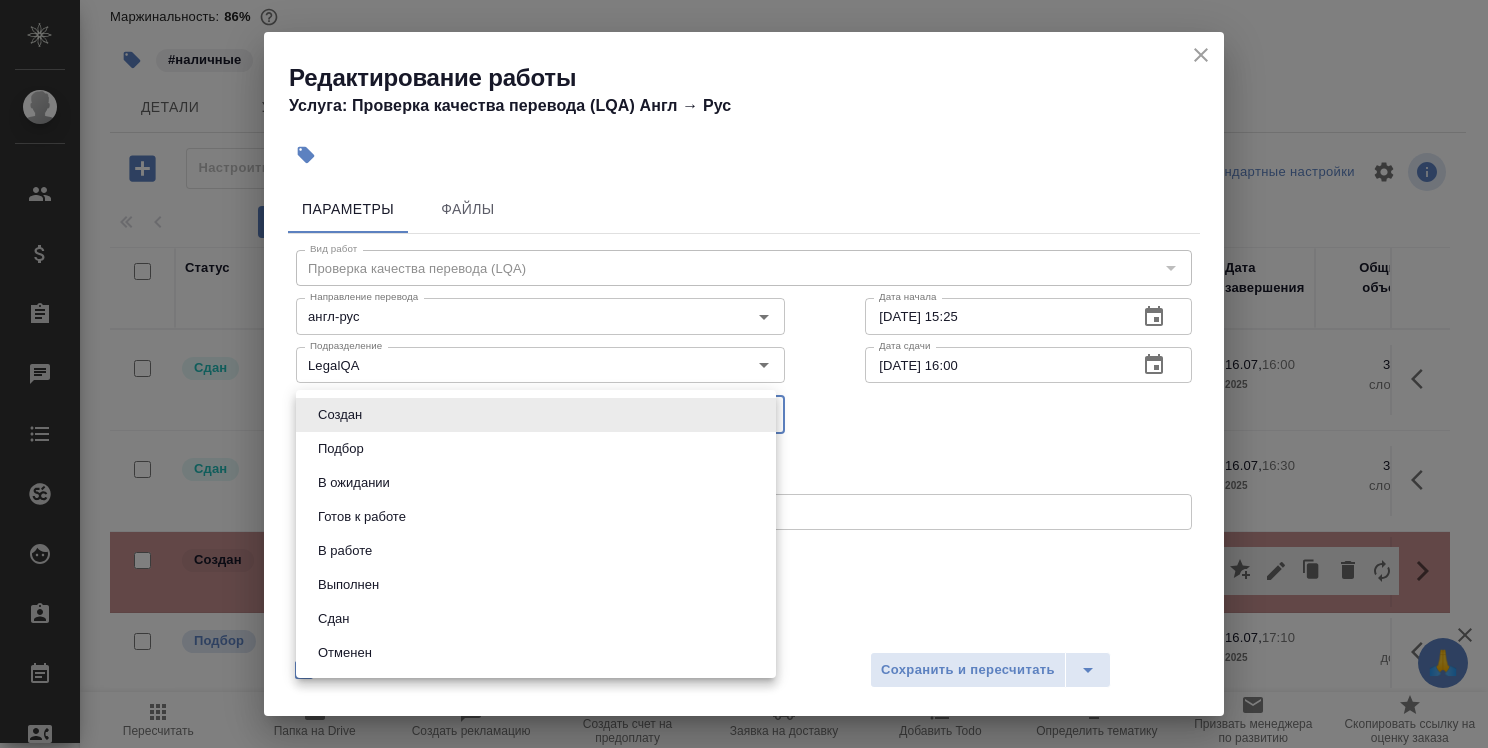 click on "🙏 .cls-1
fill:#fff;
AWATERA Strelnikova Olga Клиенты Спецификации Заказы 0 Чаты Todo Проекты SC Исполнители Кандидаты Работы Входящие заявки Заявки на доставку Рекламации Проекты процессинга Конференции Выйти BAB_FL-16165 В работе inProgress Срочный urgent Кратко детали заказа Ответственная команда: Бабушкинская Клиент: Физическое лицо (Бабушкинская) Договор: Без договора Дата создания: 16.07.2025, 10:49 Дата сдачи: 16.07.2025, 17:10 Итого: 1 947,00 ₽ Маржинальность: 86% #наличные Детали Услуги Работы Файлы Smartcat Оплаты Чат Настроить порядок работ Включить последовательность 1 1 из 1 страниц -" at bounding box center (744, 374) 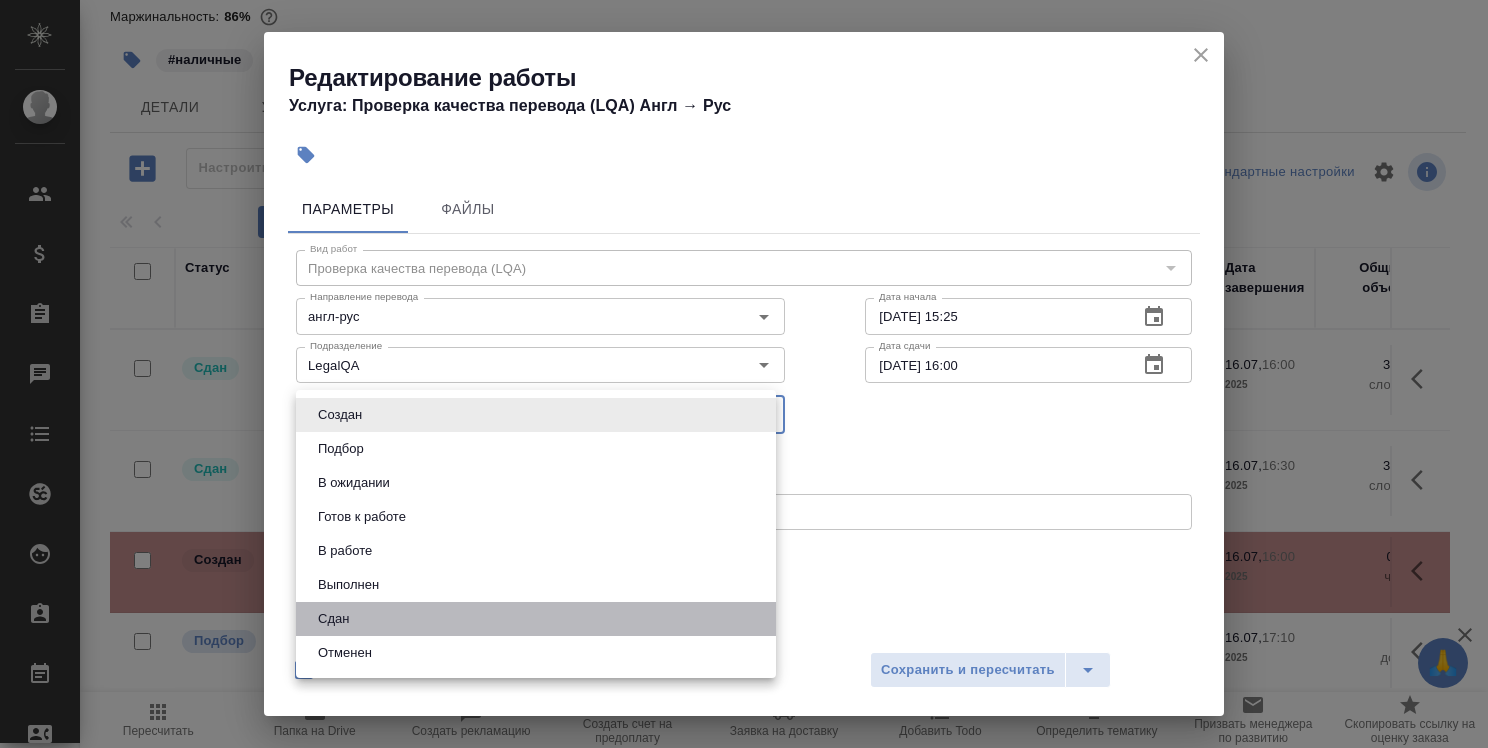 click on "Сдан" at bounding box center [536, 619] 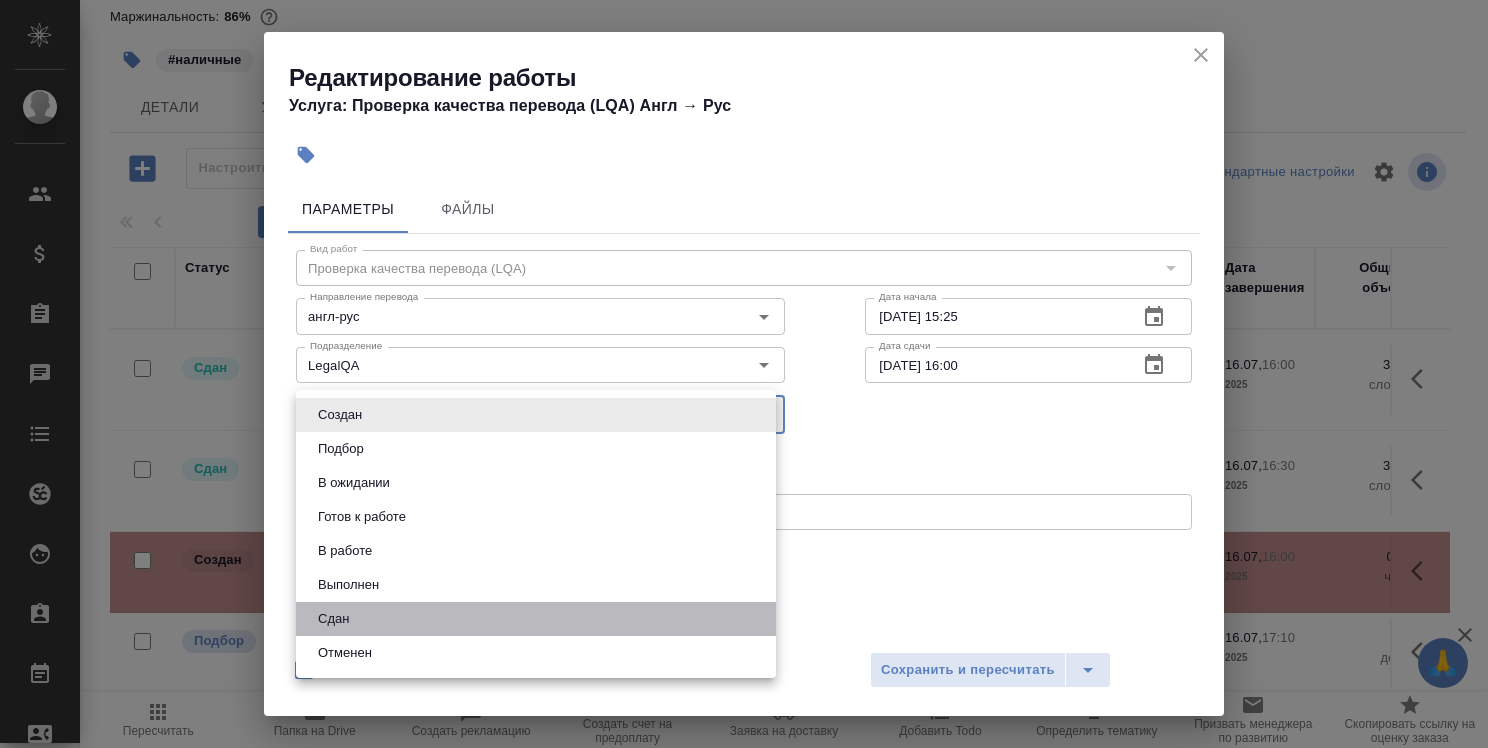 type on "closed" 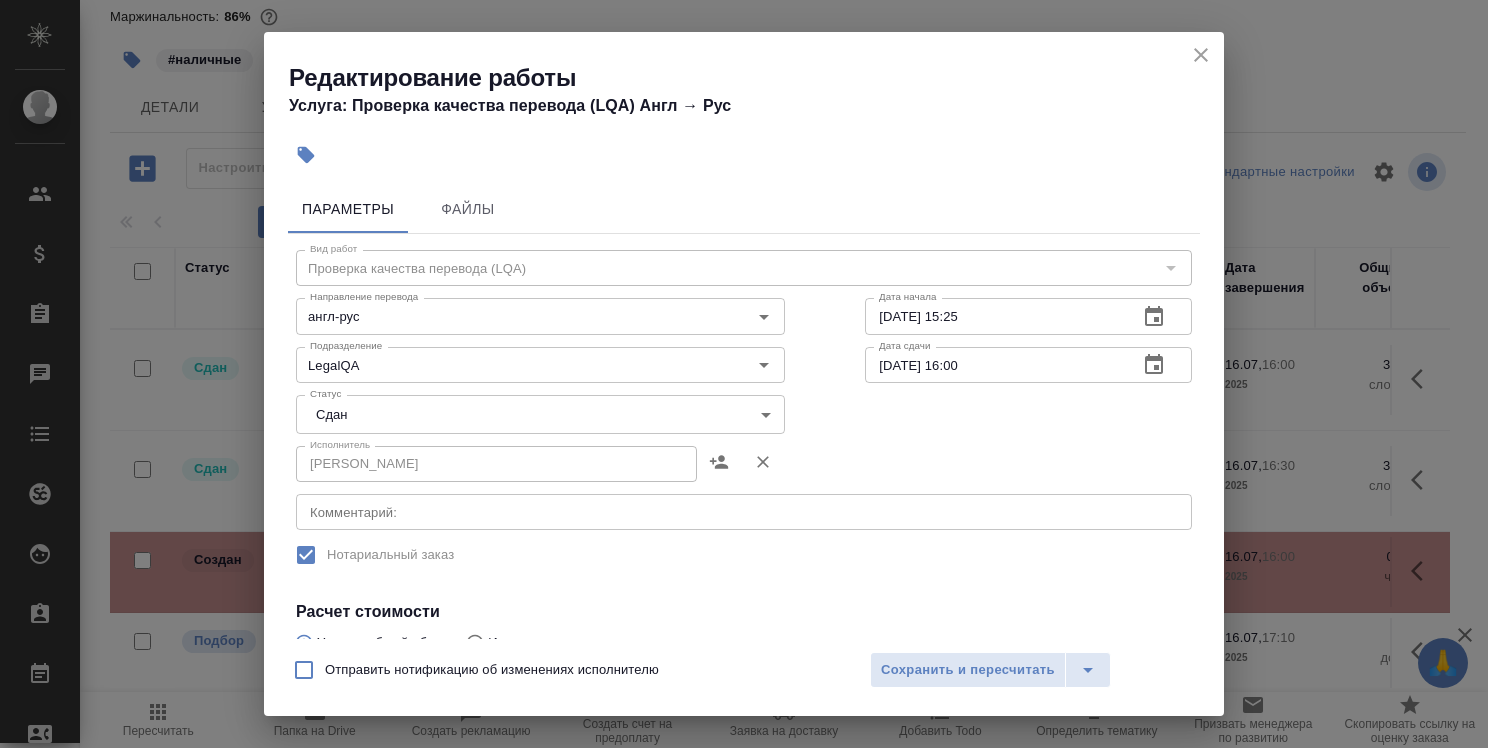click on "Отправить нотификацию об изменениях исполнителю Сохранить и пересчитать" at bounding box center [744, 677] 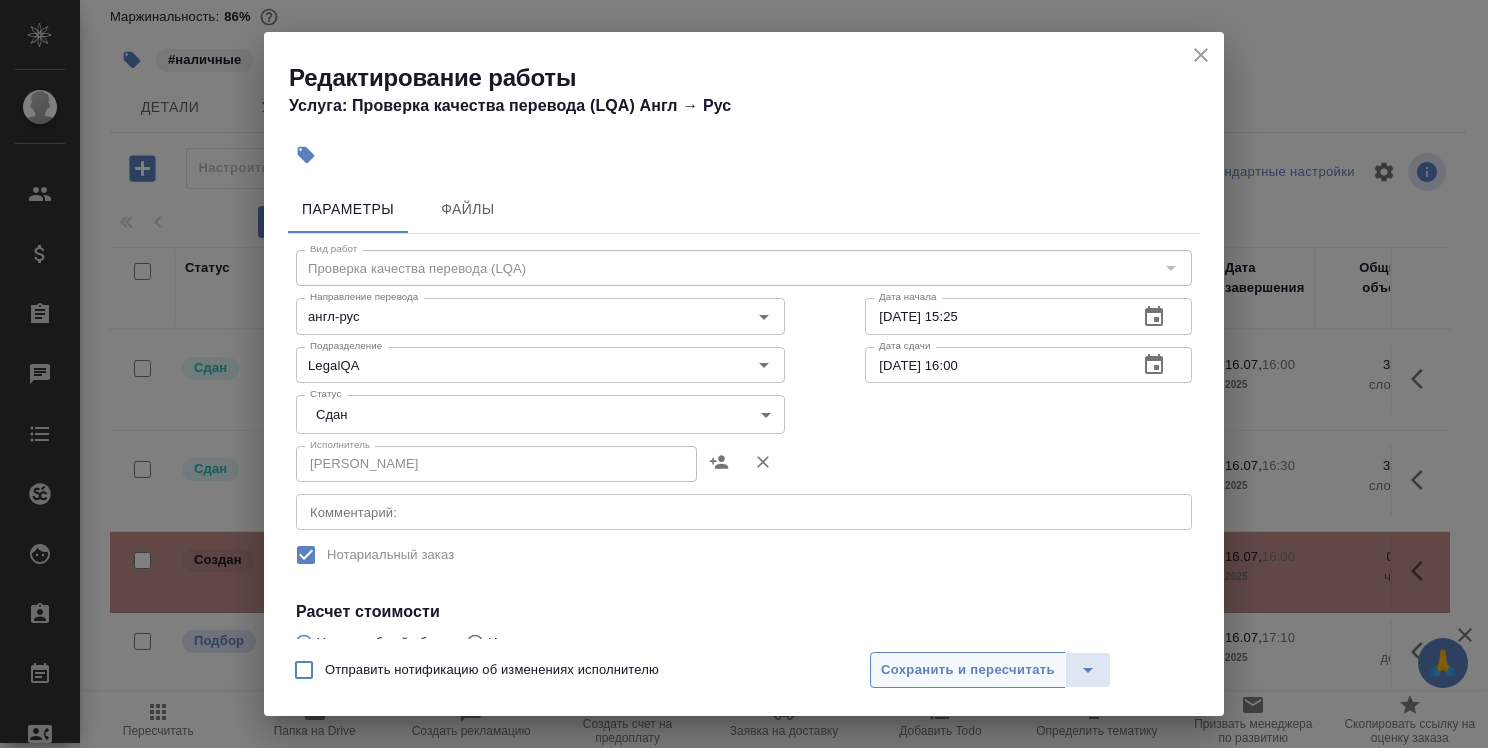 click on "Сохранить и пересчитать" at bounding box center [968, 670] 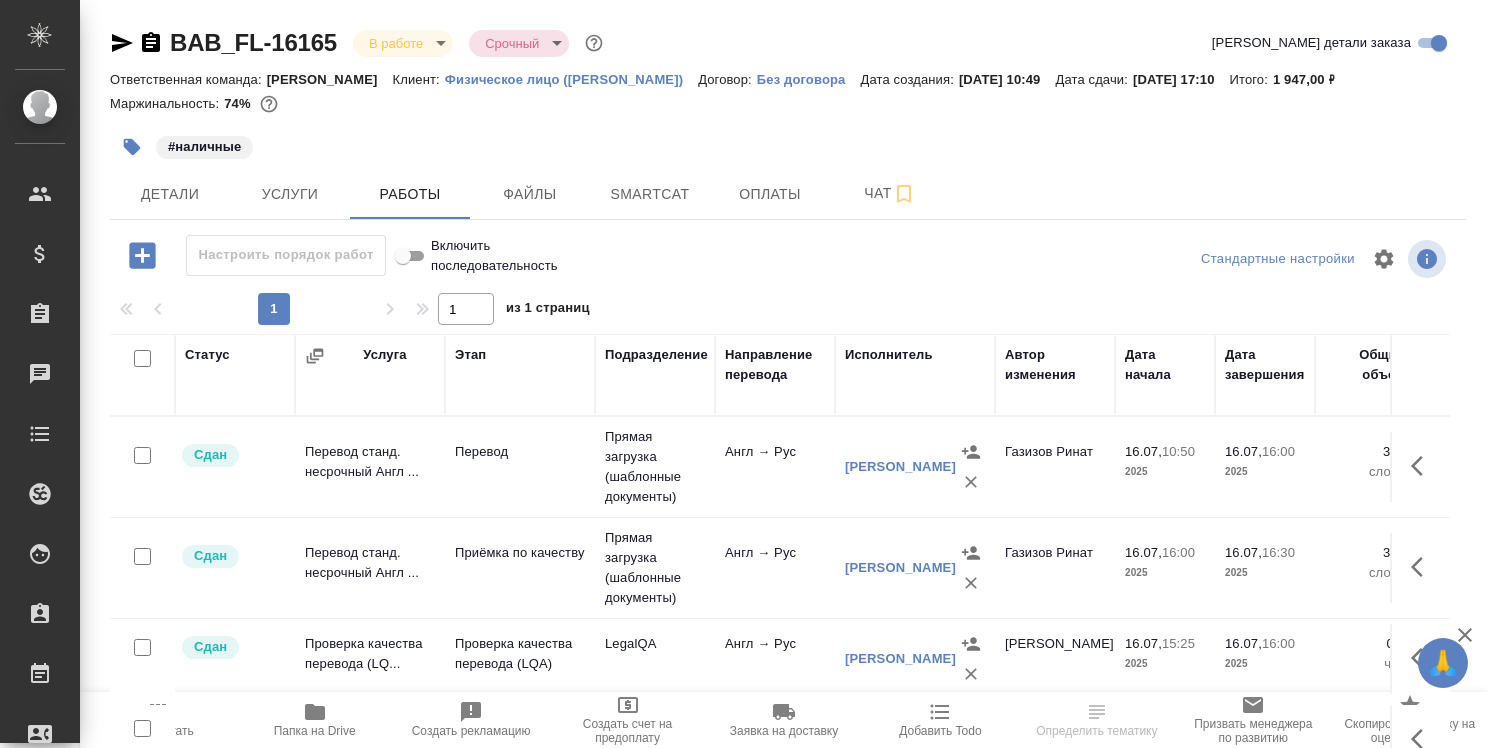 scroll, scrollTop: 0, scrollLeft: 0, axis: both 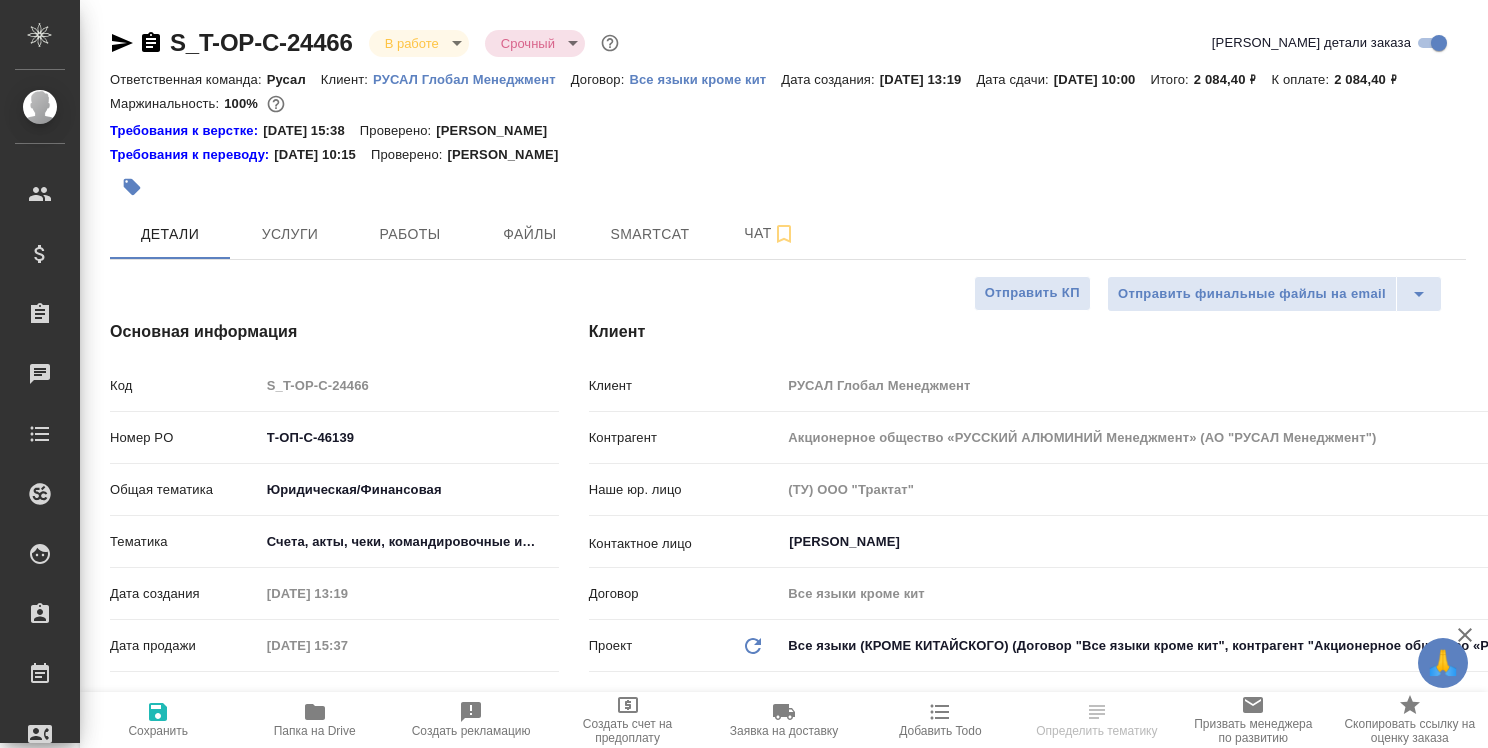 select on "RU" 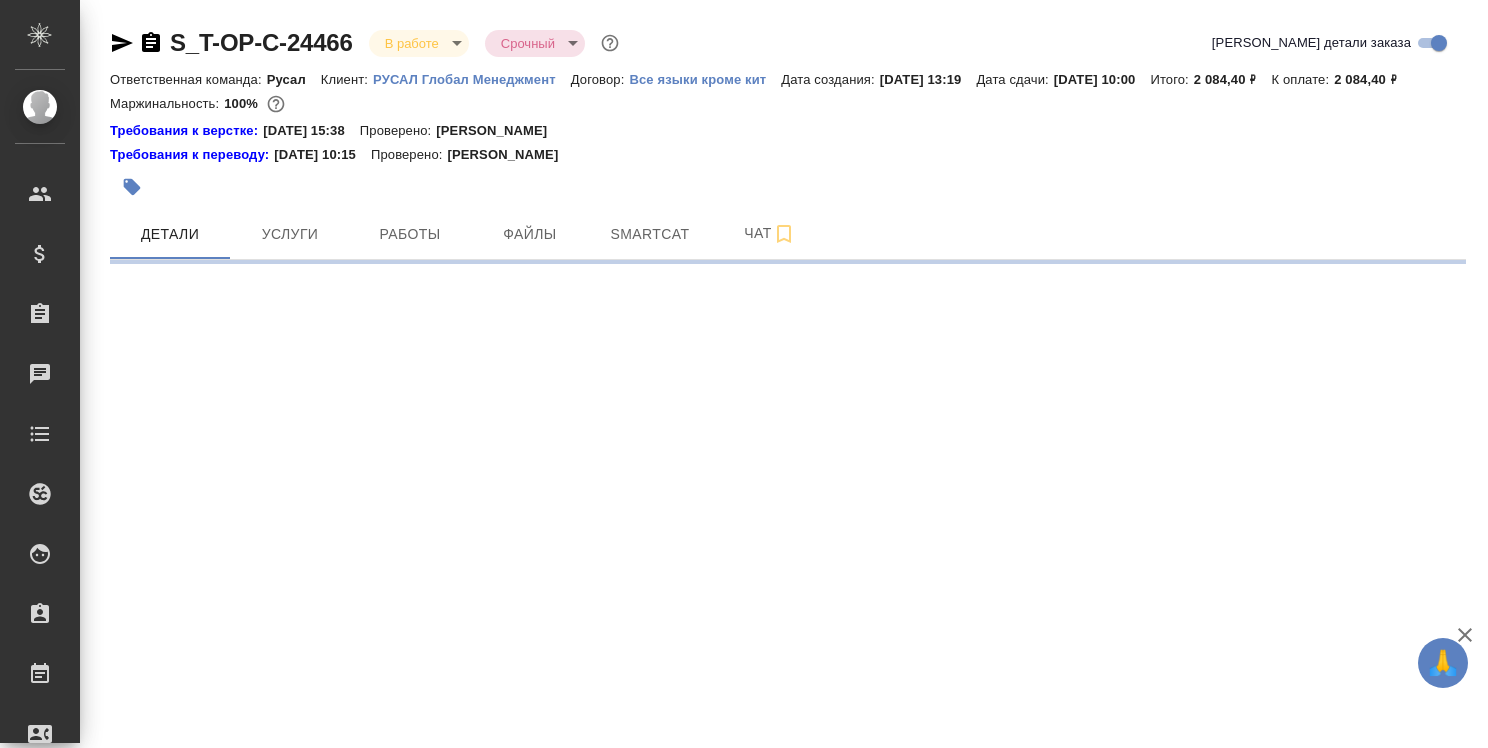 select on "RU" 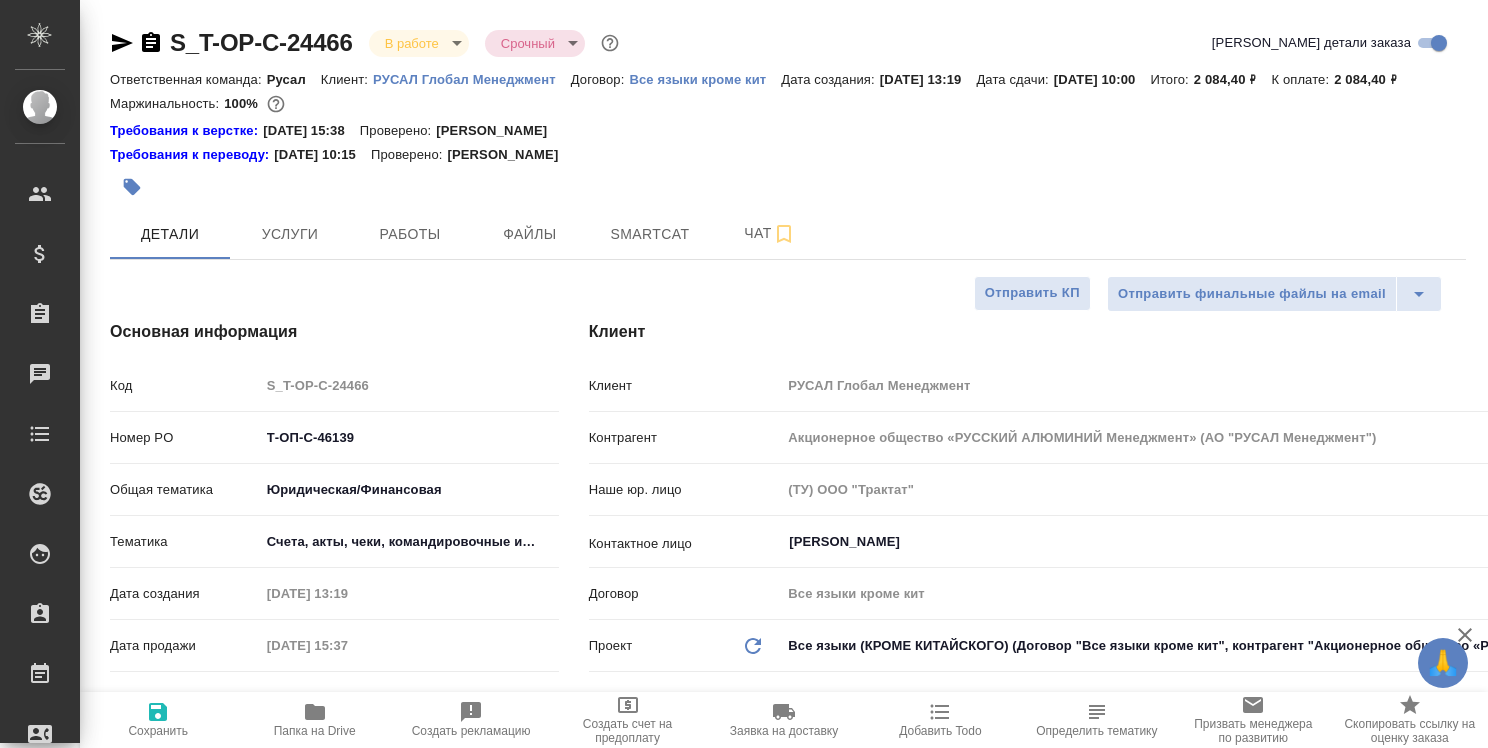 type on "x" 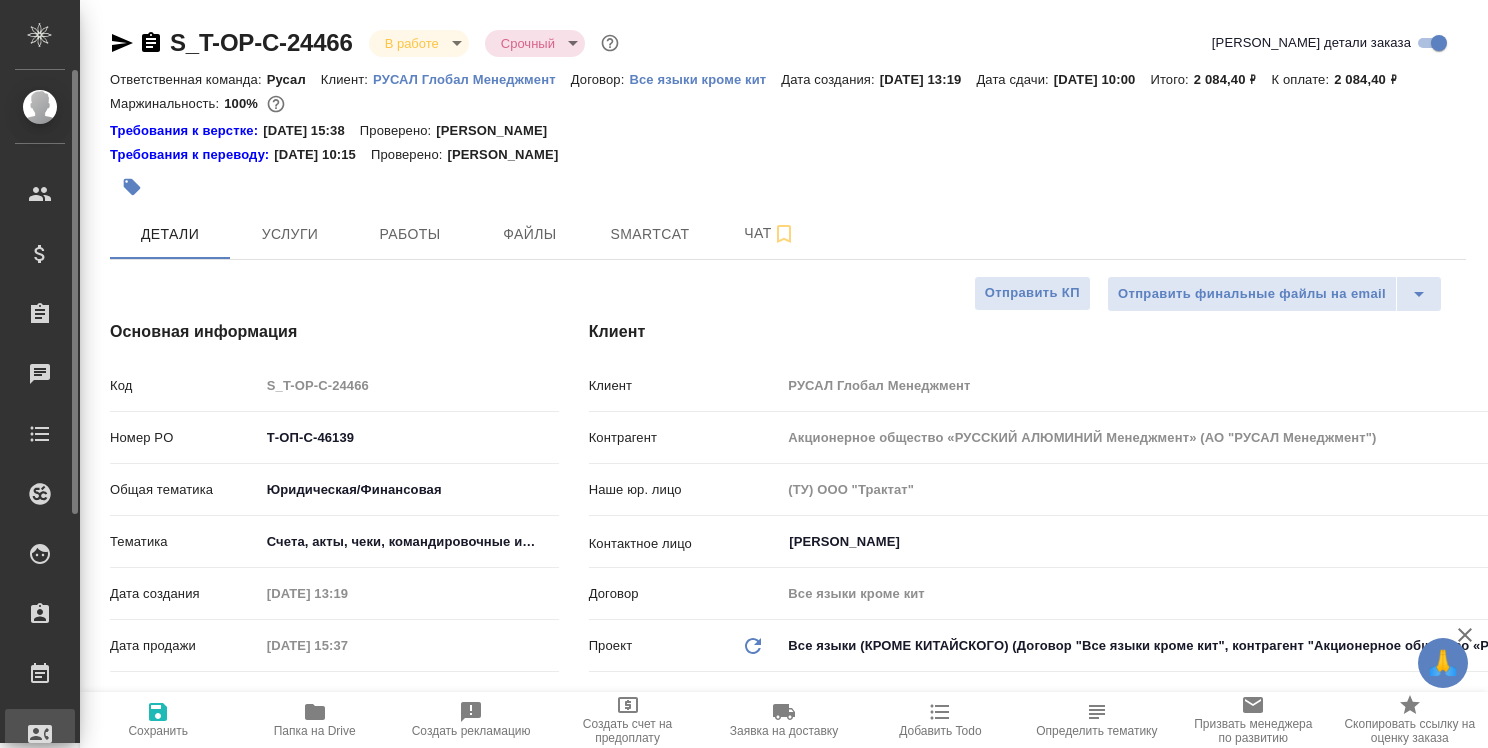 type on "x" 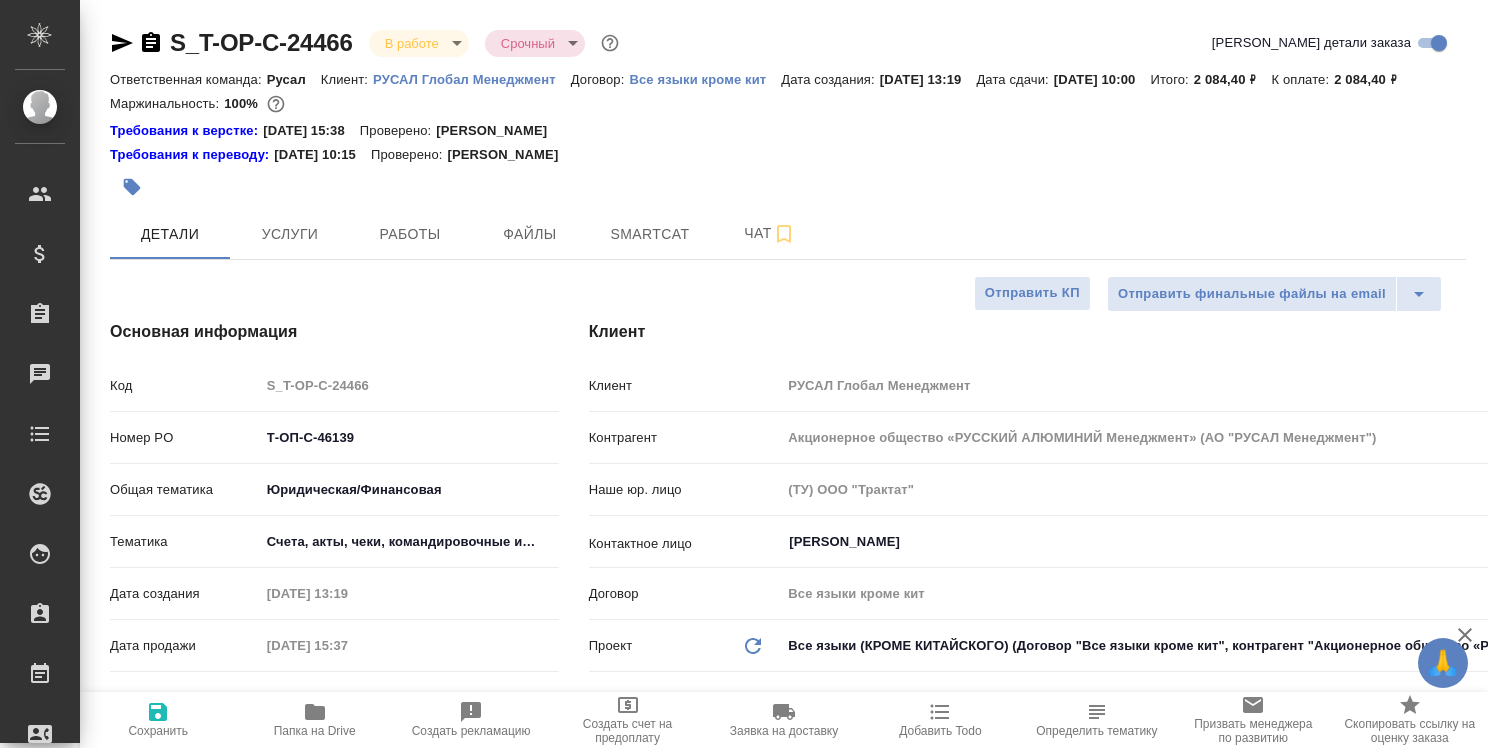 click 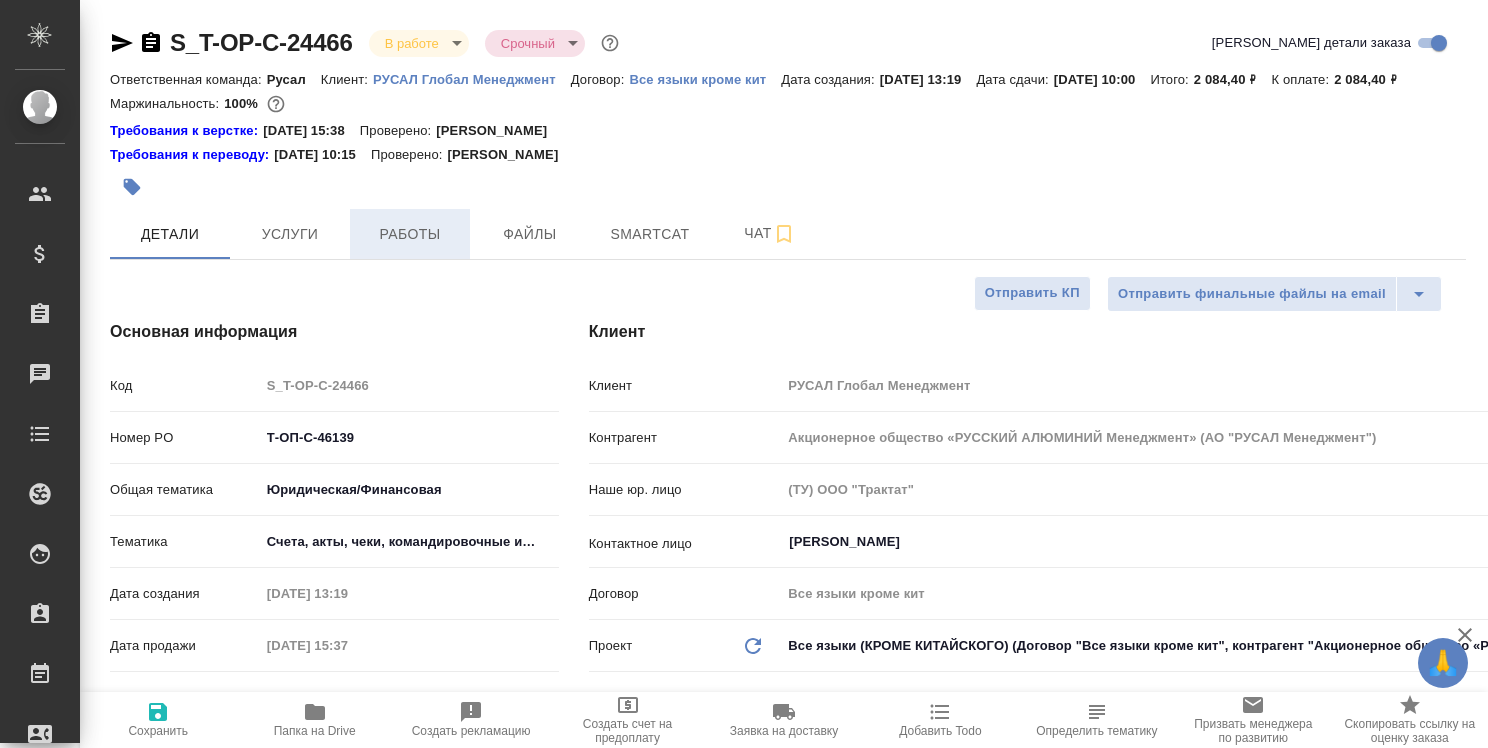 click on "Работы" at bounding box center [410, 234] 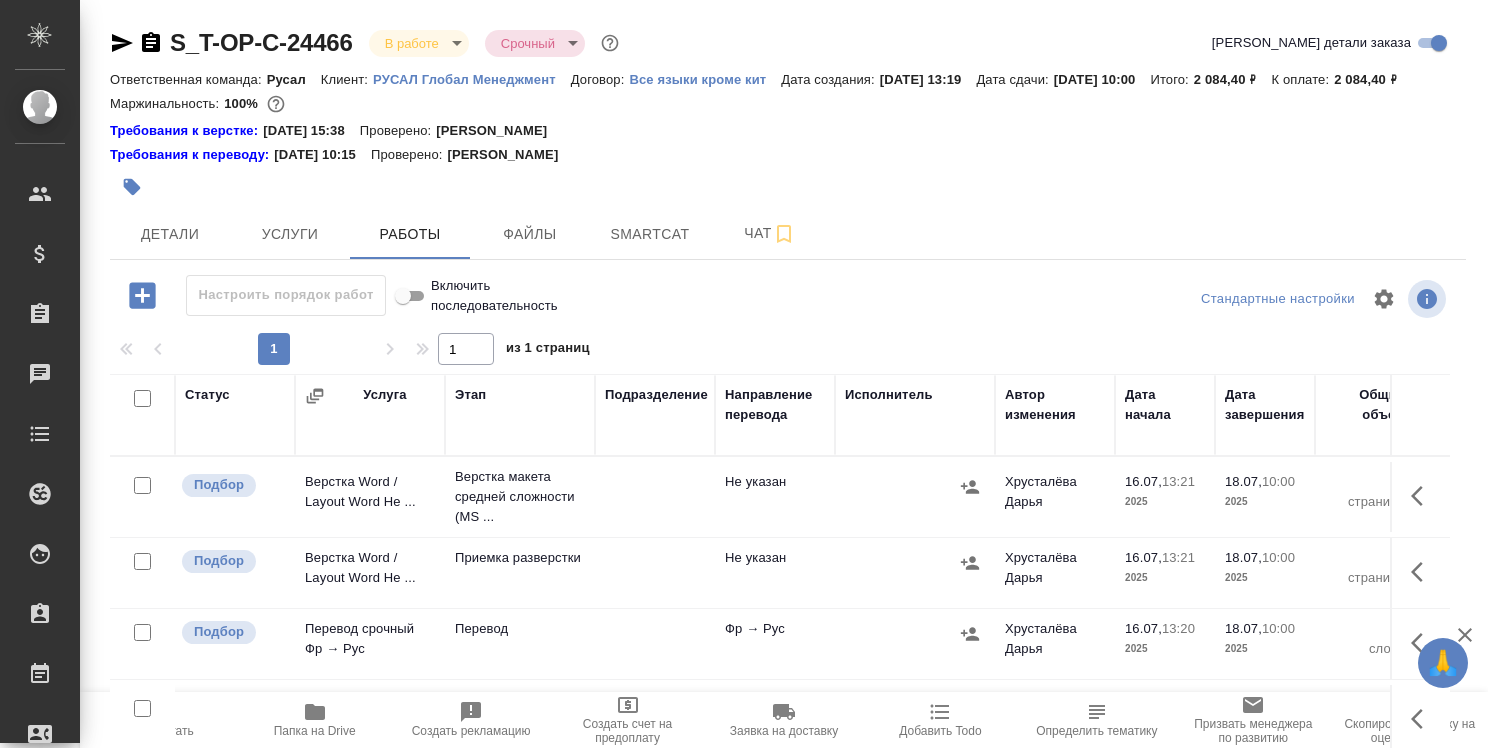 scroll, scrollTop: 151, scrollLeft: 0, axis: vertical 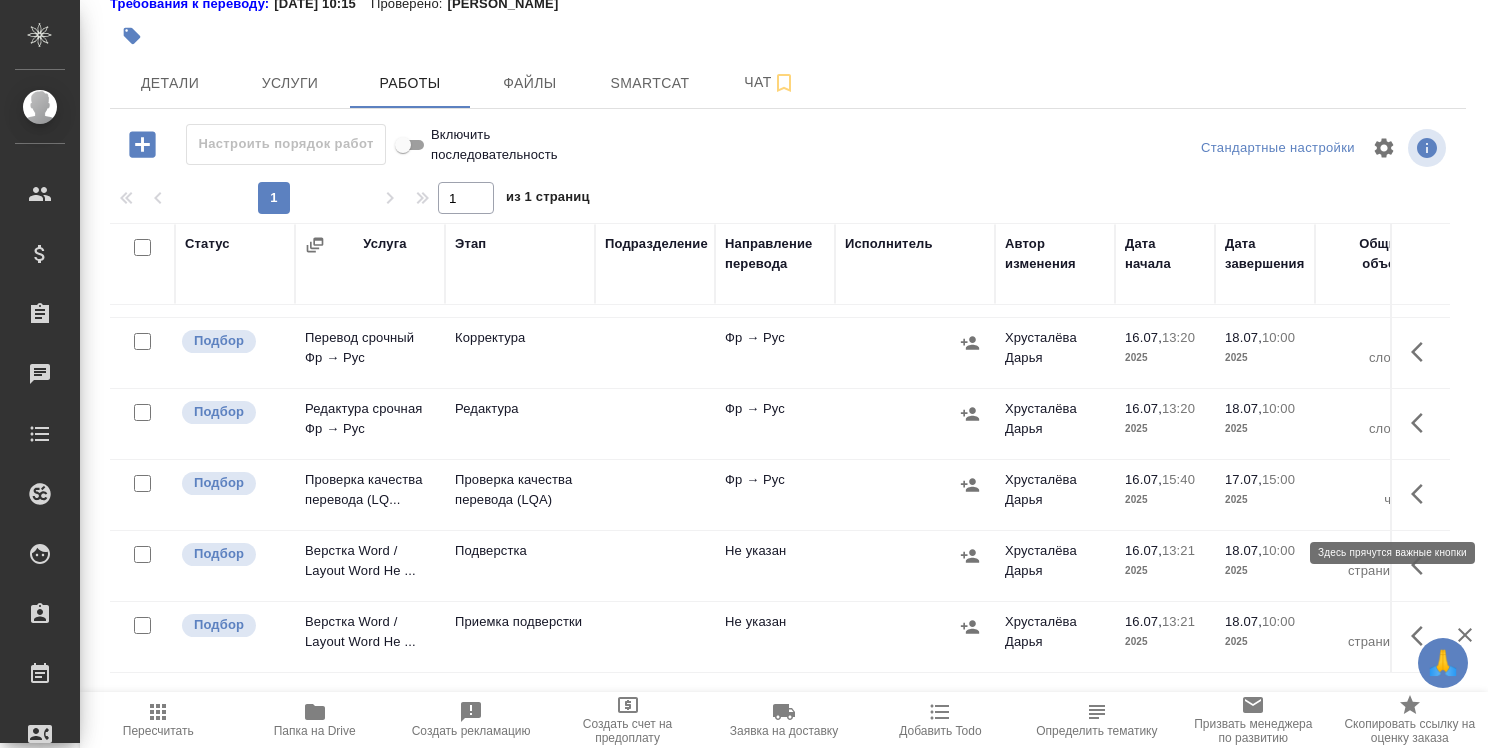 click at bounding box center [1423, 494] 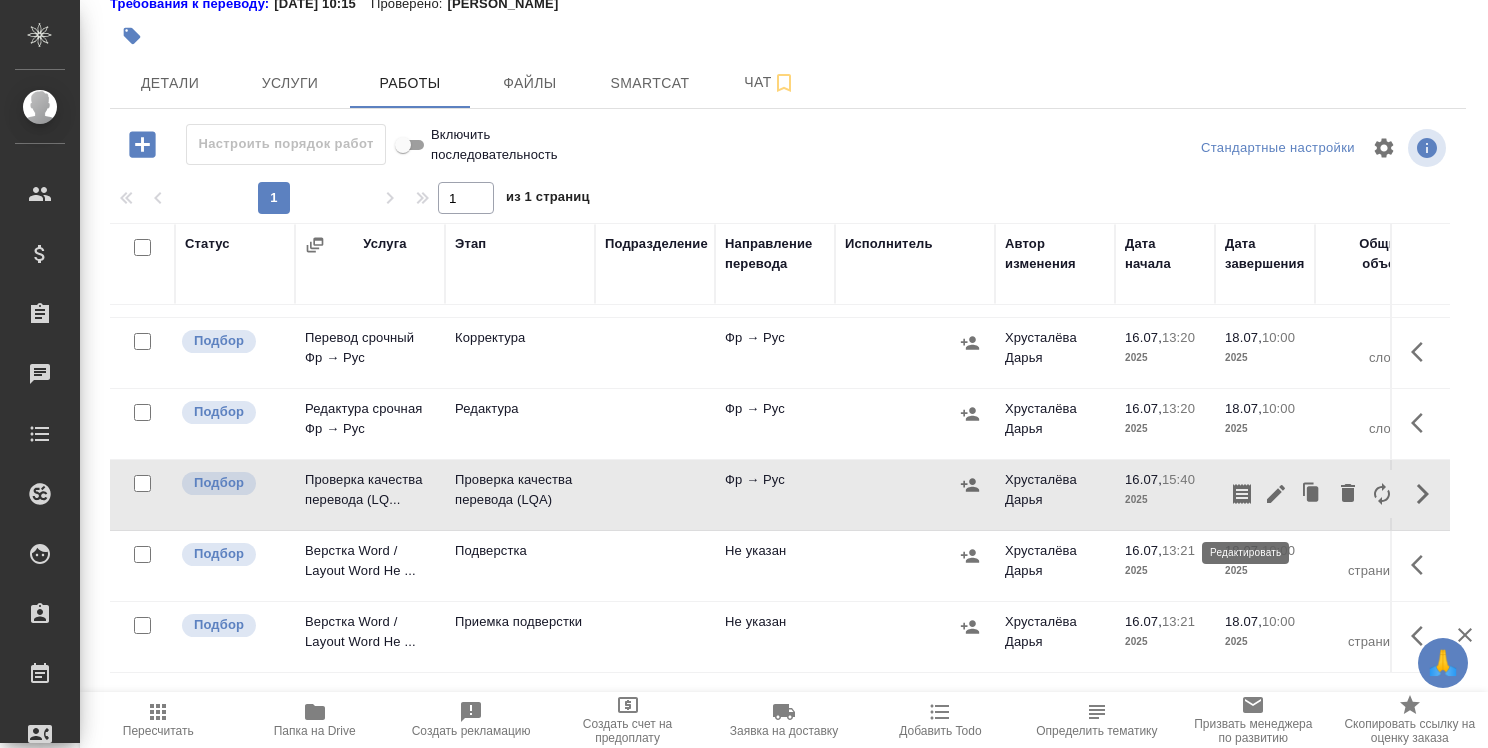 click 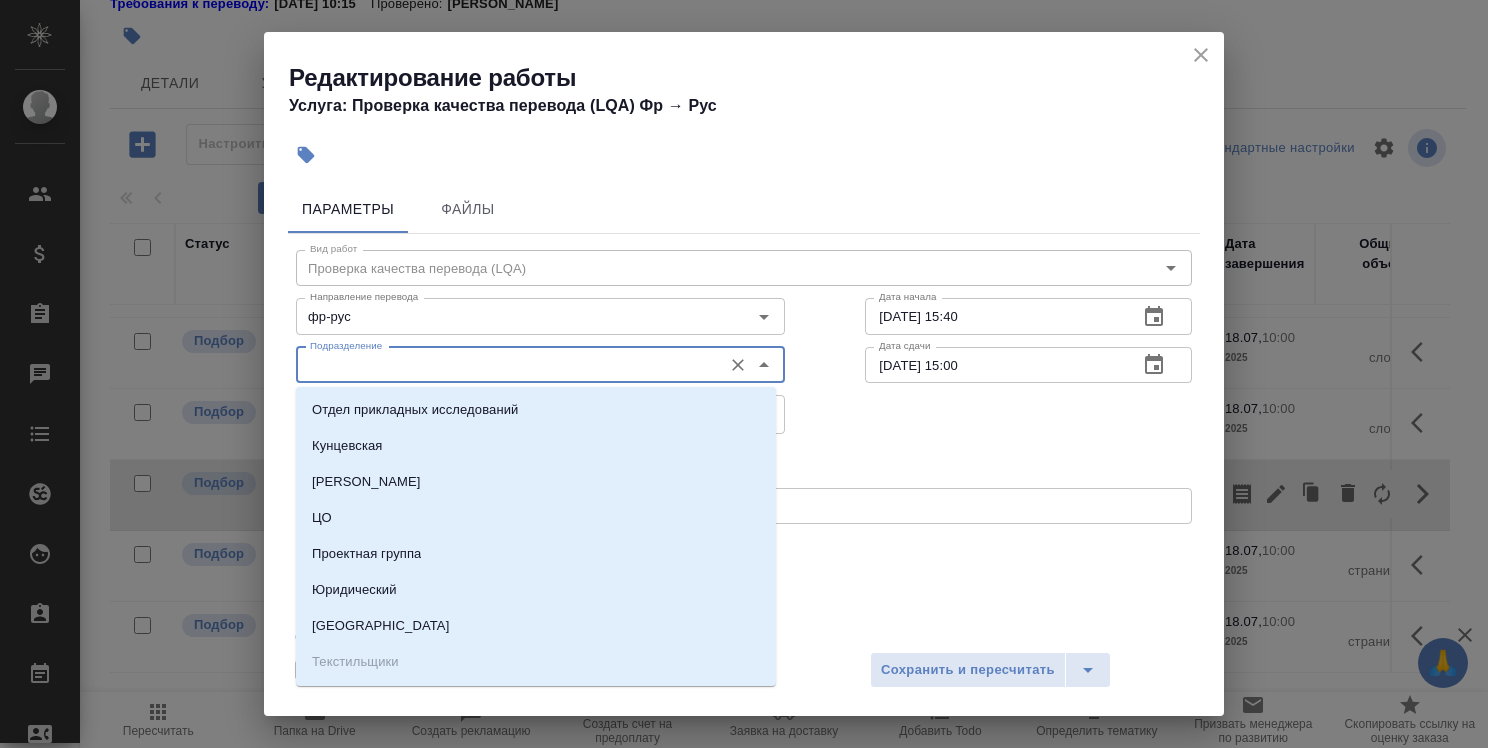 click on "Подразделение" at bounding box center [507, 365] 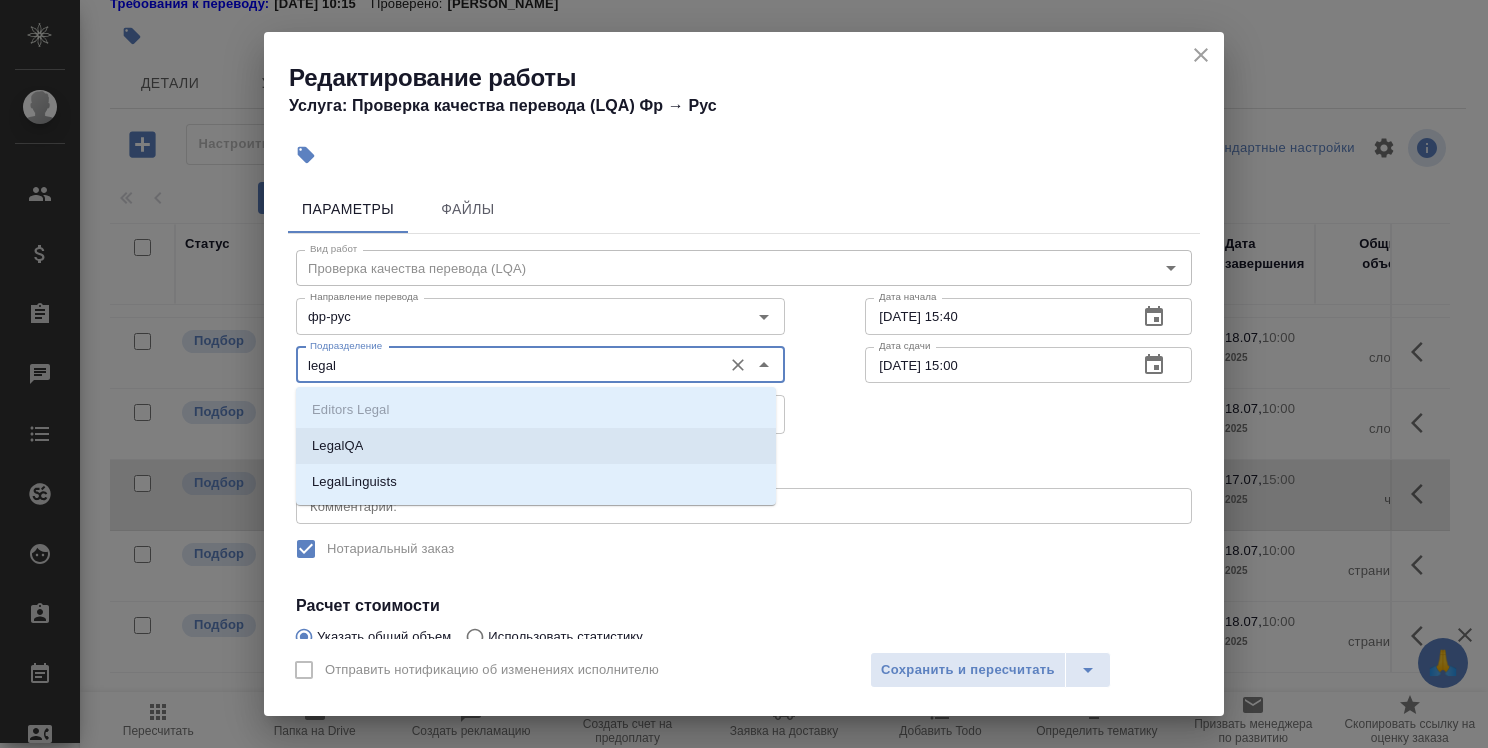 click on "LegalQA" at bounding box center [536, 446] 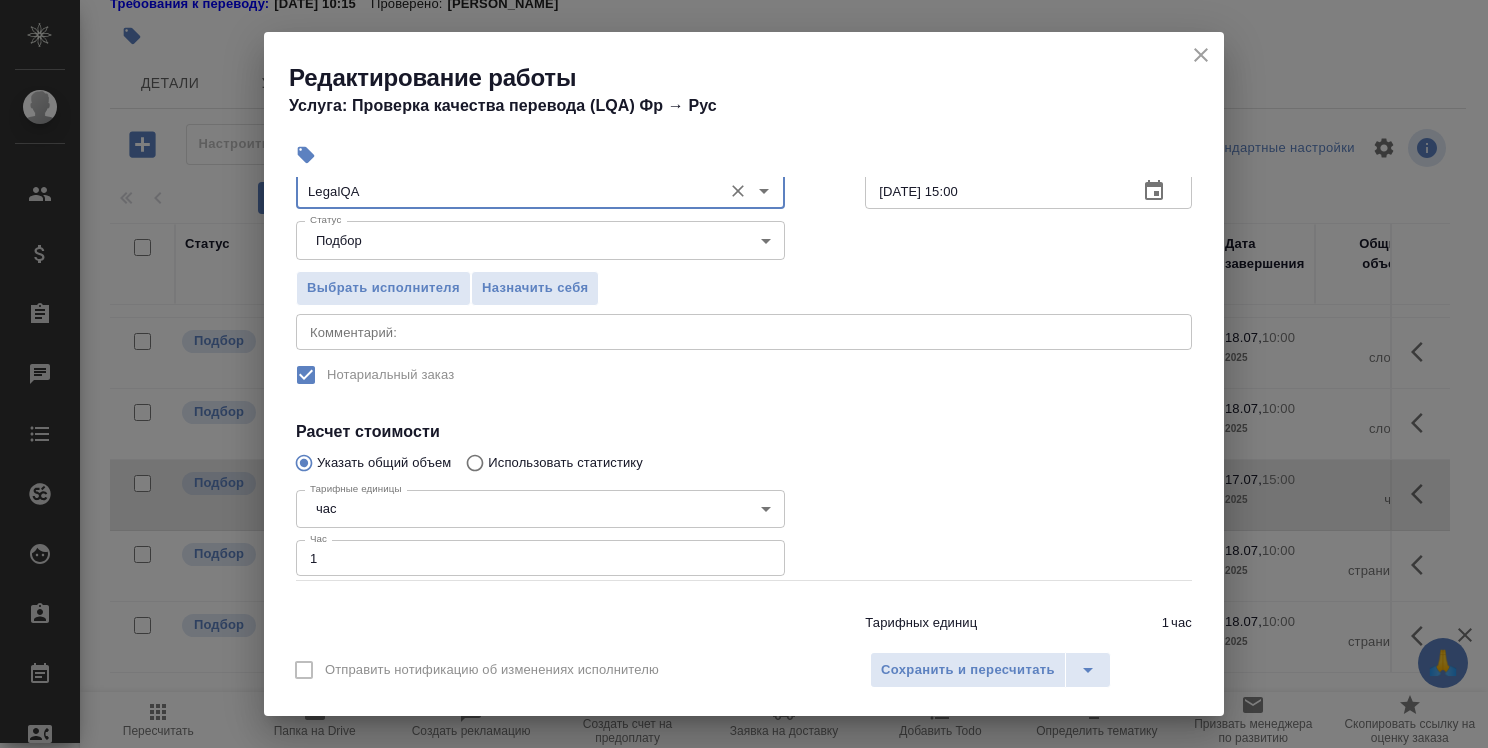scroll, scrollTop: 200, scrollLeft: 0, axis: vertical 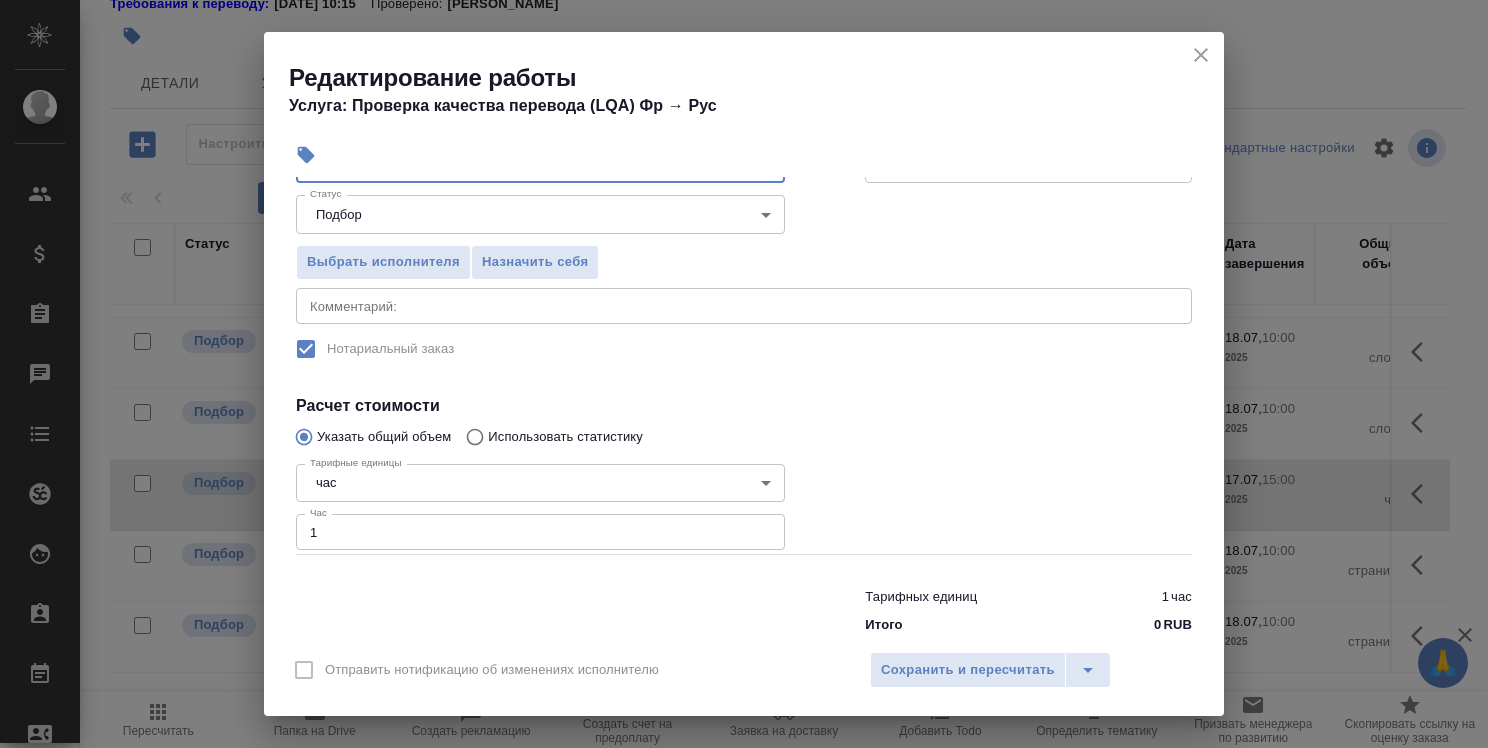 type on "LegalQA" 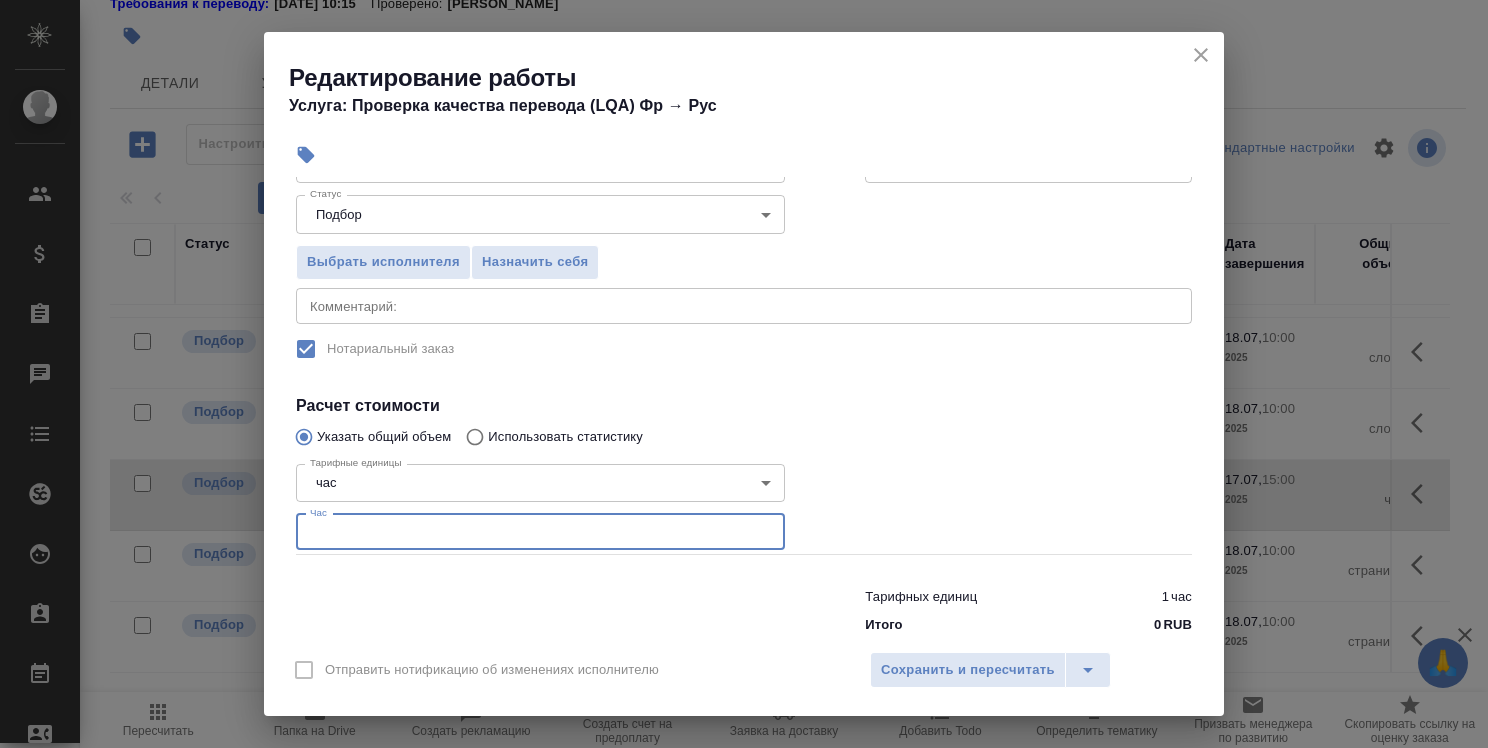 type on "0" 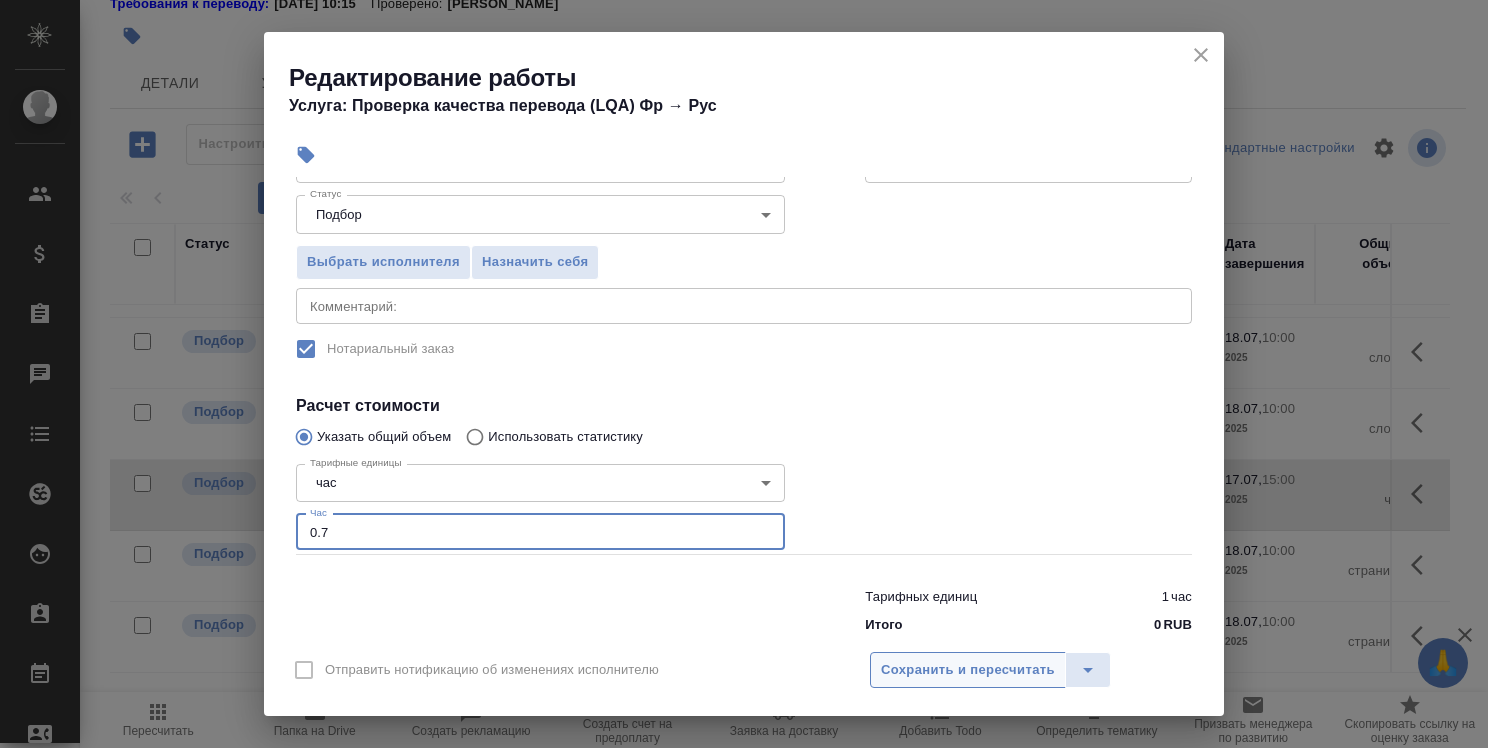 type on "0.7" 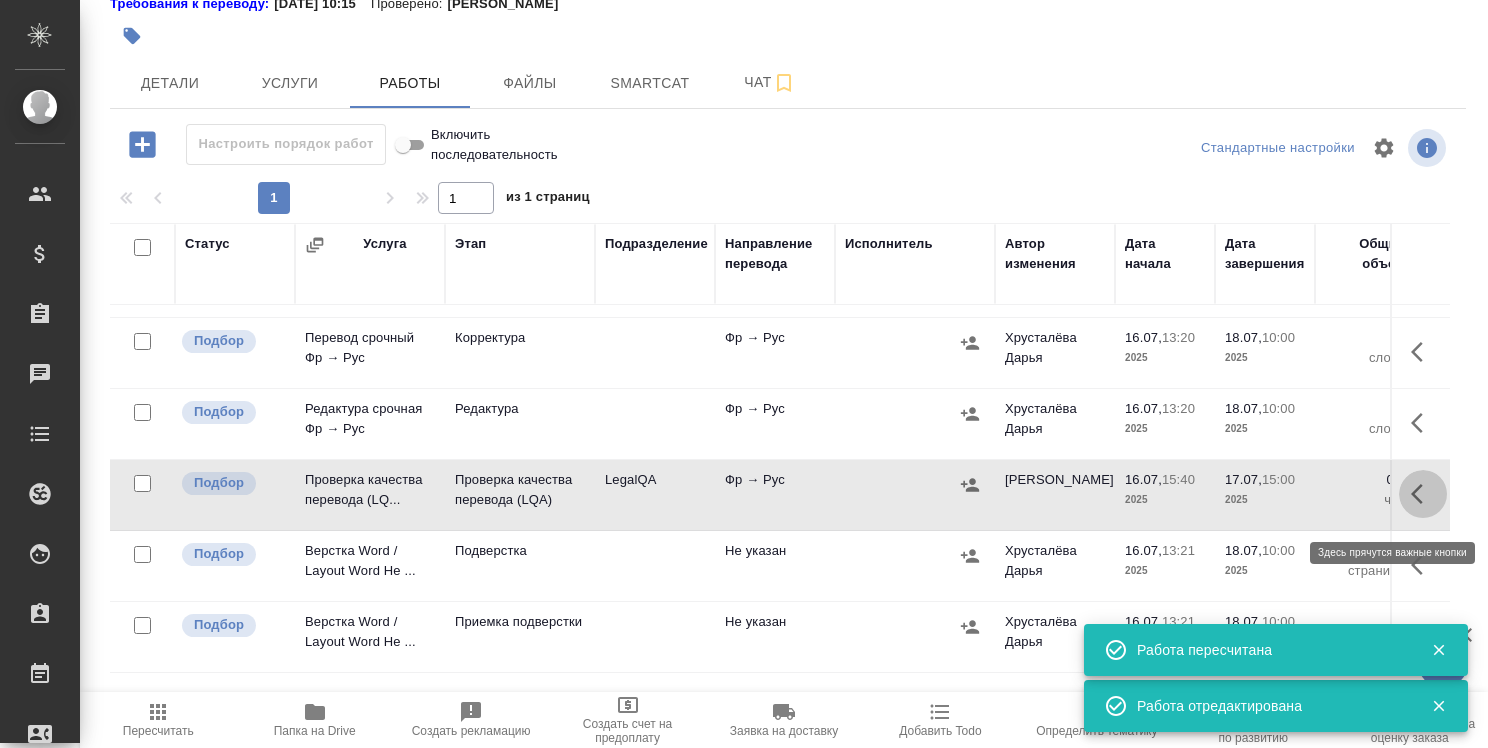 click 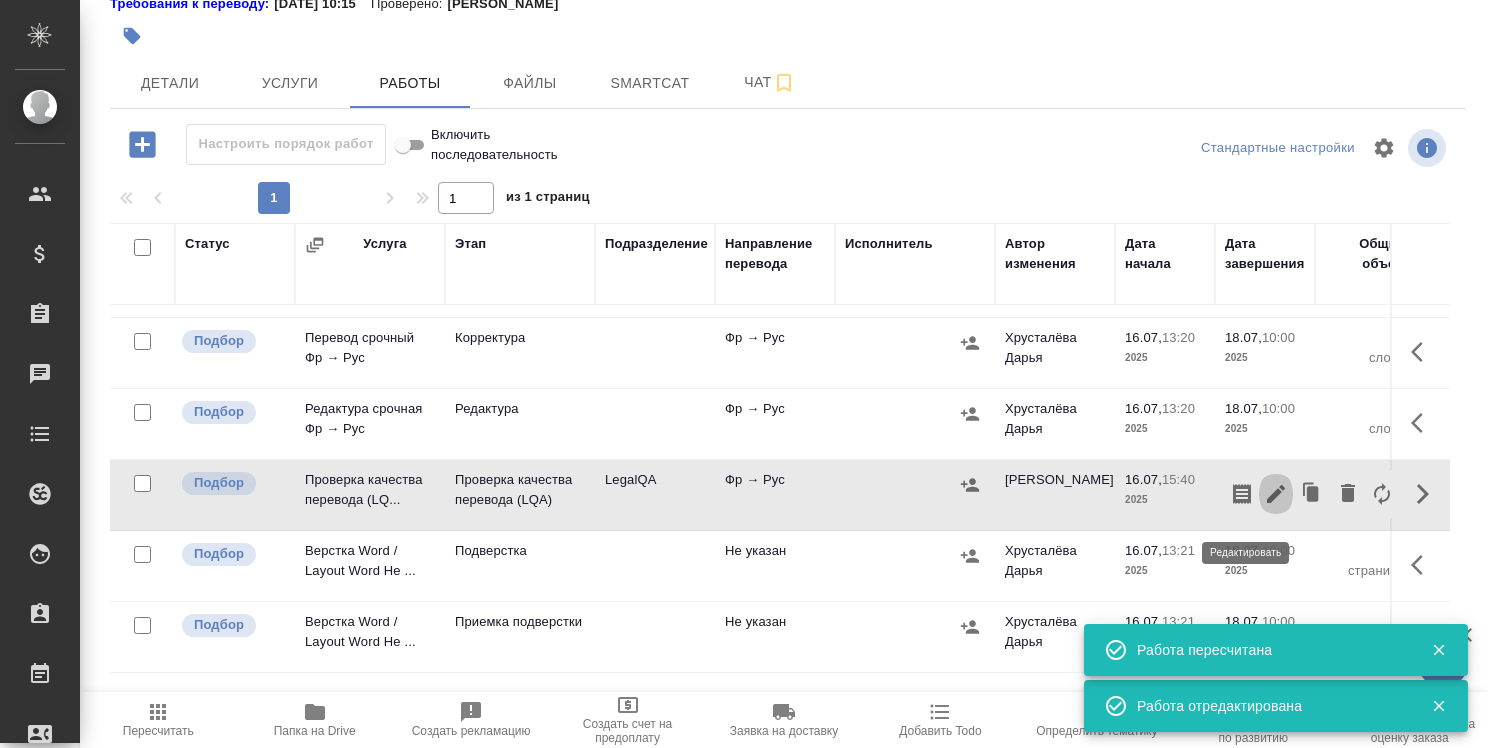 click 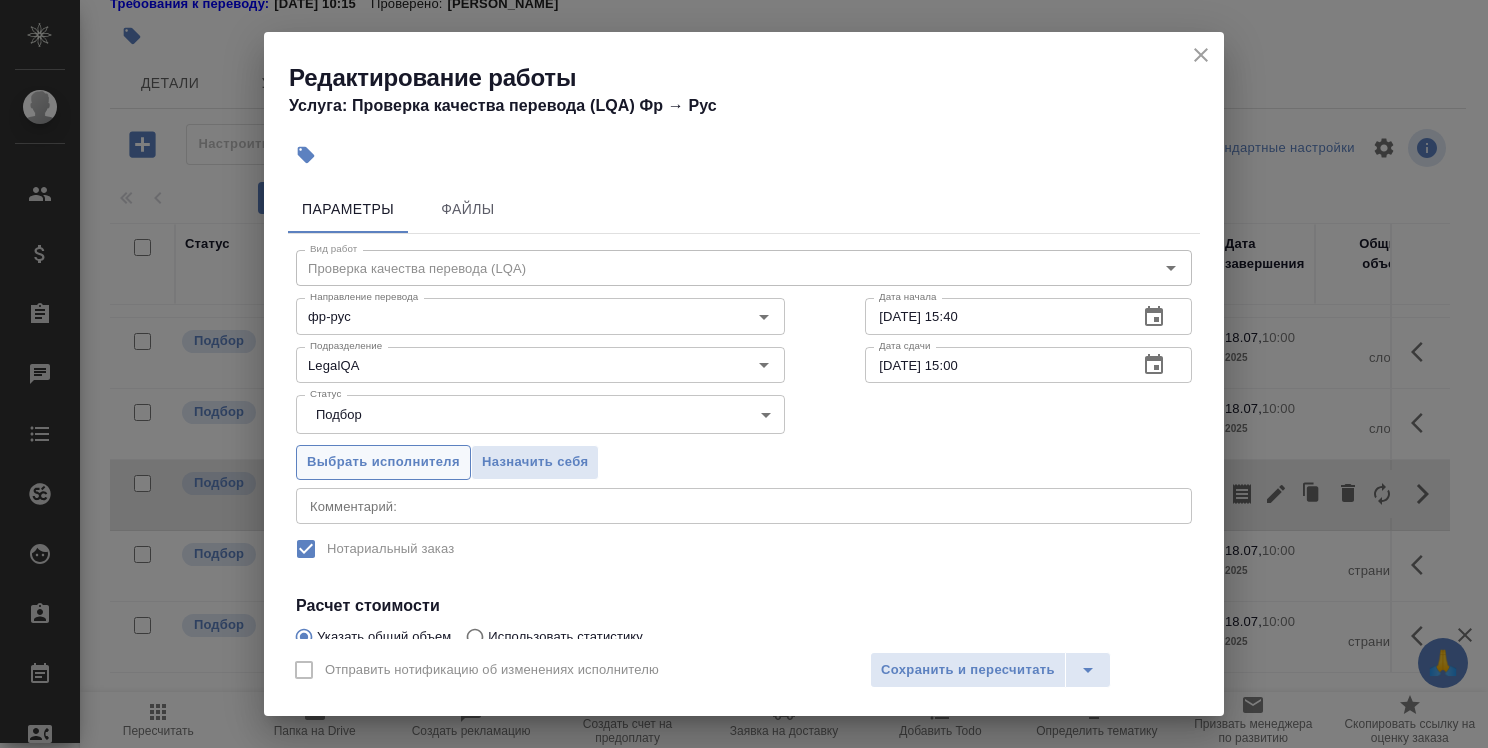 click on "Выбрать исполнителя" at bounding box center [383, 462] 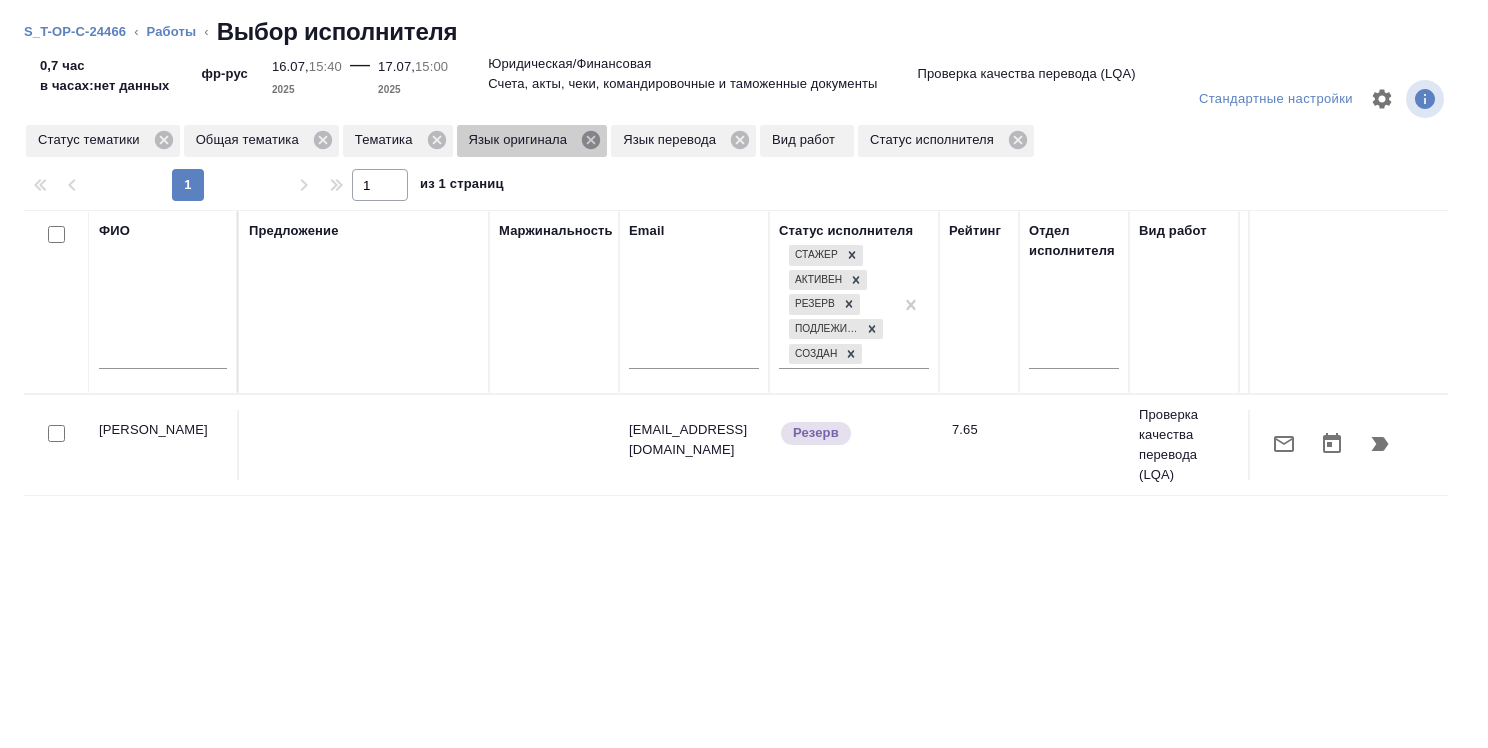 click 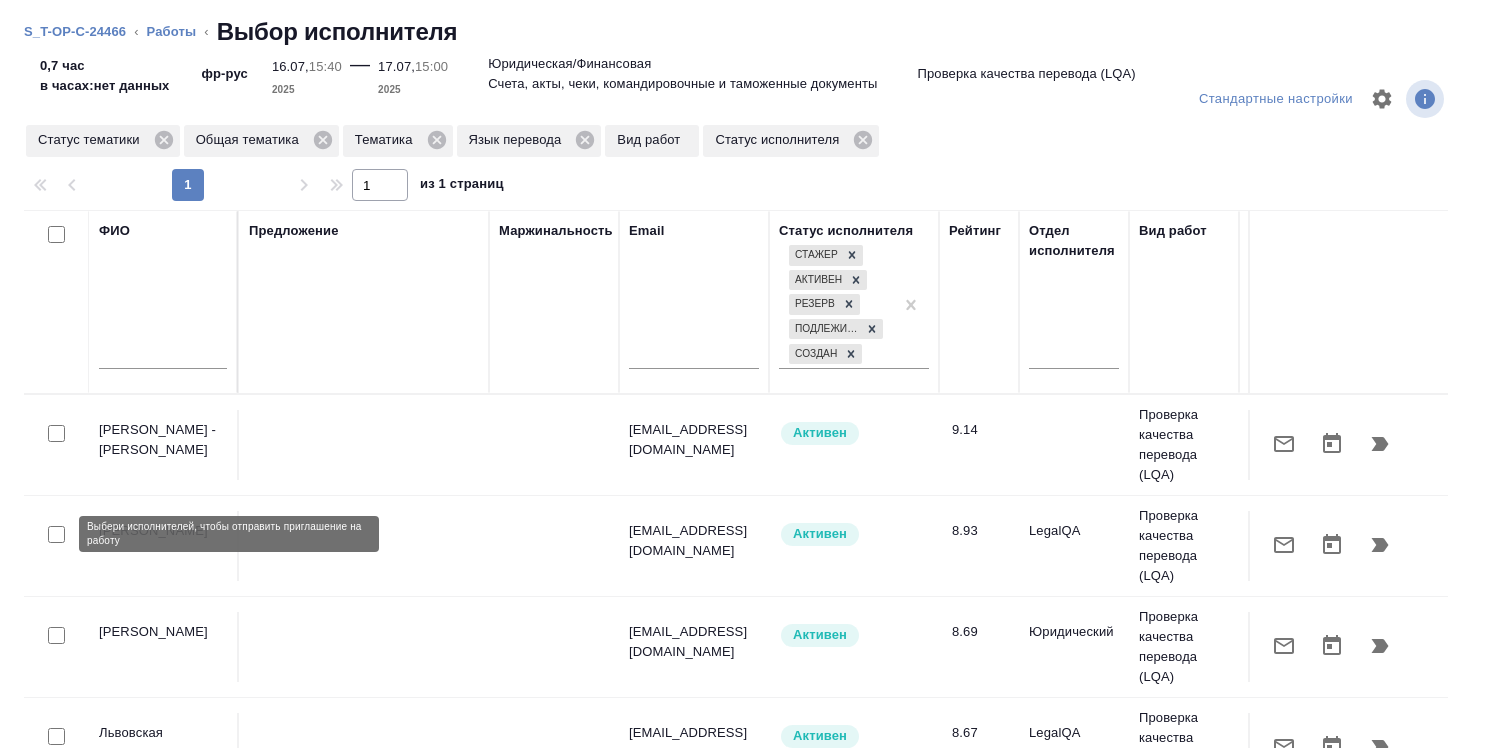click at bounding box center (56, 534) 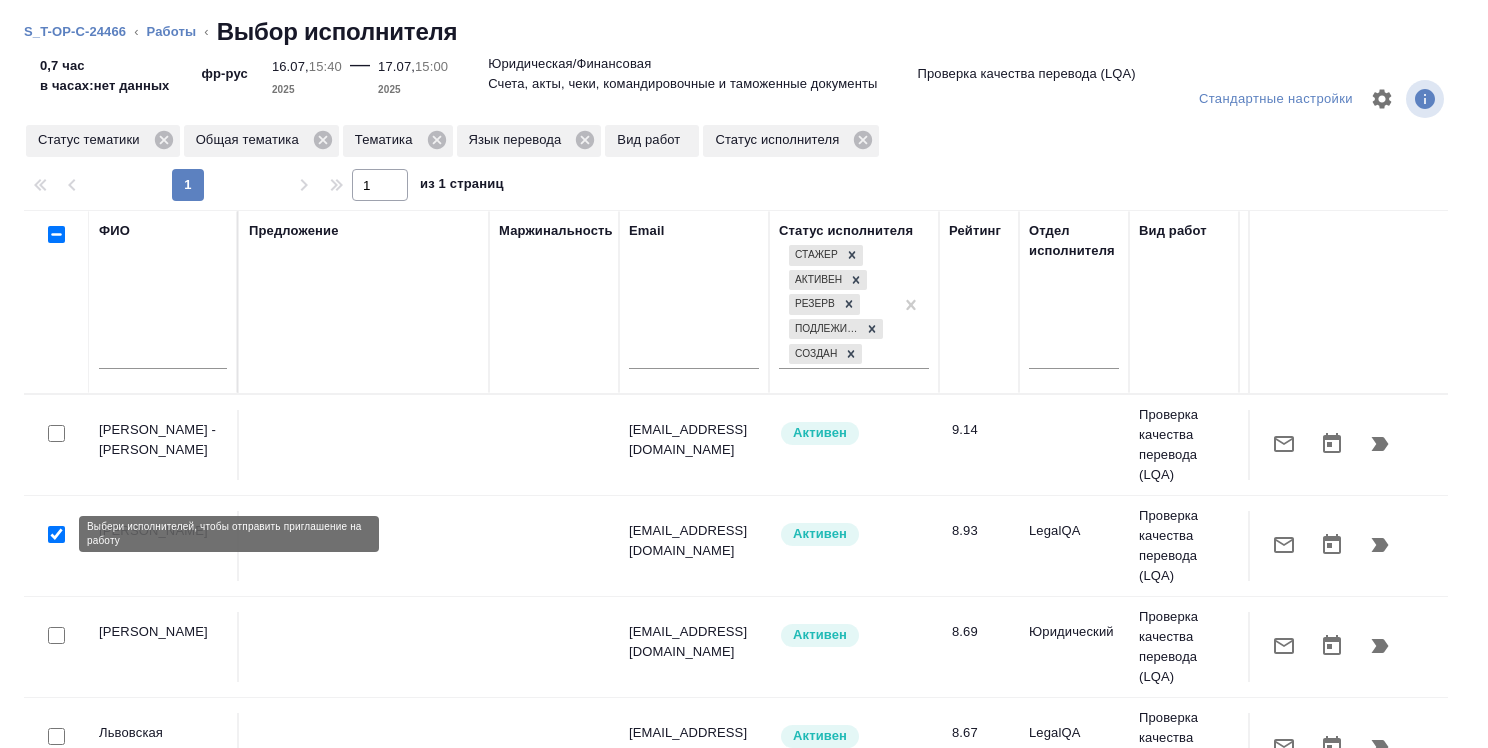 checkbox on "true" 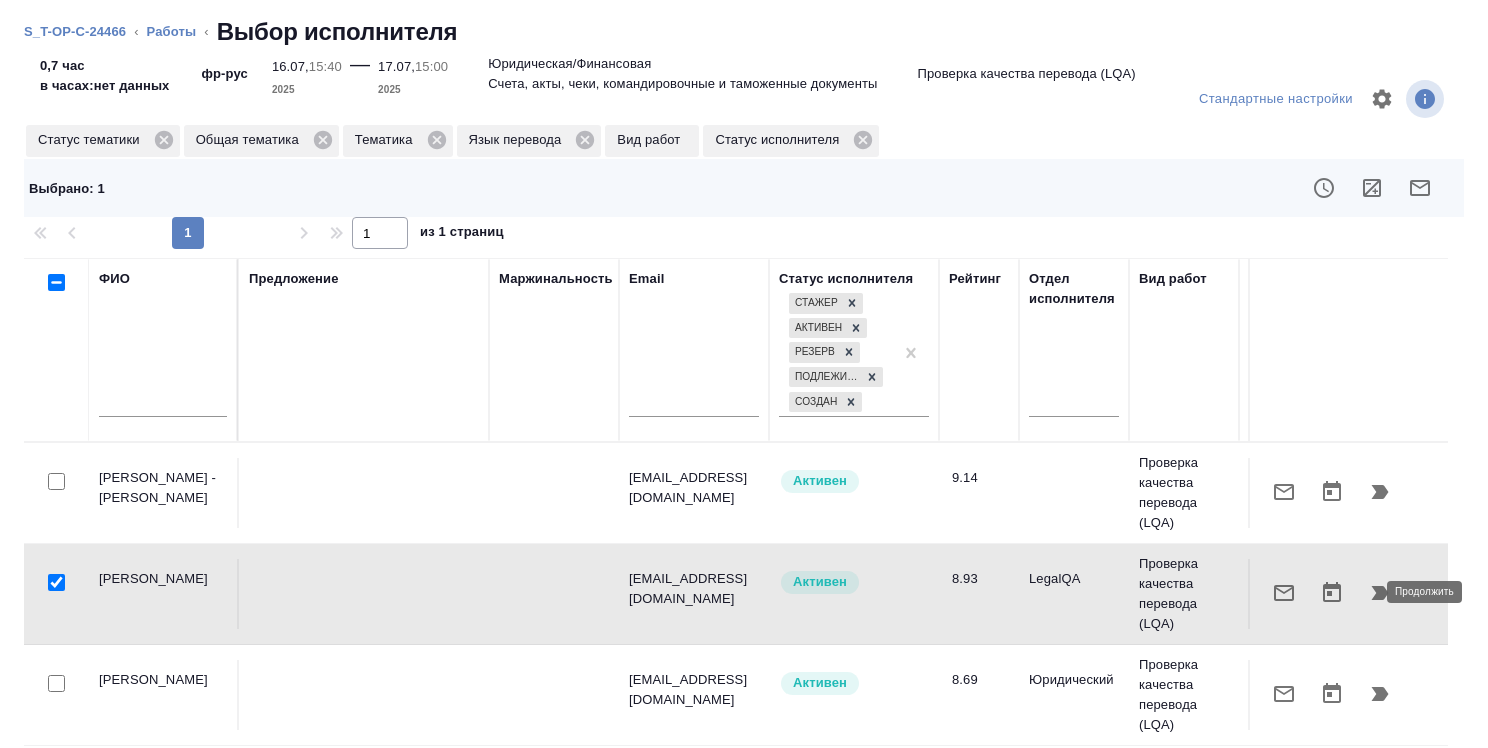 click 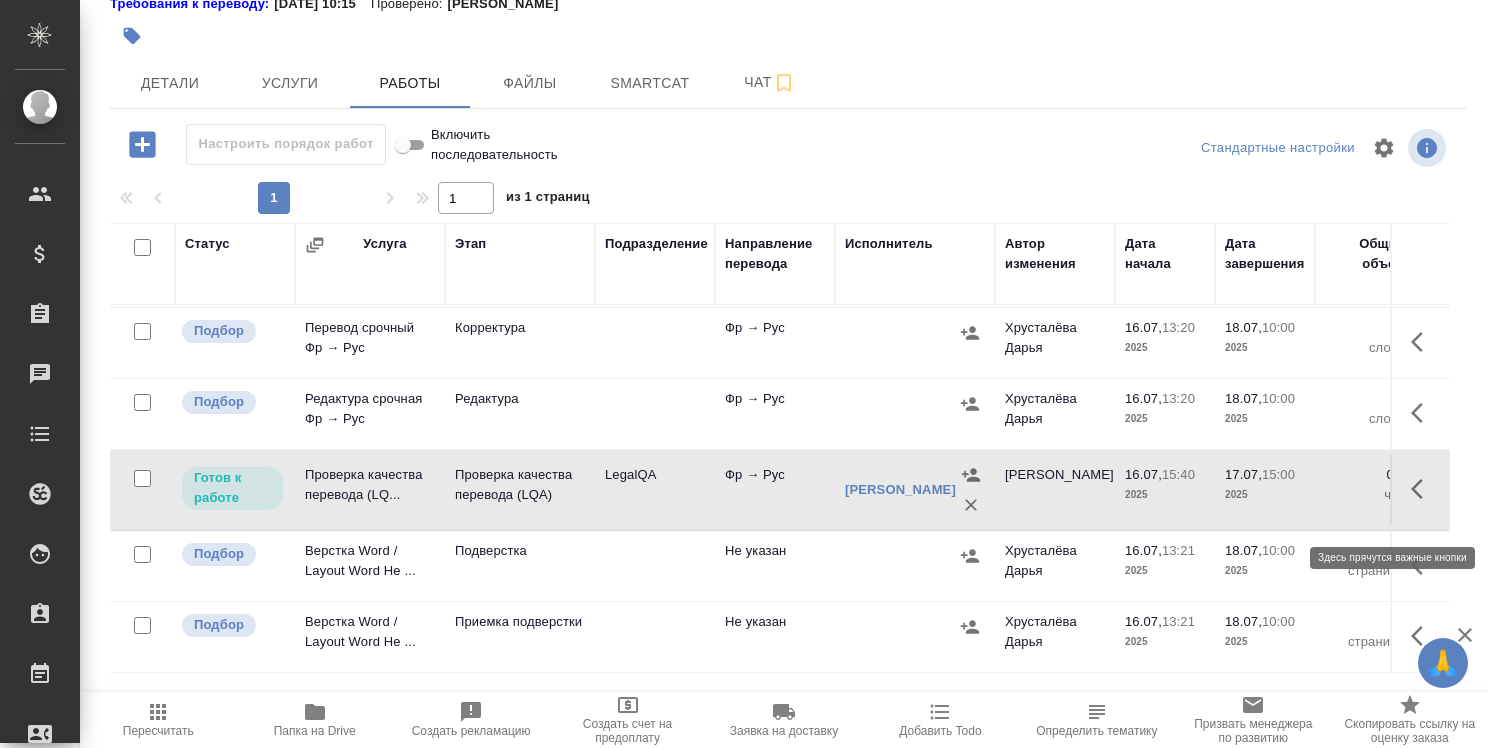 click at bounding box center (1423, 489) 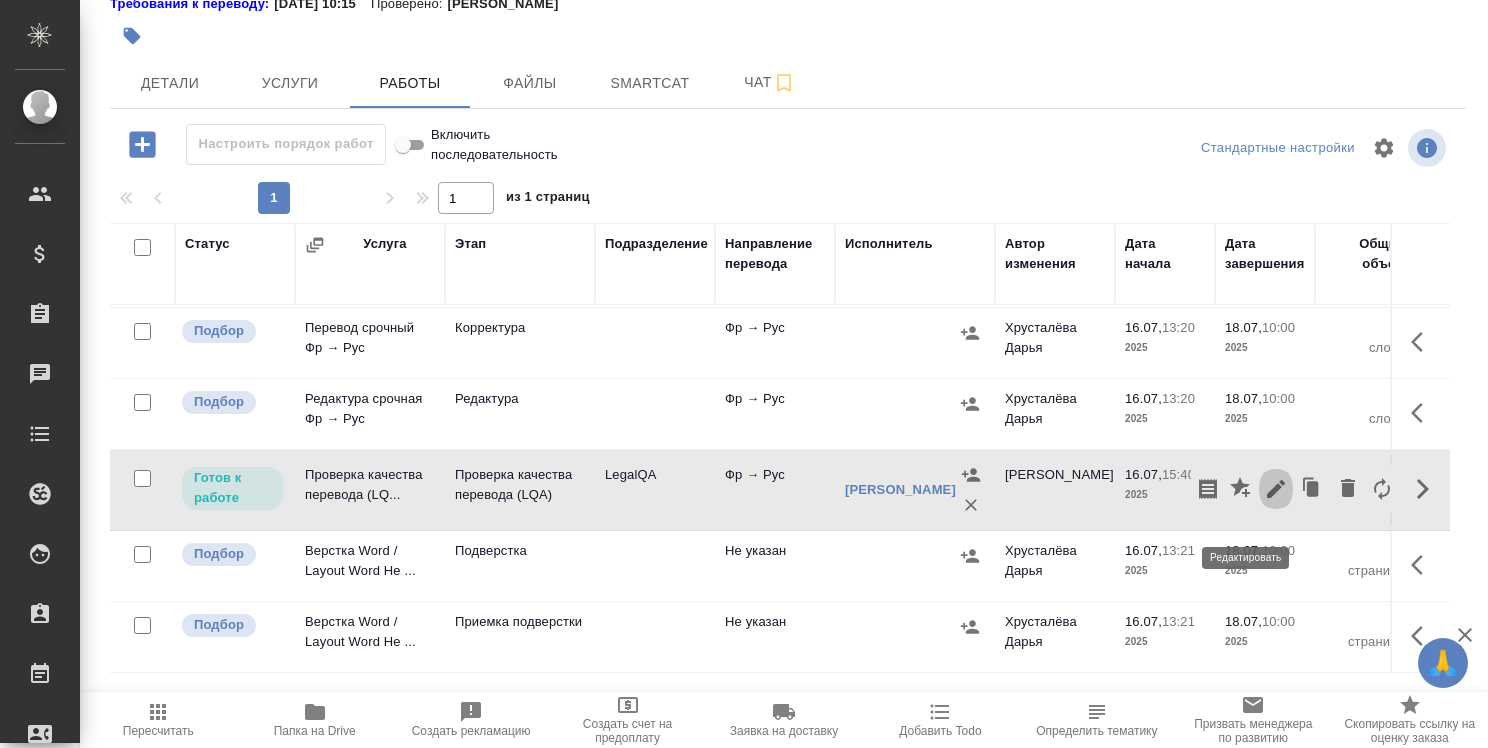 click 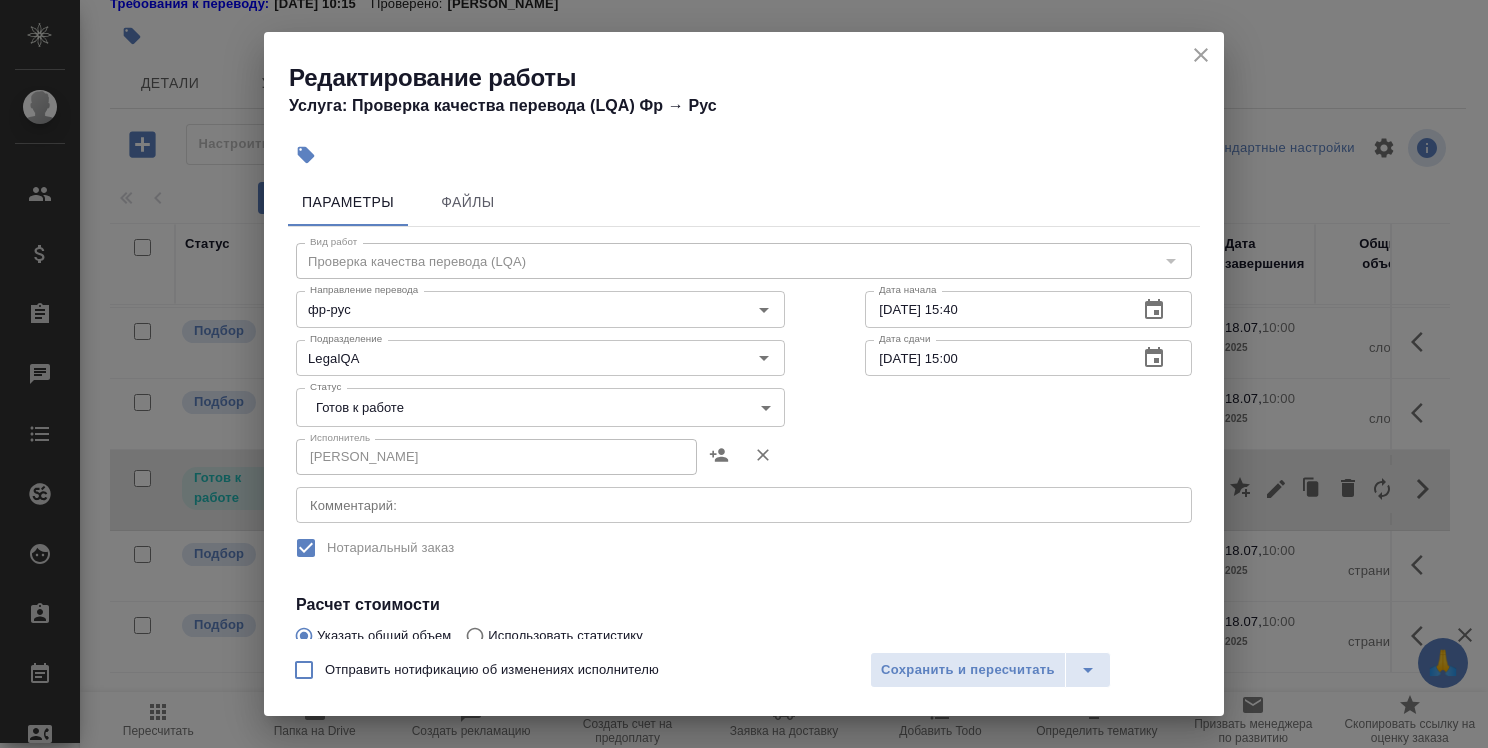 scroll, scrollTop: 0, scrollLeft: 0, axis: both 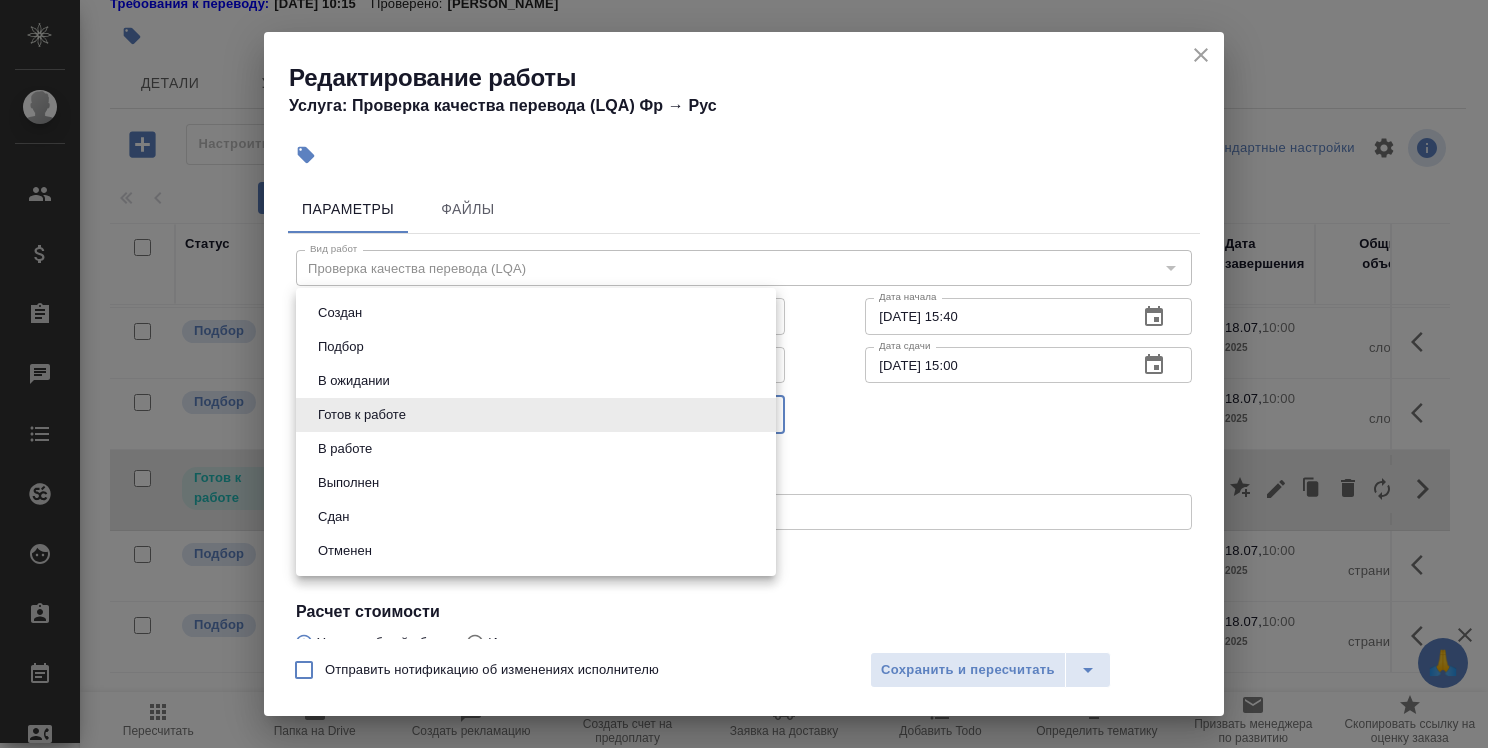 click on "🙏 .cls-1
fill:#fff;
AWATERA Strelnikova Olga Клиенты Спецификации Заказы 0 Чаты Todo Проекты SC Исполнители Кандидаты Работы Входящие заявки Заявки на доставку Рекламации Проекты процессинга Конференции Выйти S_T-OP-C-24466 В работе inProgress Срочный urgent Кратко детали заказа Ответственная команда: Русал Клиент: РУСАЛ Глобал Менеджмент Договор: Все языки кроме кит Дата создания: 16.07.2025, 13:19 Дата сдачи: 18.07.2025, 10:00 Итого: 2 084,40 ₽ К оплате: 2 084,40 ₽ Маржинальность: 100% Требования к верстке: 06.06.2024 15:38 Проверено: Зверева Анна  Требования к переводу: 04.09.2024 10:15 Проверено: Детали Чат" at bounding box center (744, 374) 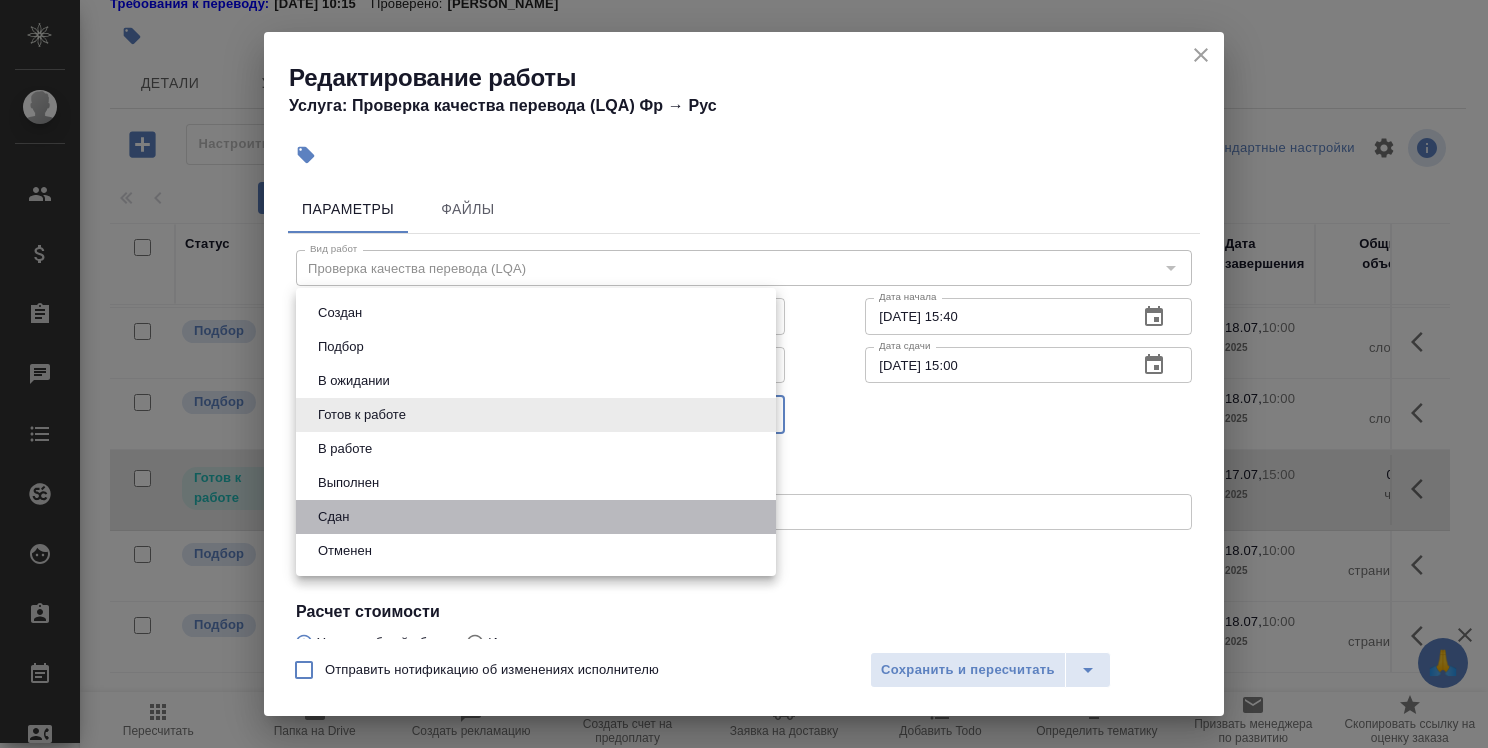 click on "Сдан" at bounding box center (536, 517) 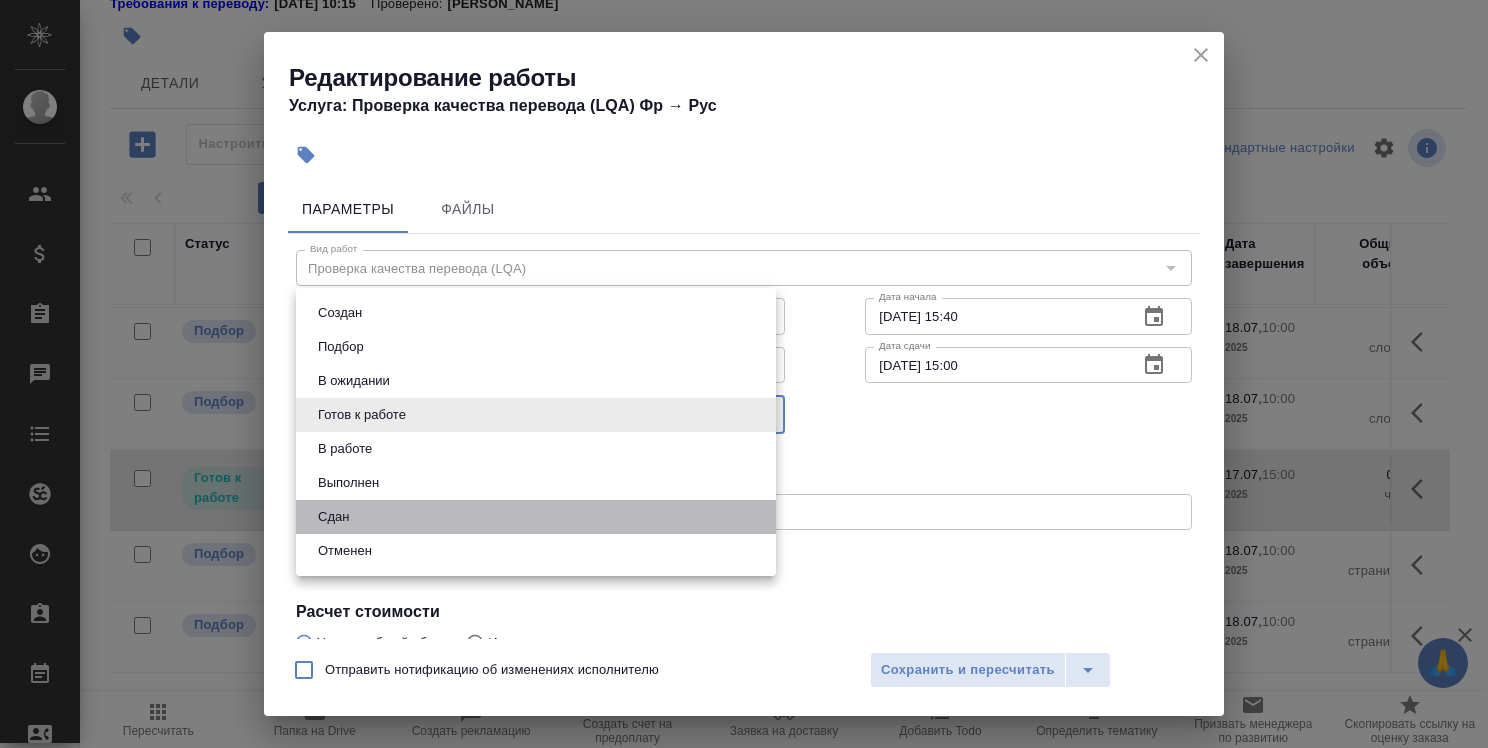 type on "closed" 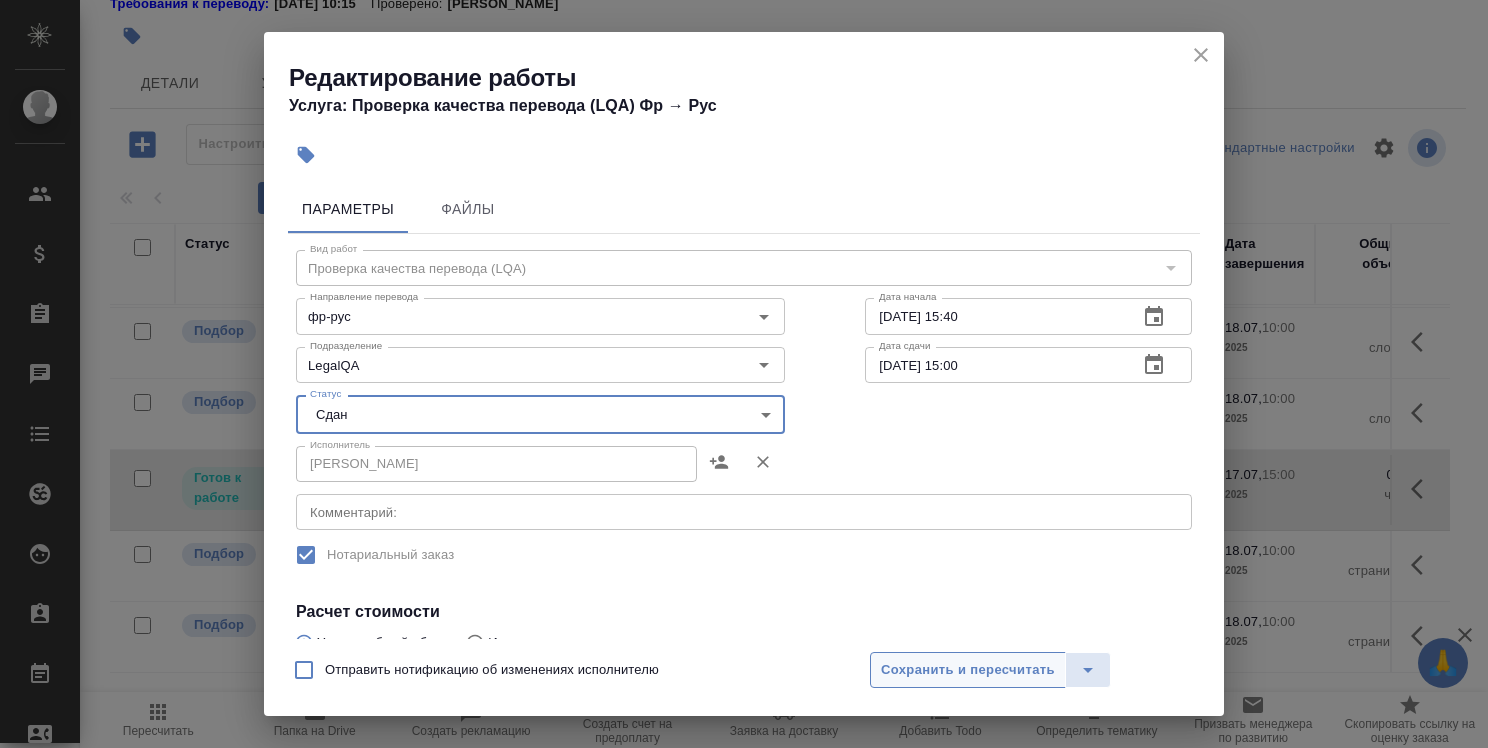 click on "Сохранить и пересчитать" at bounding box center [968, 670] 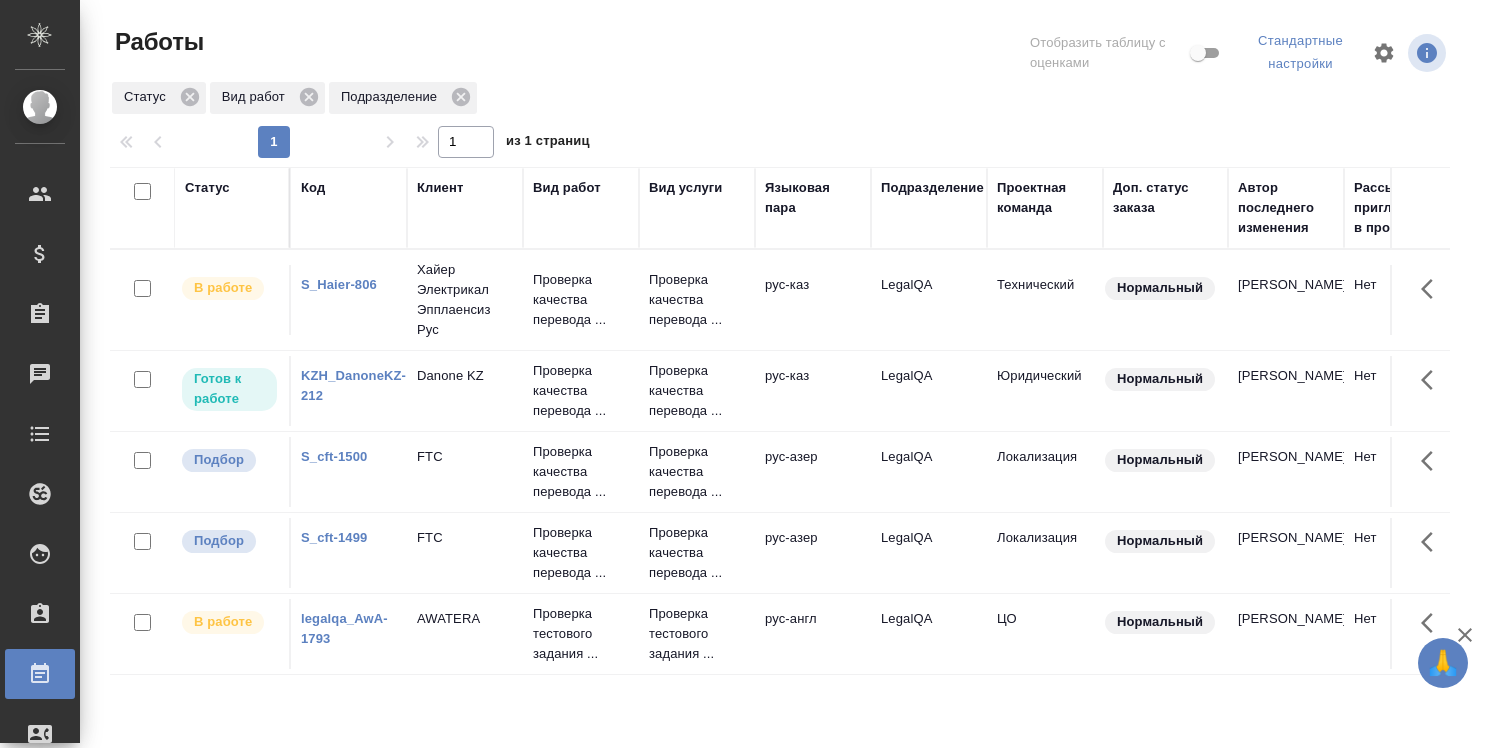 scroll, scrollTop: 0, scrollLeft: 0, axis: both 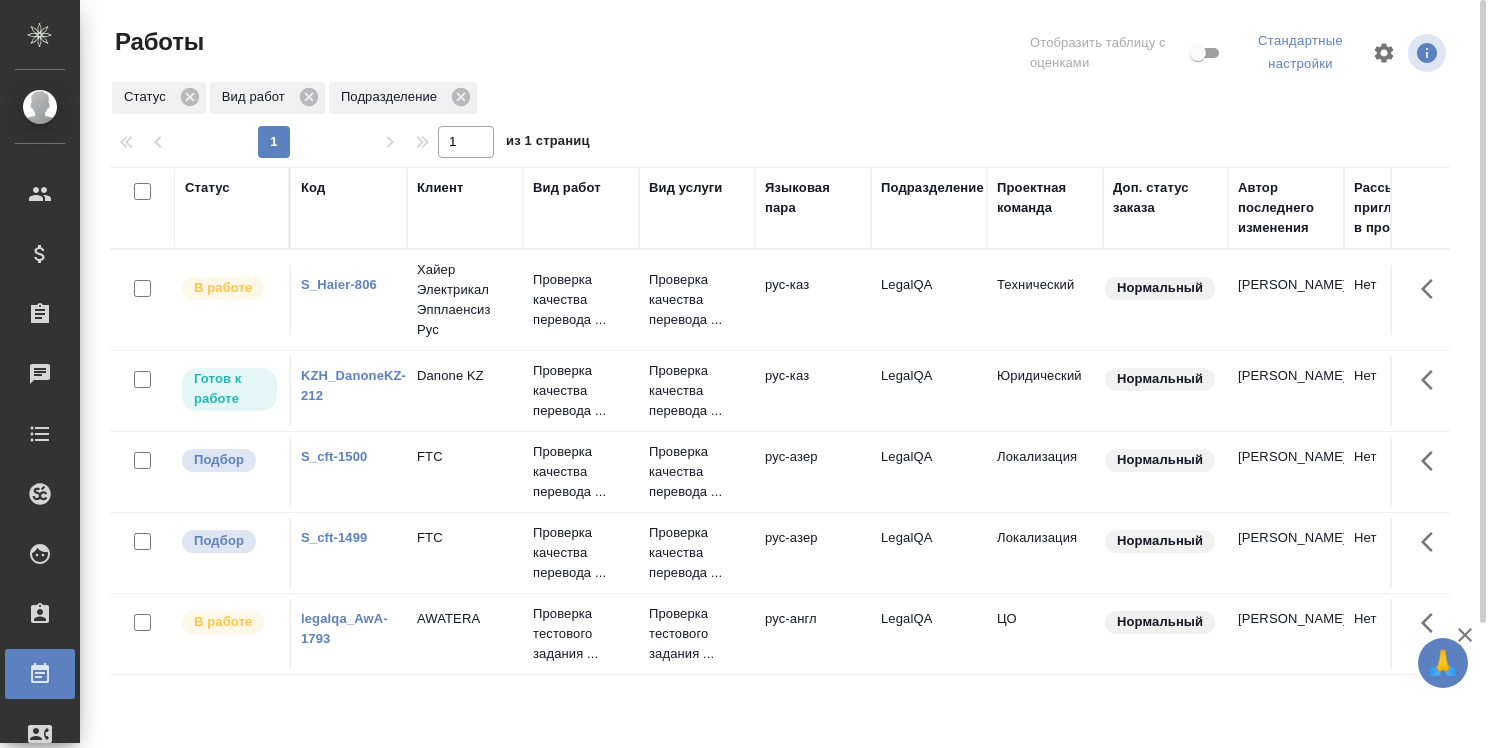 click at bounding box center (788, 53) 